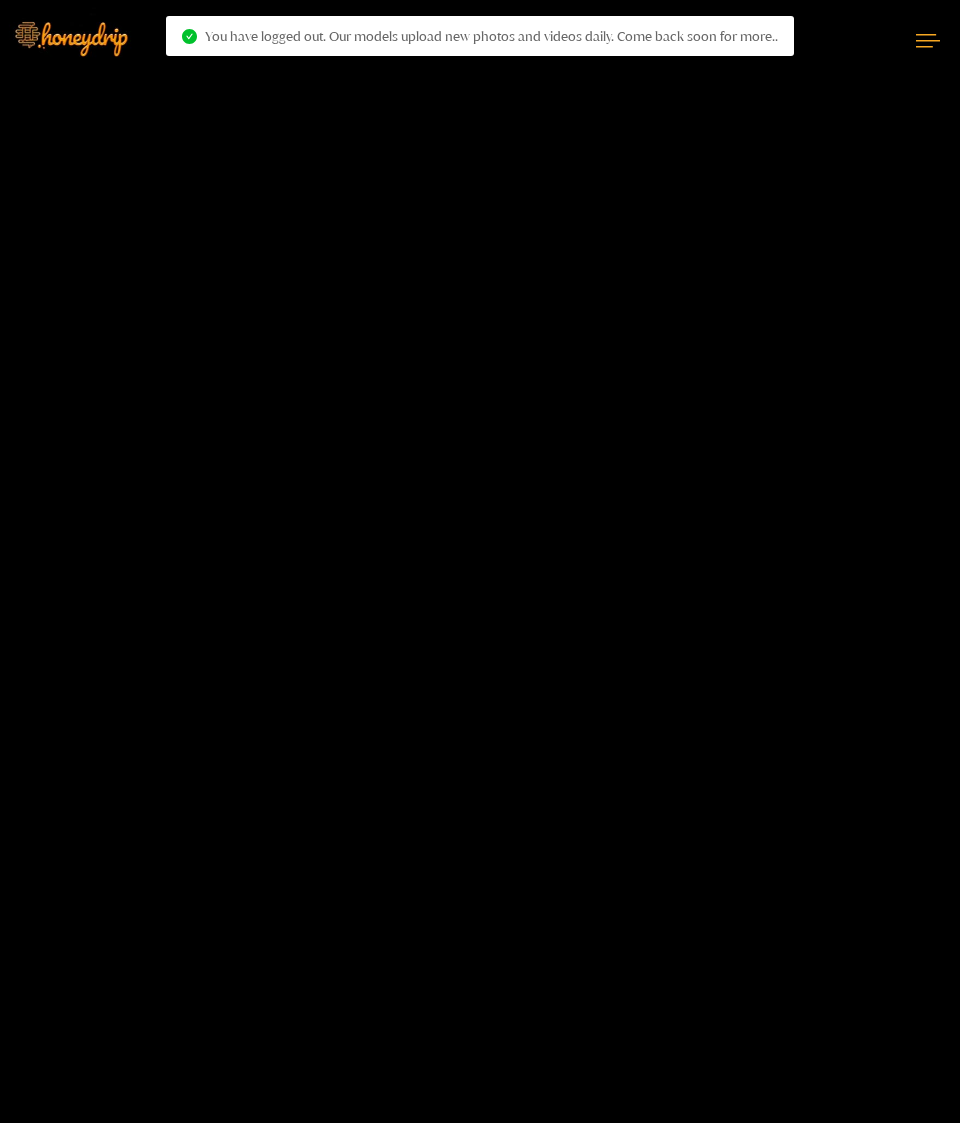 scroll, scrollTop: 0, scrollLeft: 0, axis: both 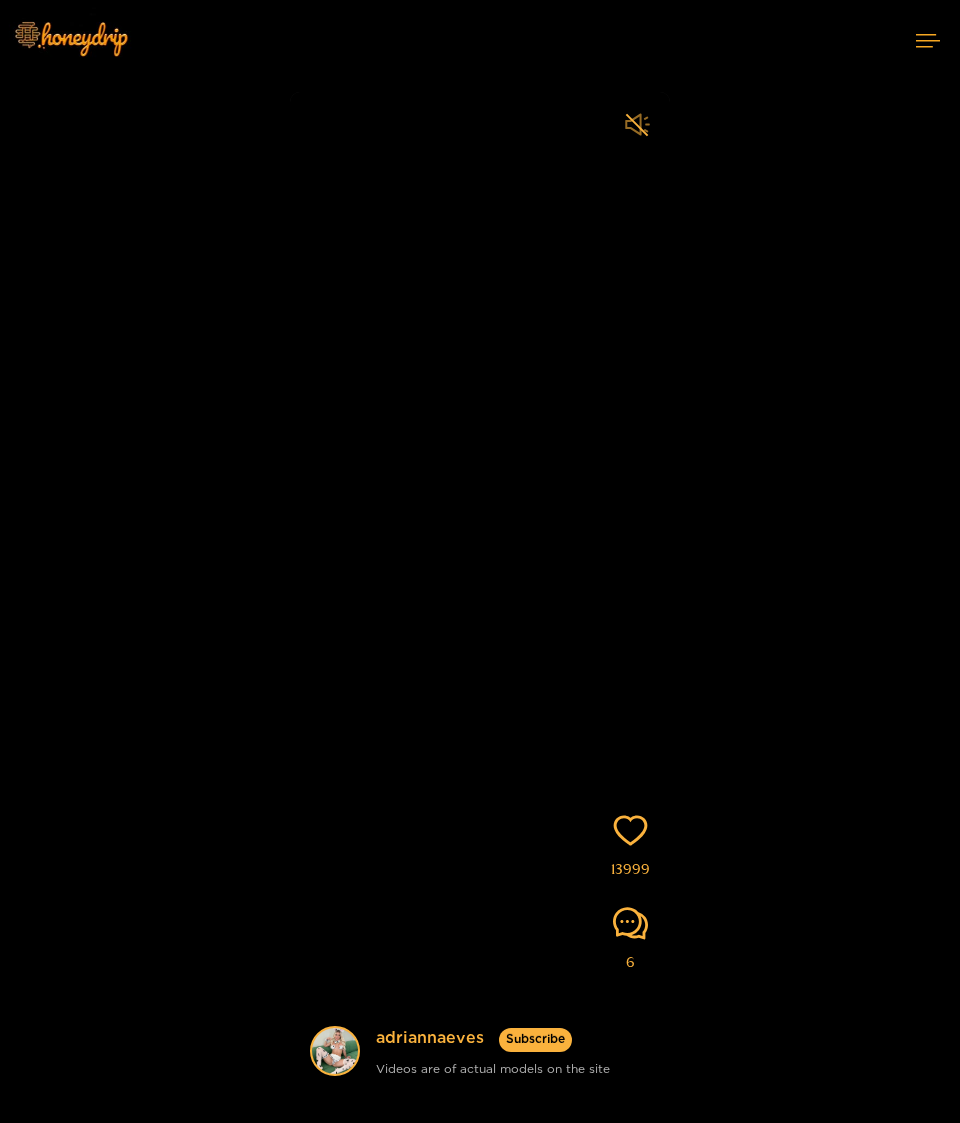 click 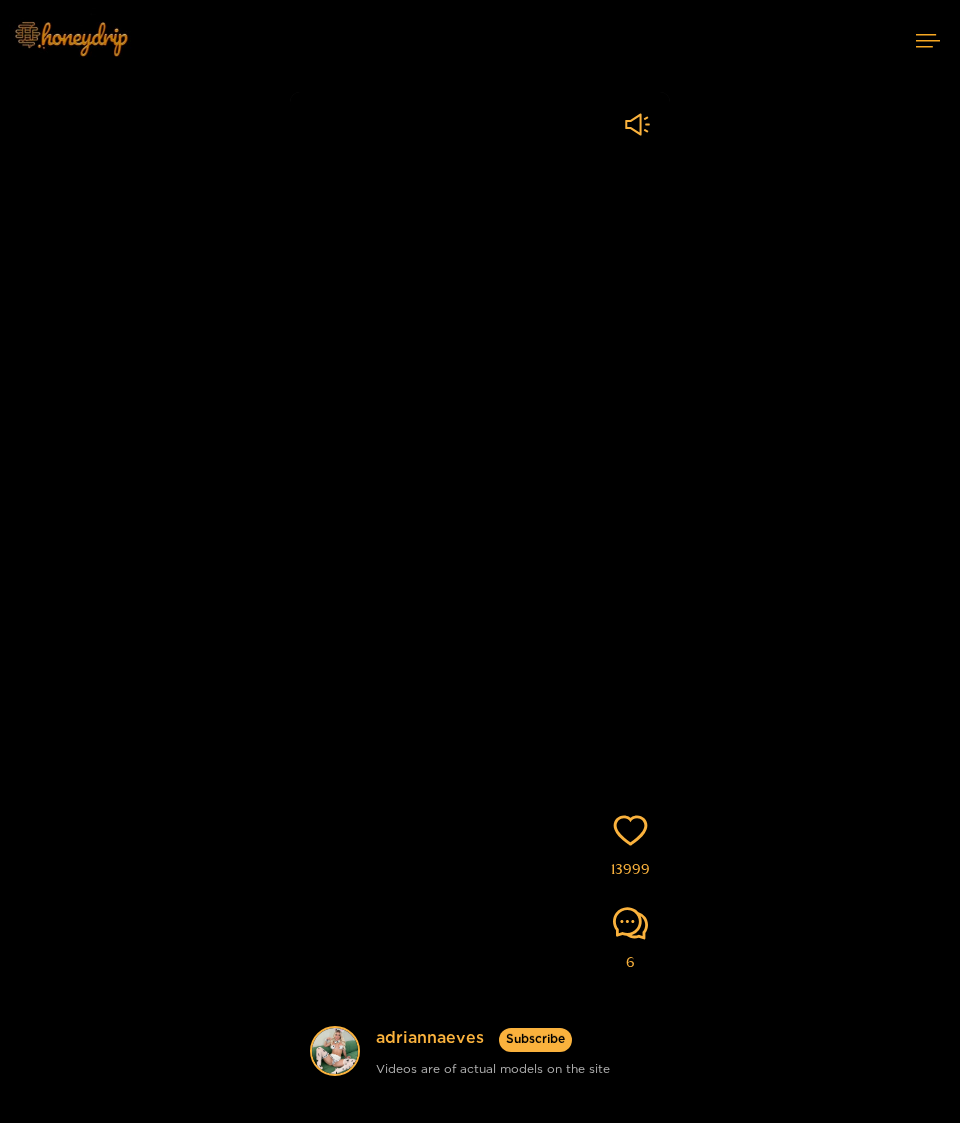 click at bounding box center (70, 38) 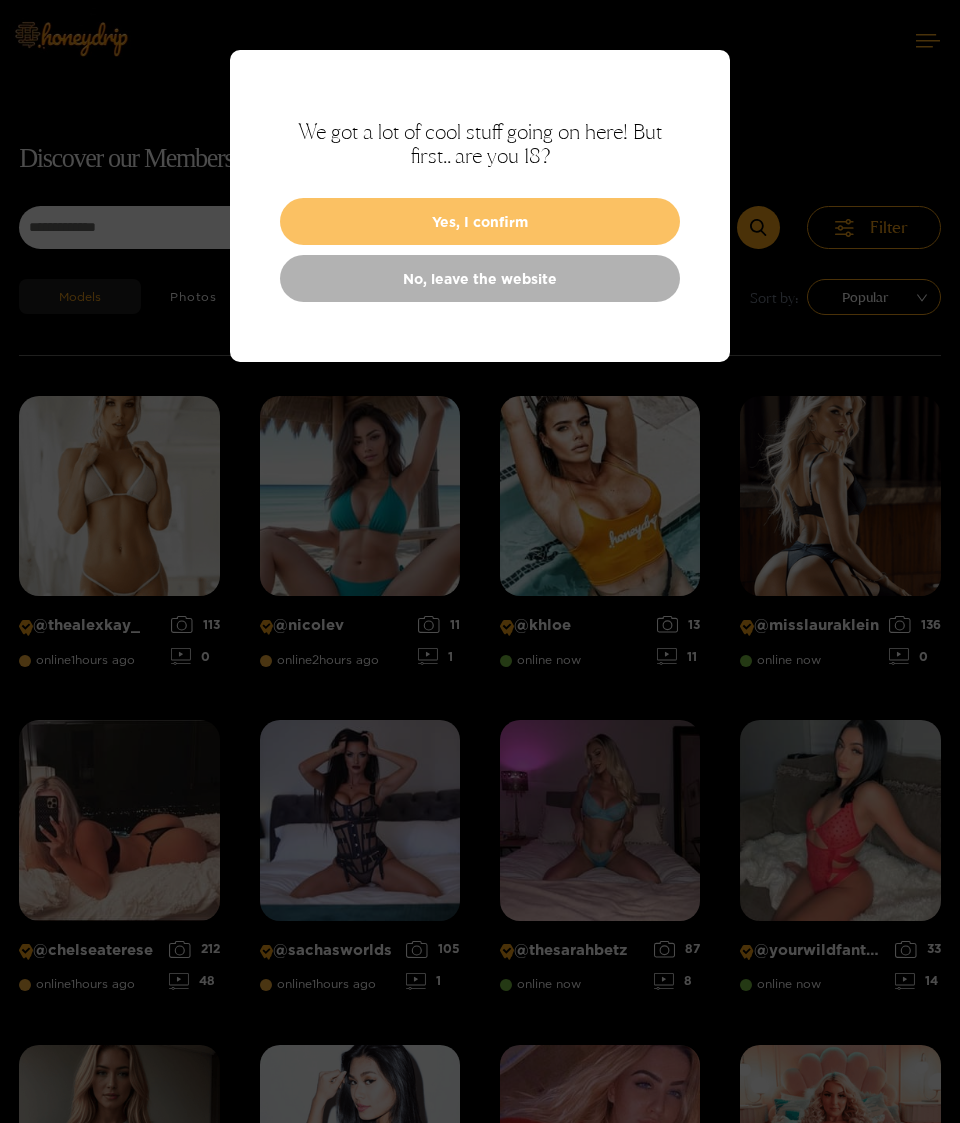 click on "Yes, I confirm" at bounding box center (480, 221) 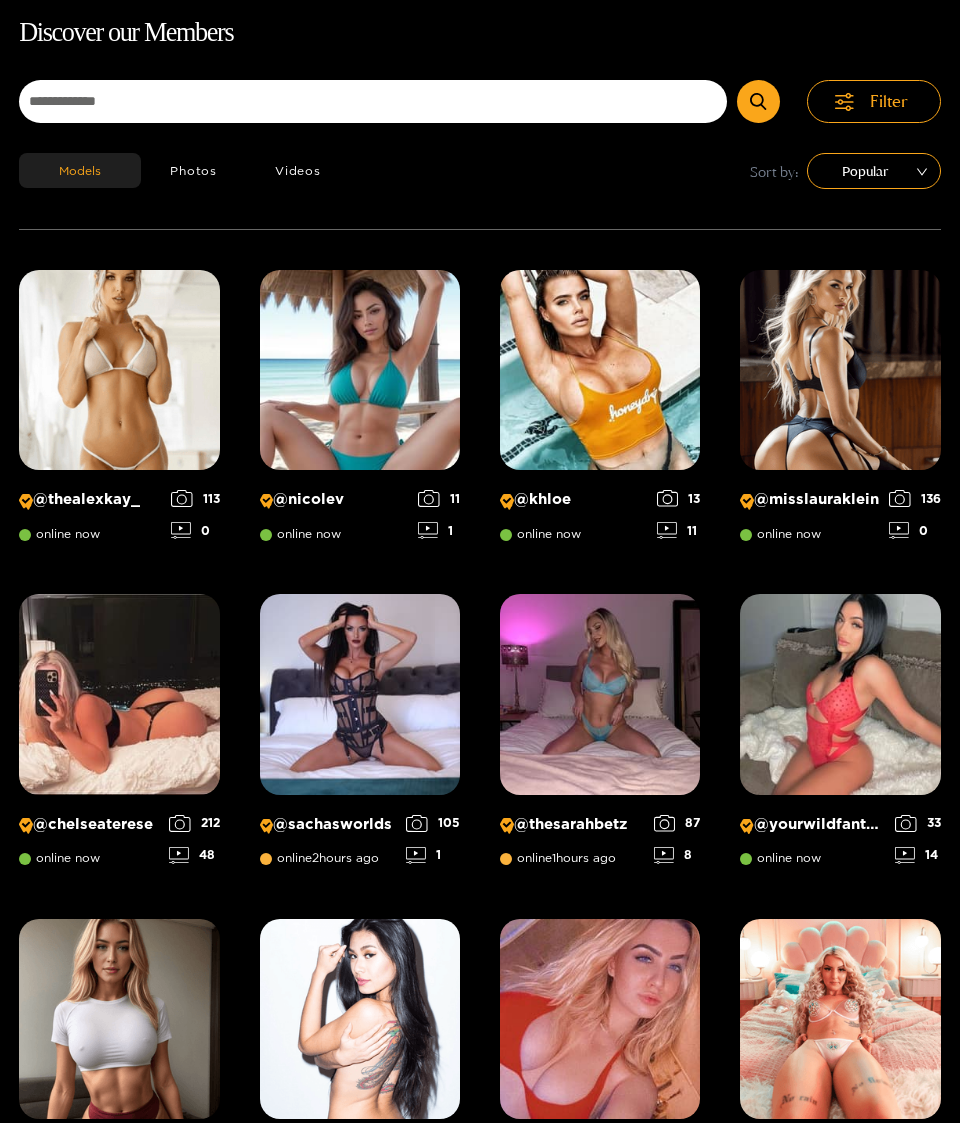 scroll, scrollTop: 128, scrollLeft: 0, axis: vertical 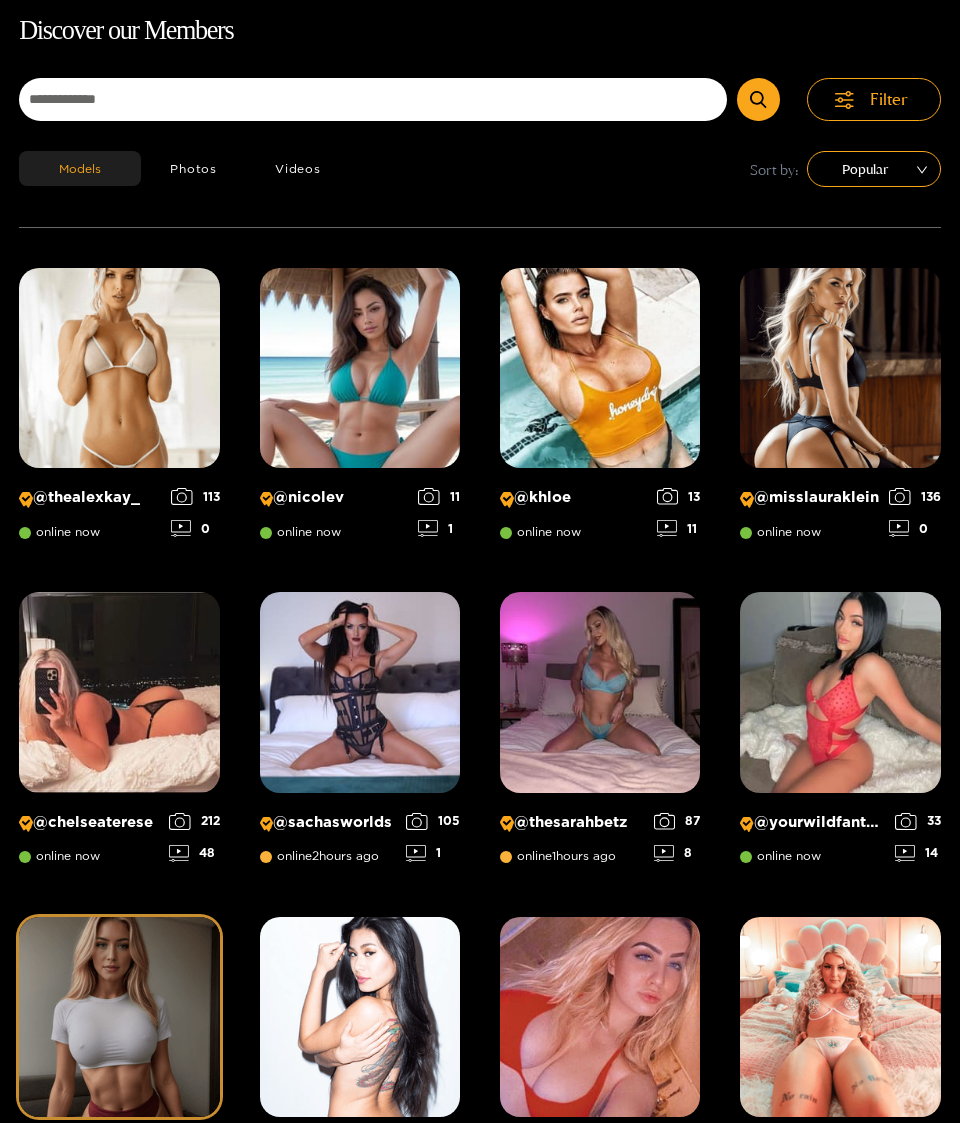 click at bounding box center [119, 1017] 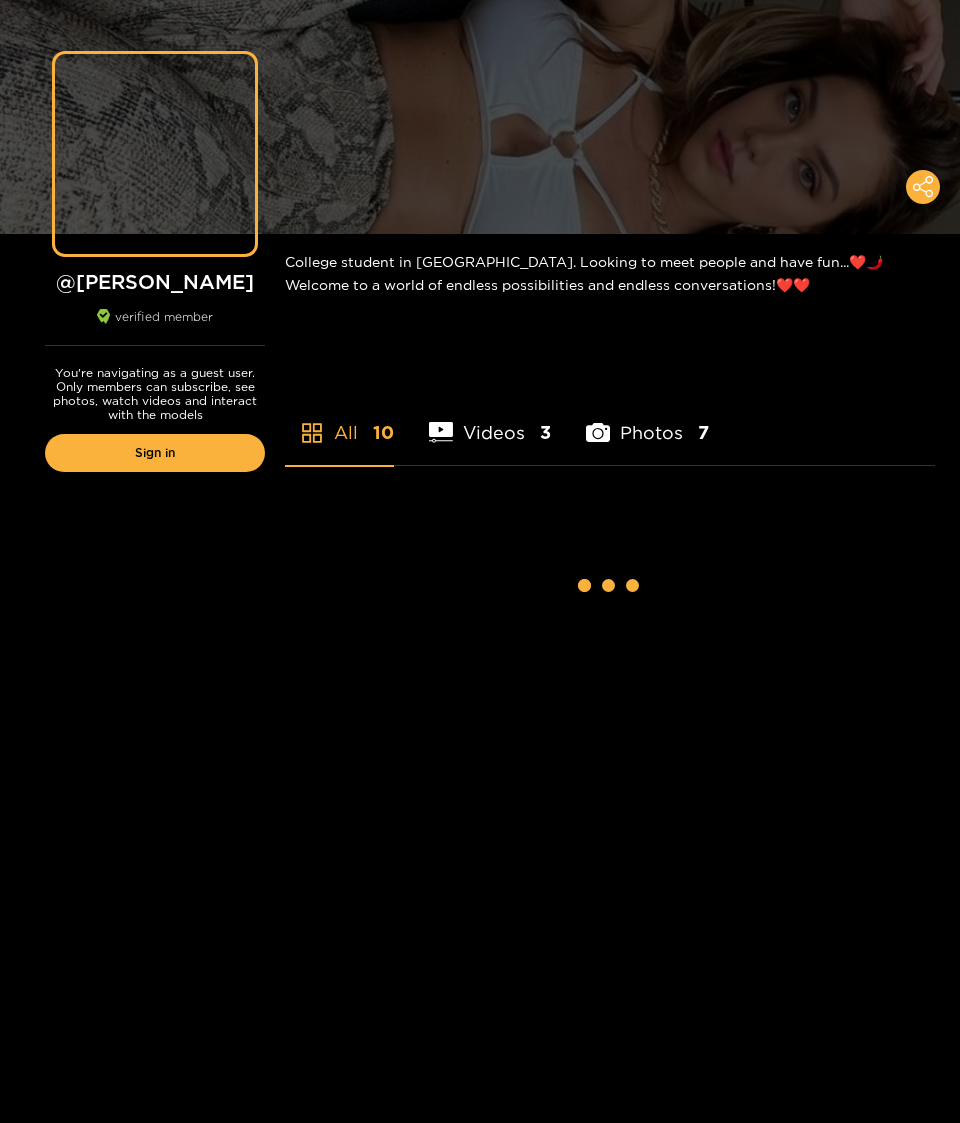scroll, scrollTop: 0, scrollLeft: 0, axis: both 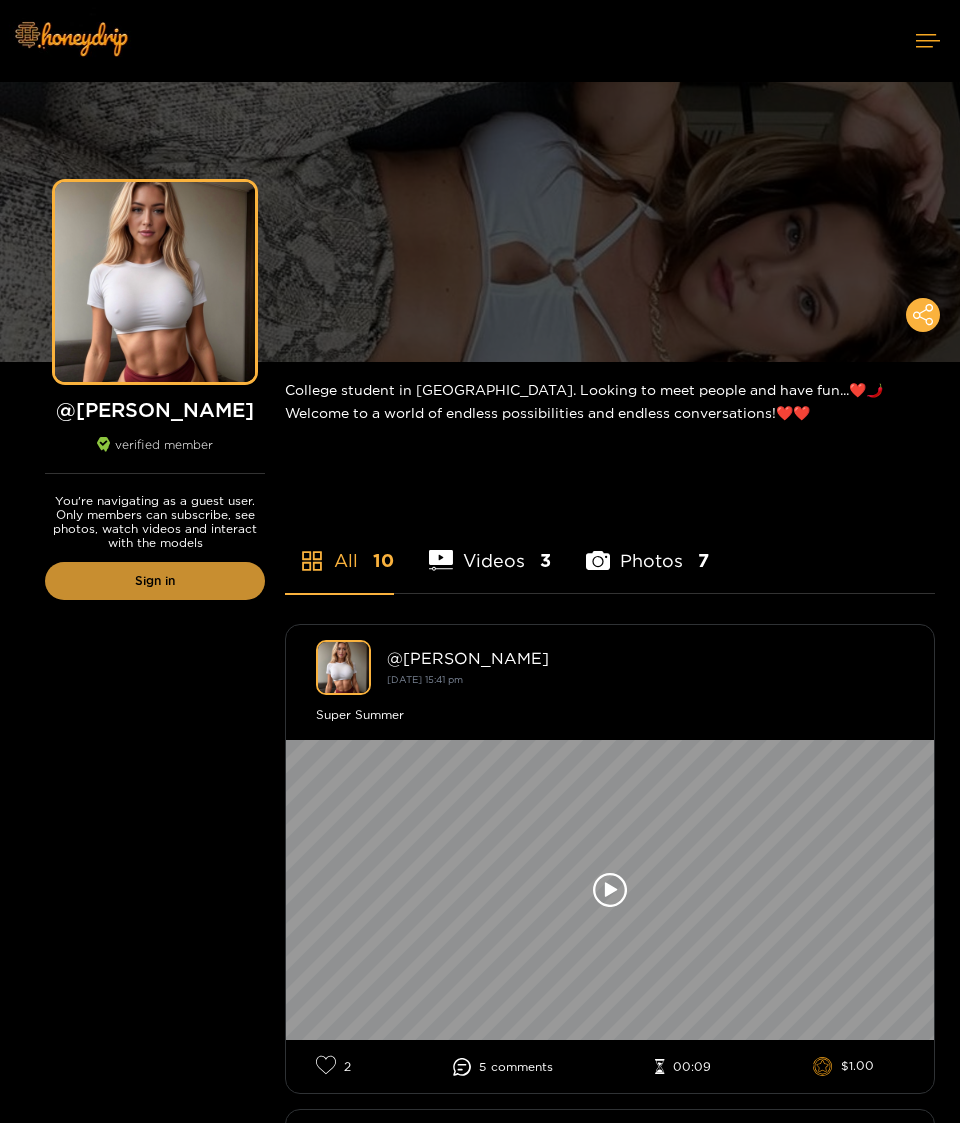 click on "Sign in" at bounding box center [155, 581] 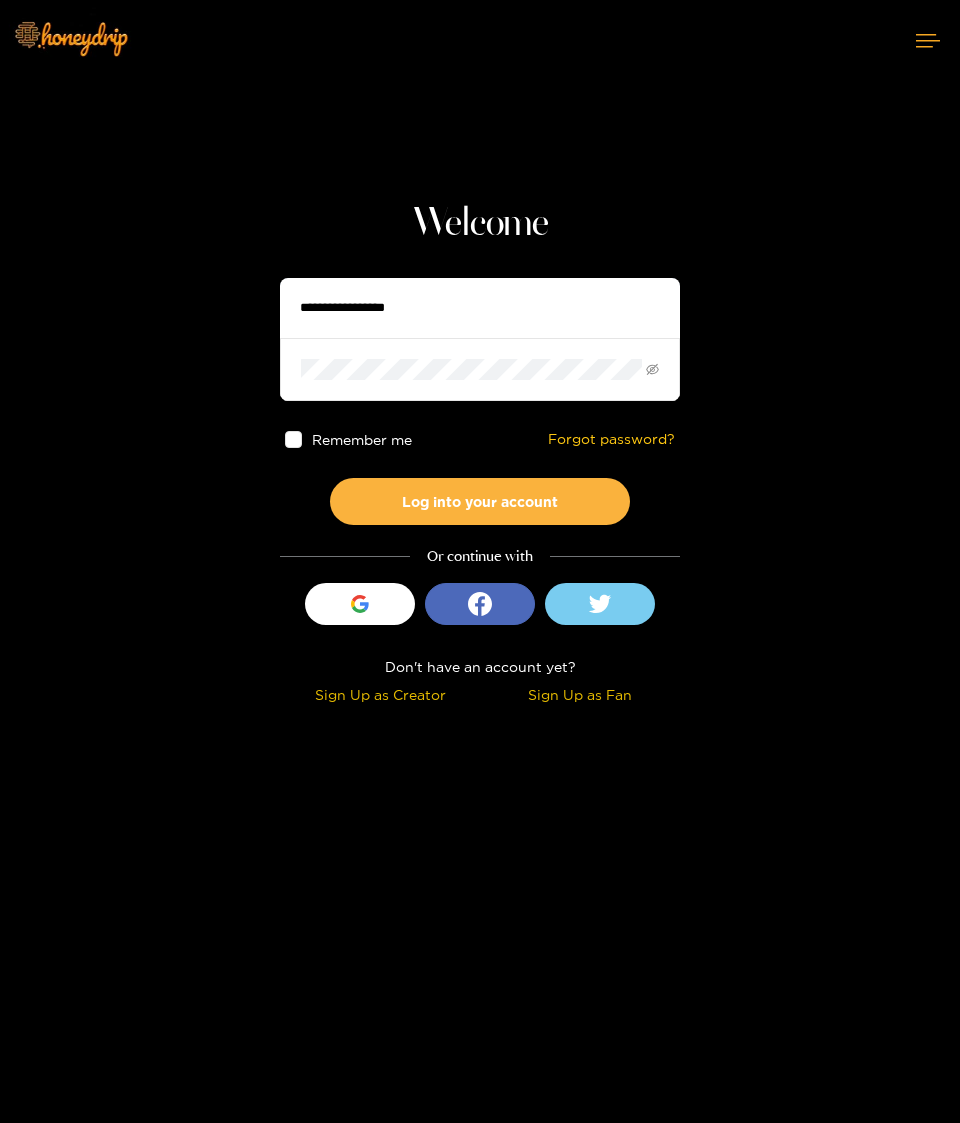 click at bounding box center (480, 308) 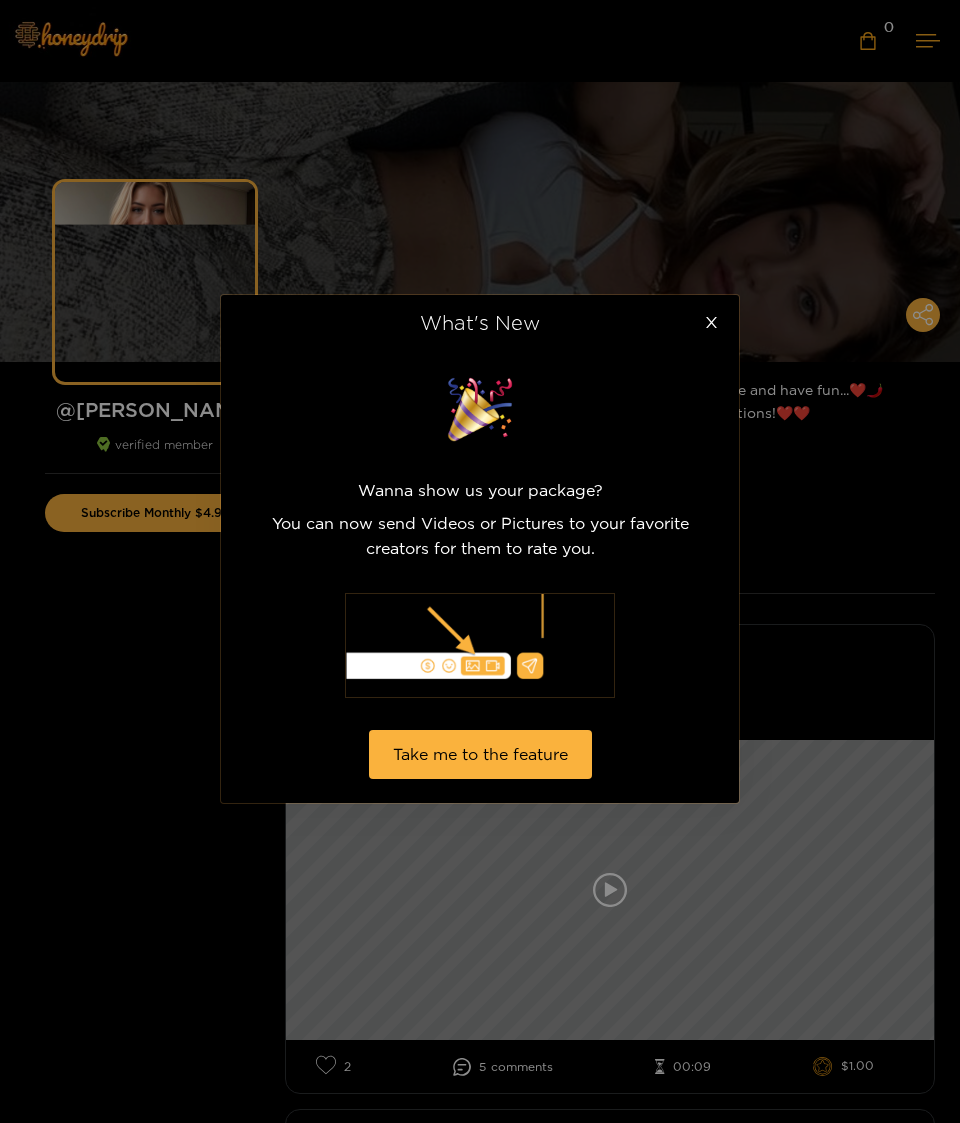 scroll, scrollTop: 0, scrollLeft: 0, axis: both 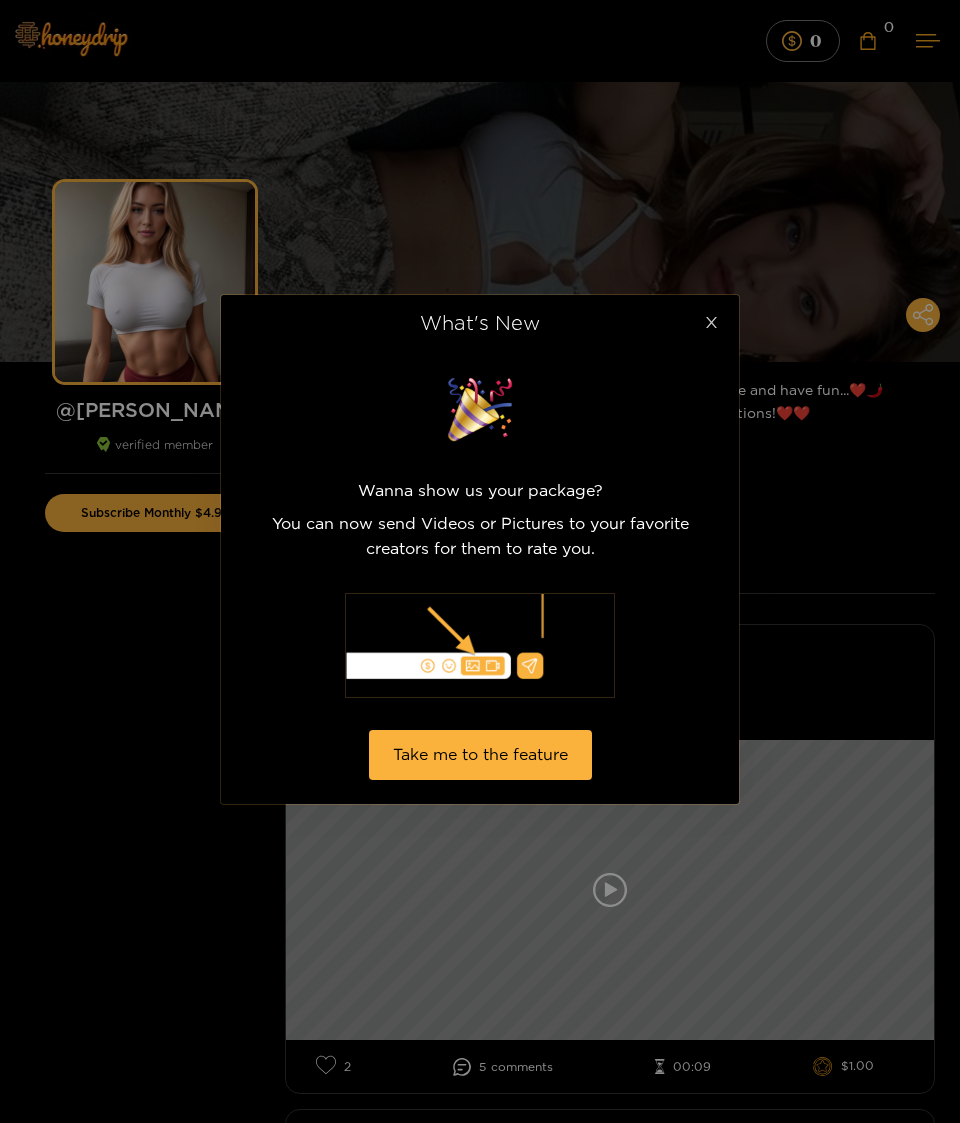 click 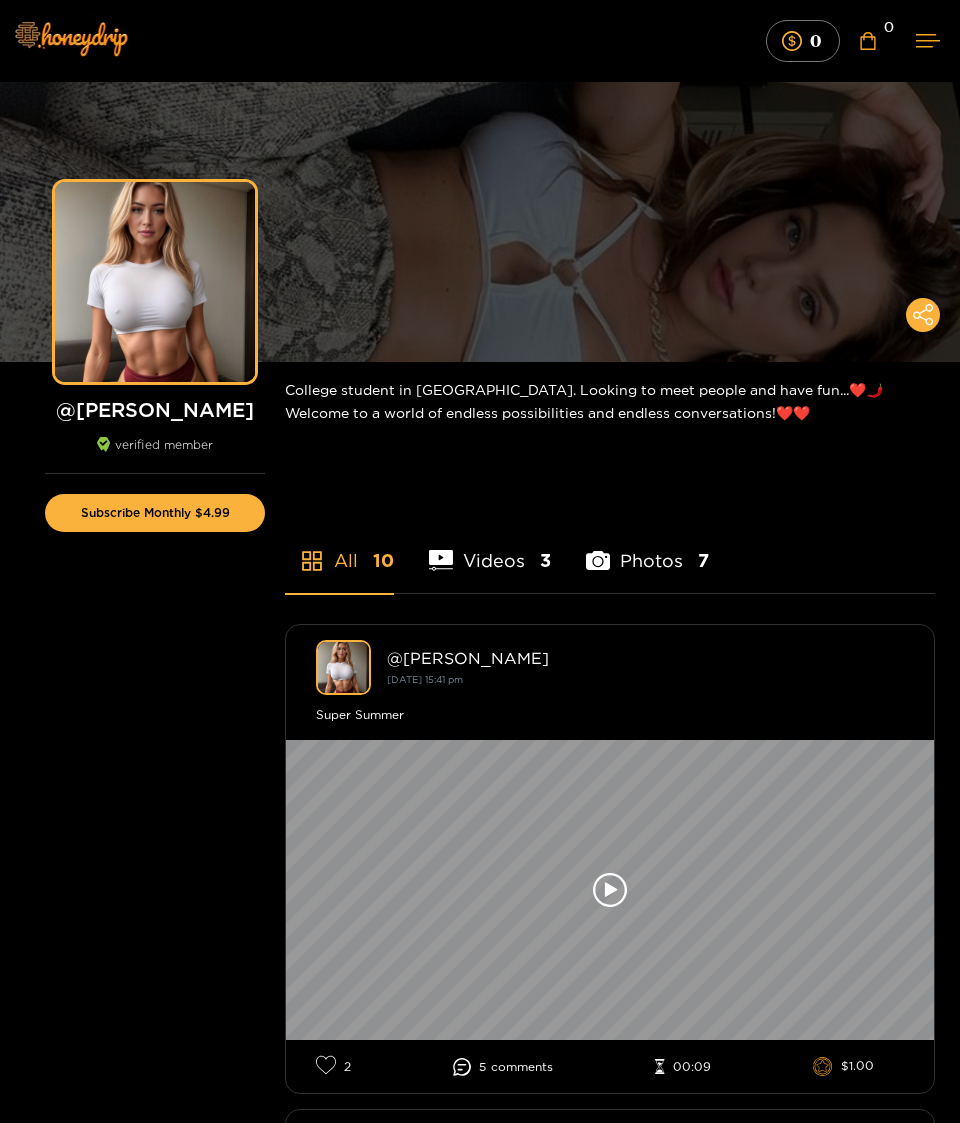 scroll, scrollTop: 0, scrollLeft: 0, axis: both 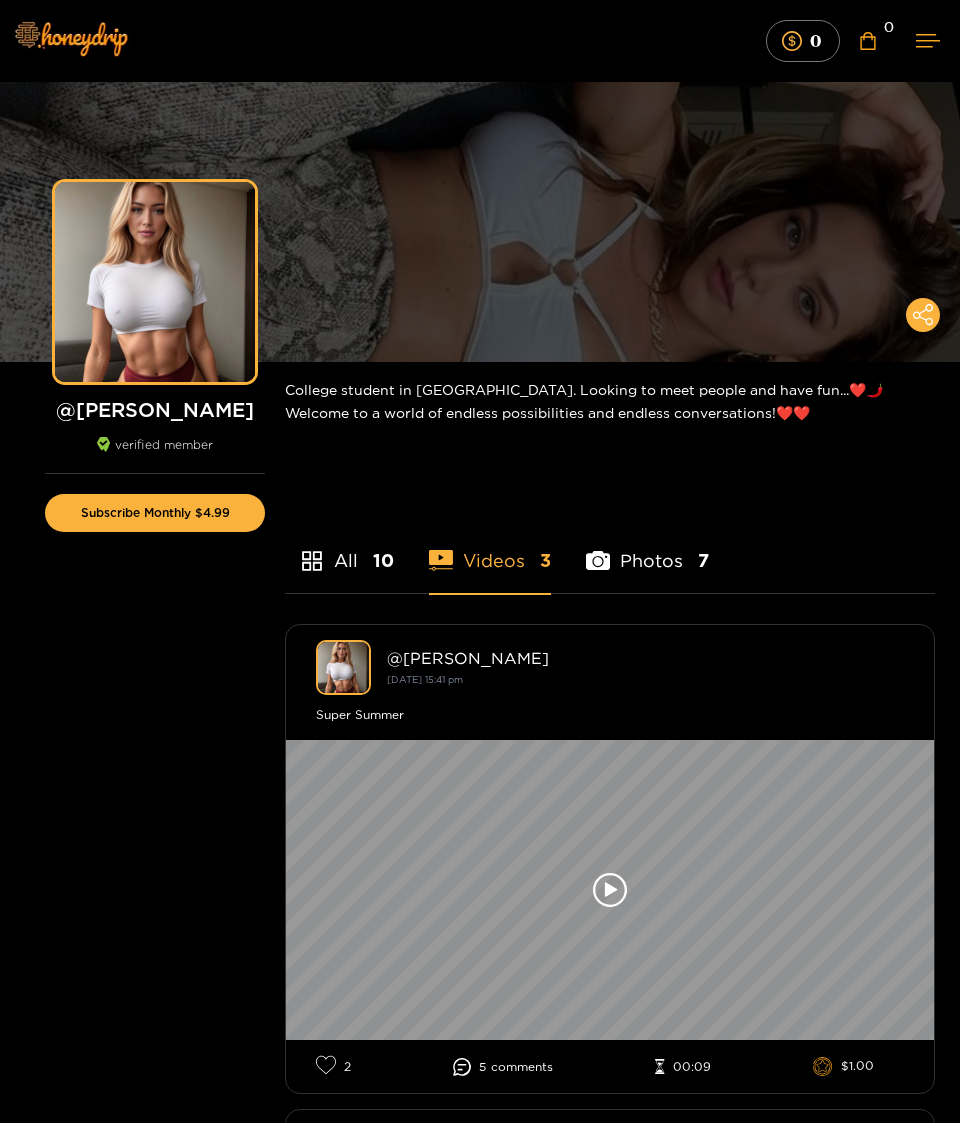 click on "Photos  7" at bounding box center [647, 548] 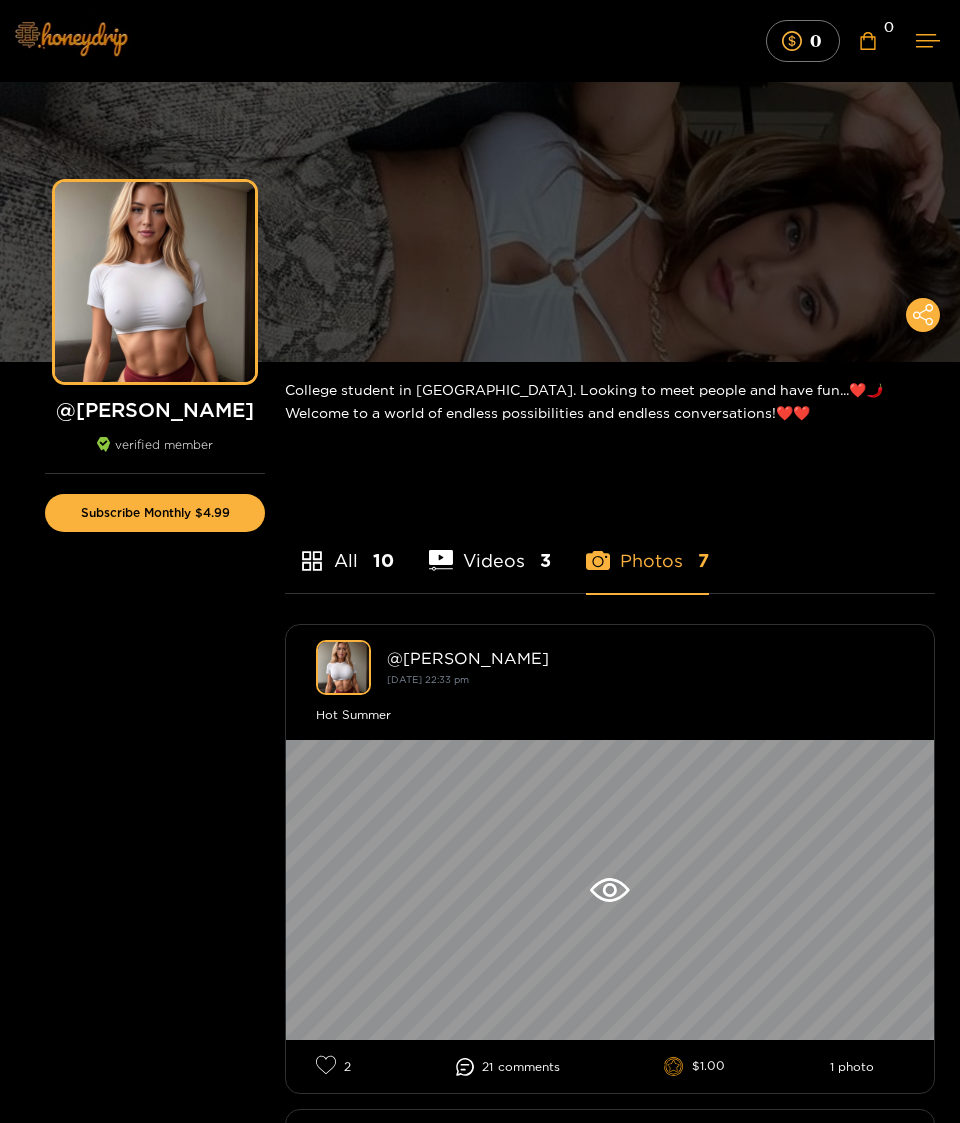 click at bounding box center (70, 38) 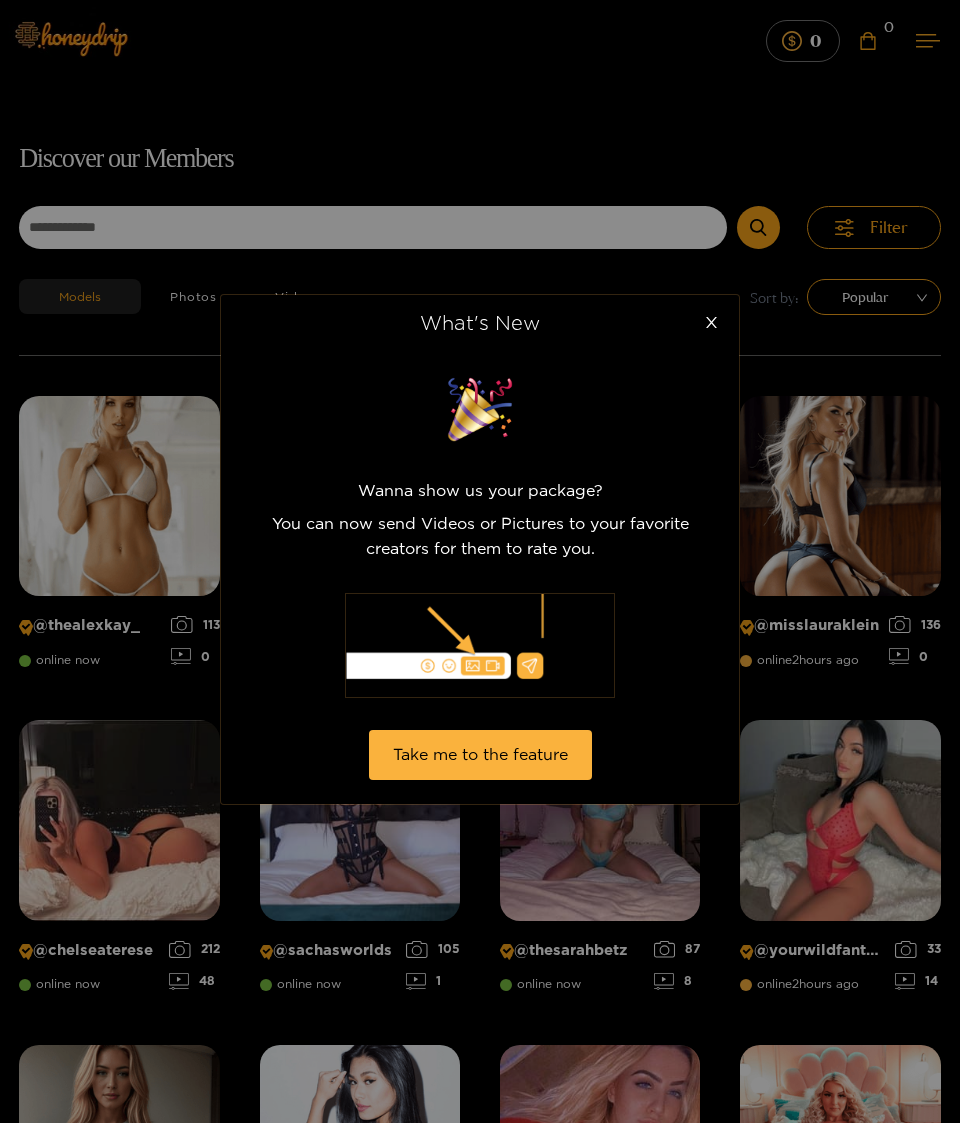 scroll, scrollTop: 128, scrollLeft: 0, axis: vertical 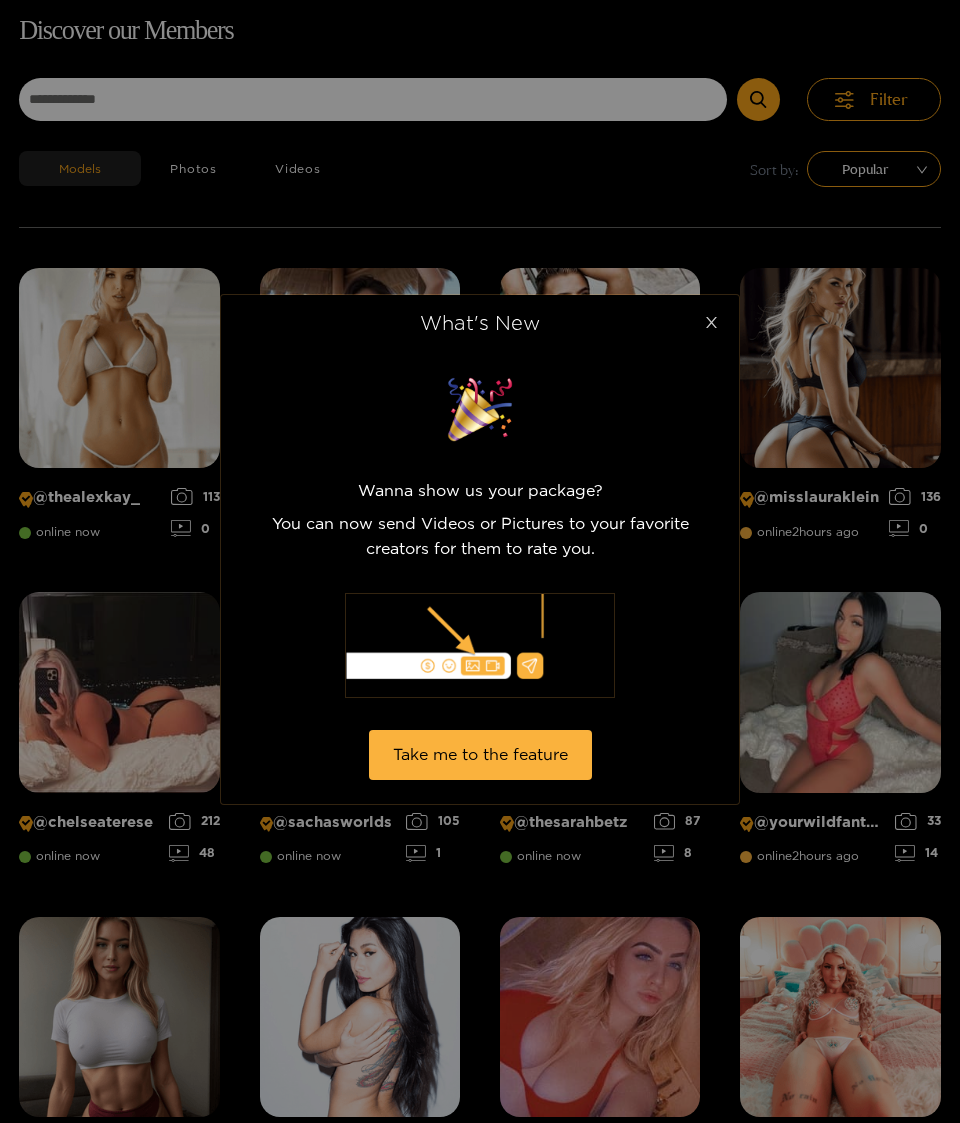 click 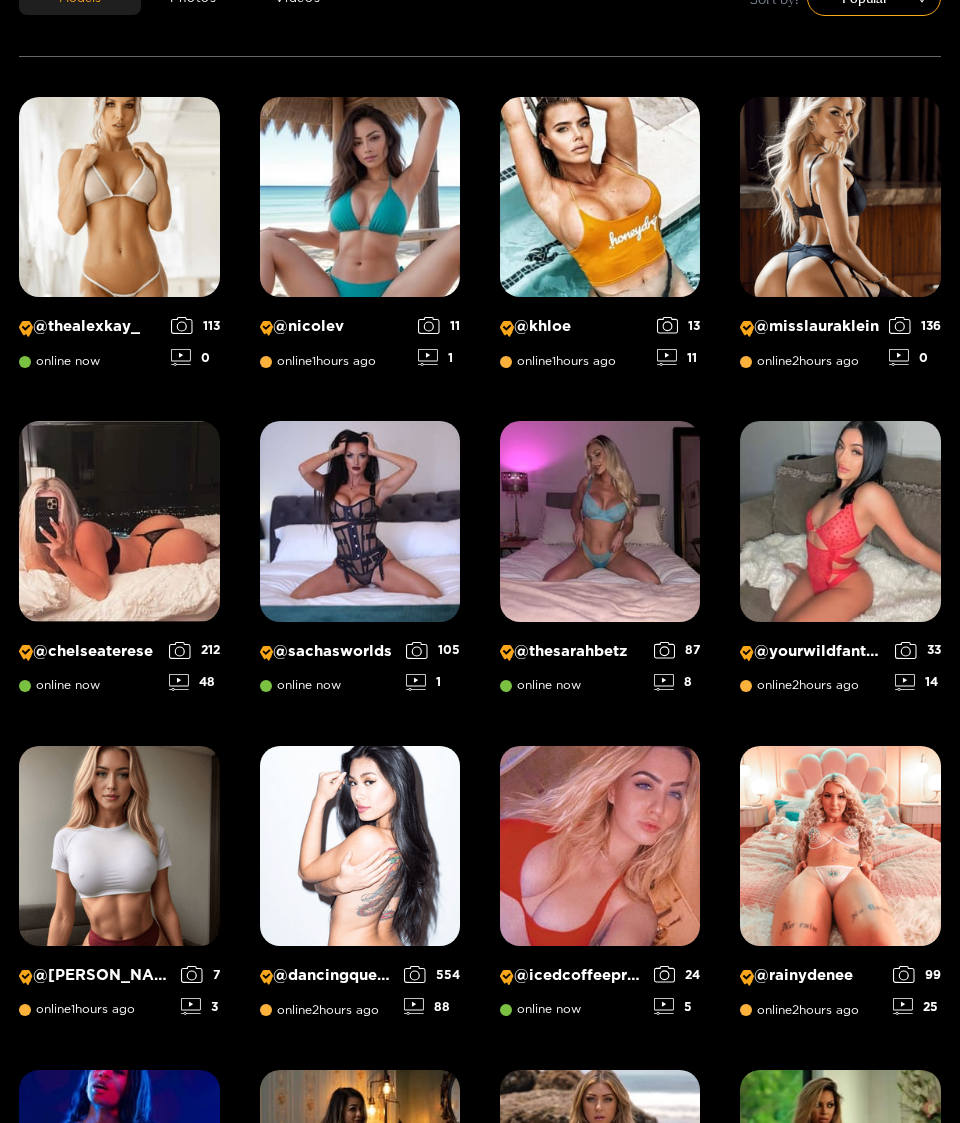 scroll, scrollTop: 343, scrollLeft: 0, axis: vertical 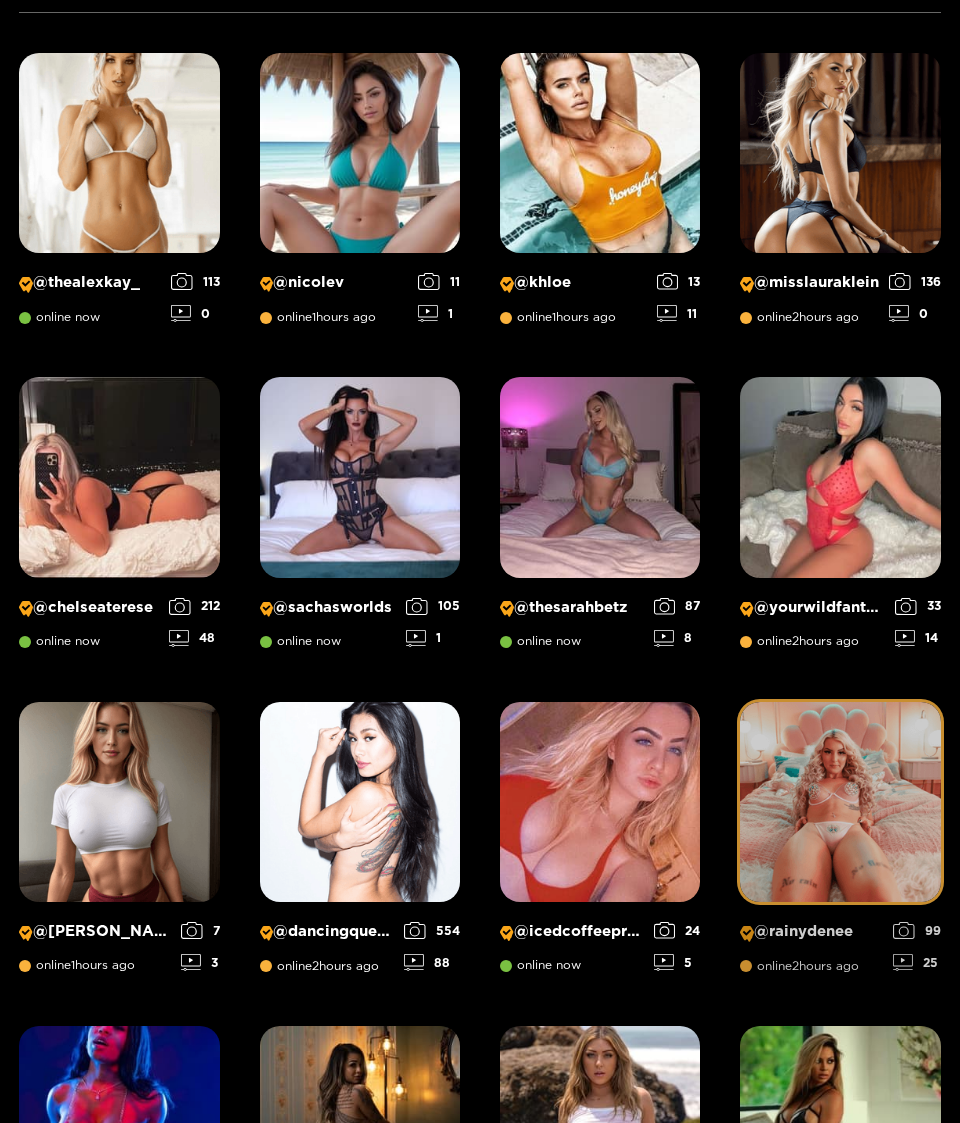 click at bounding box center [840, 802] 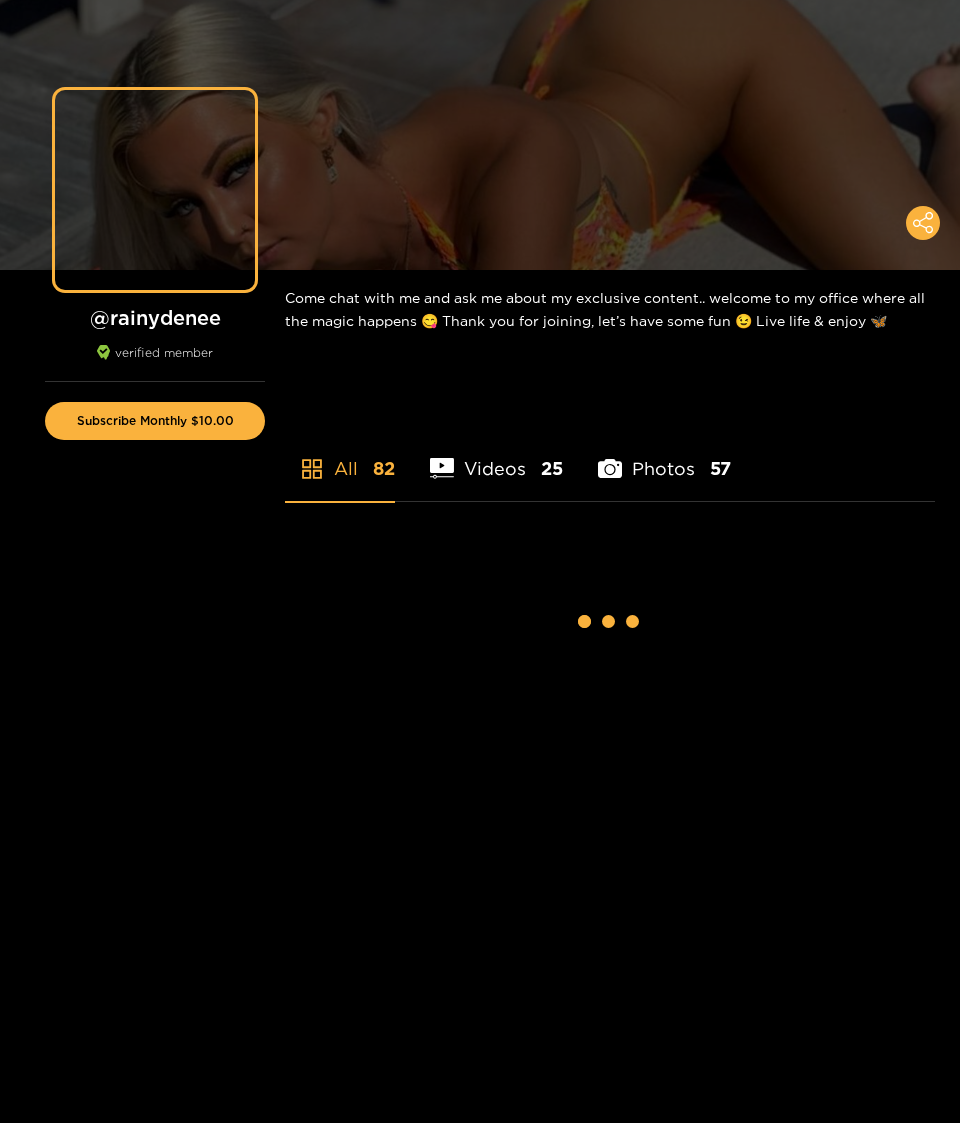 scroll, scrollTop: 0, scrollLeft: 0, axis: both 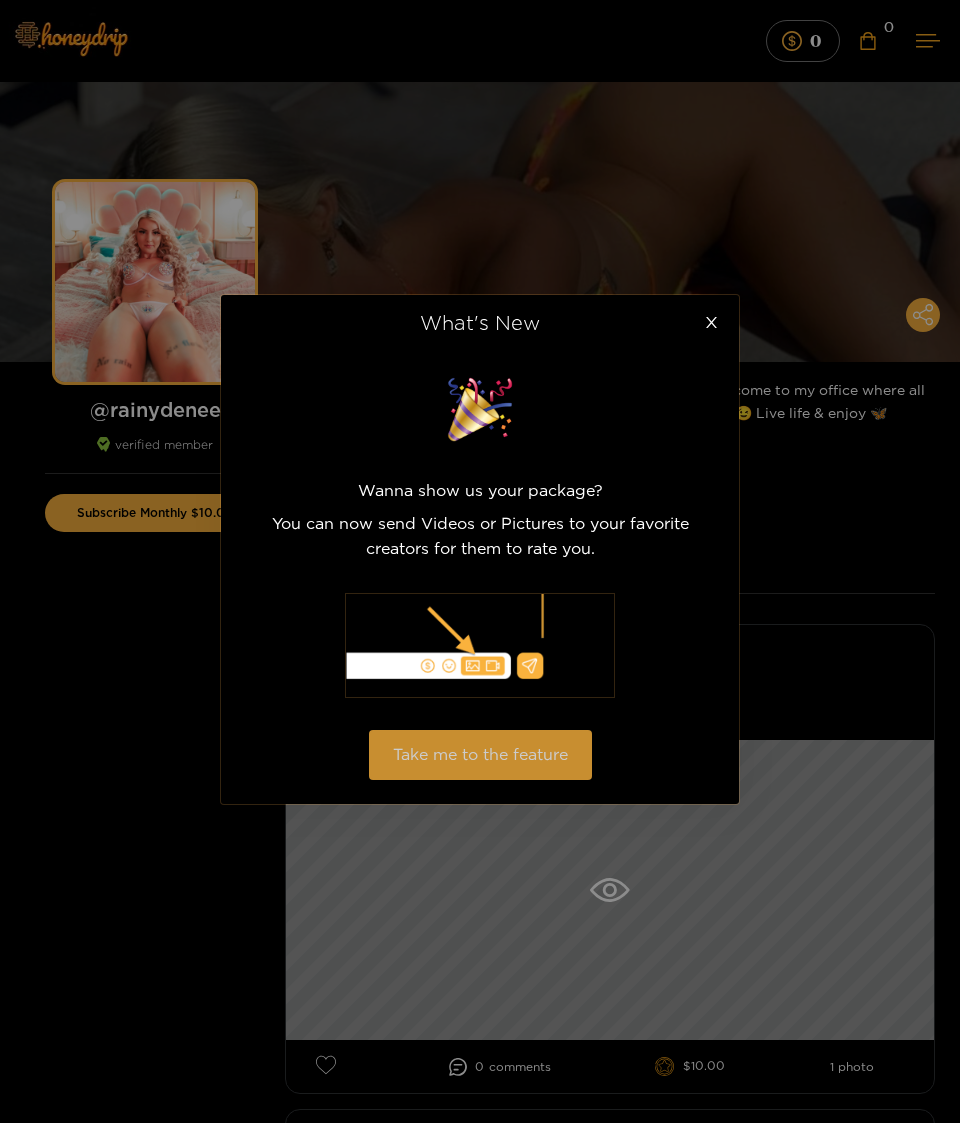 click on "Take me to the feature" at bounding box center [480, 754] 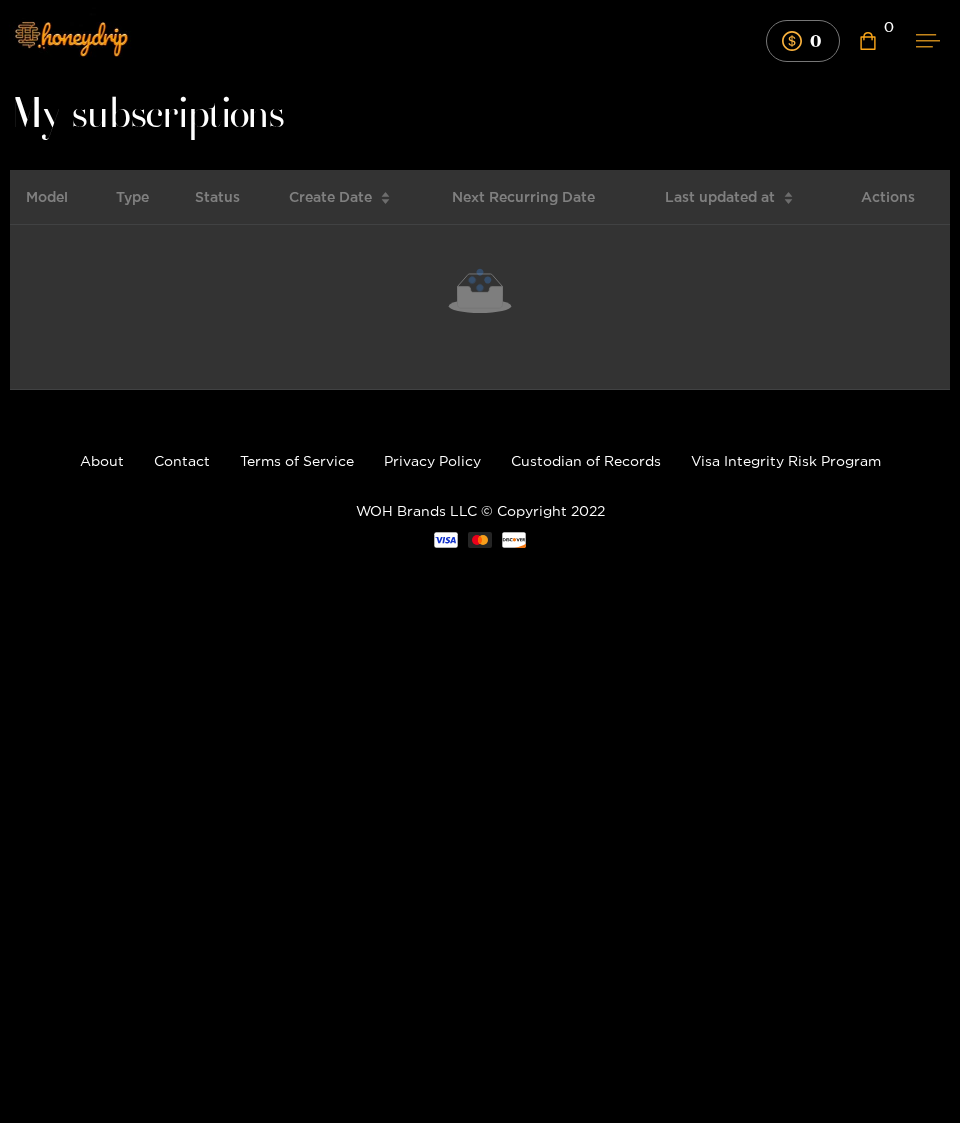 click 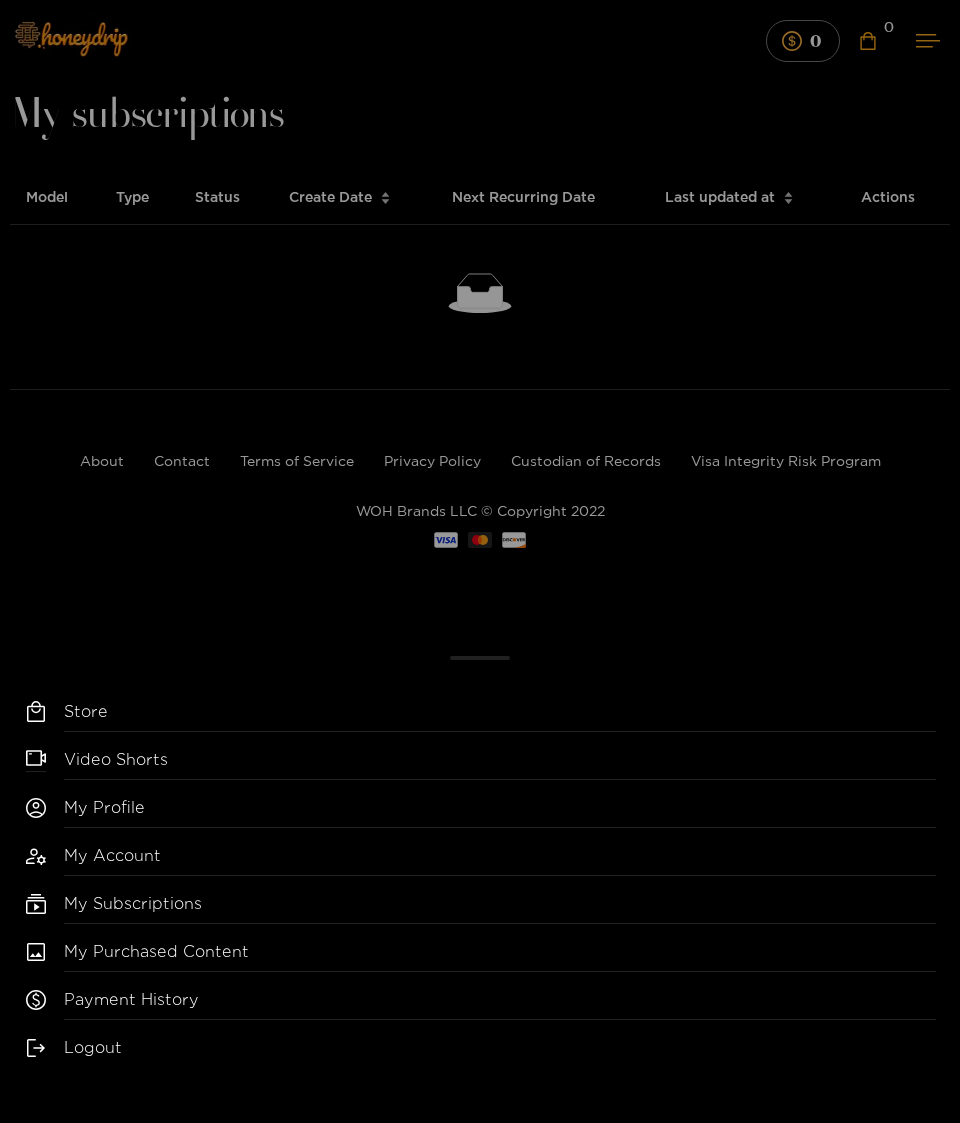 click on "My Account" at bounding box center [500, 860] 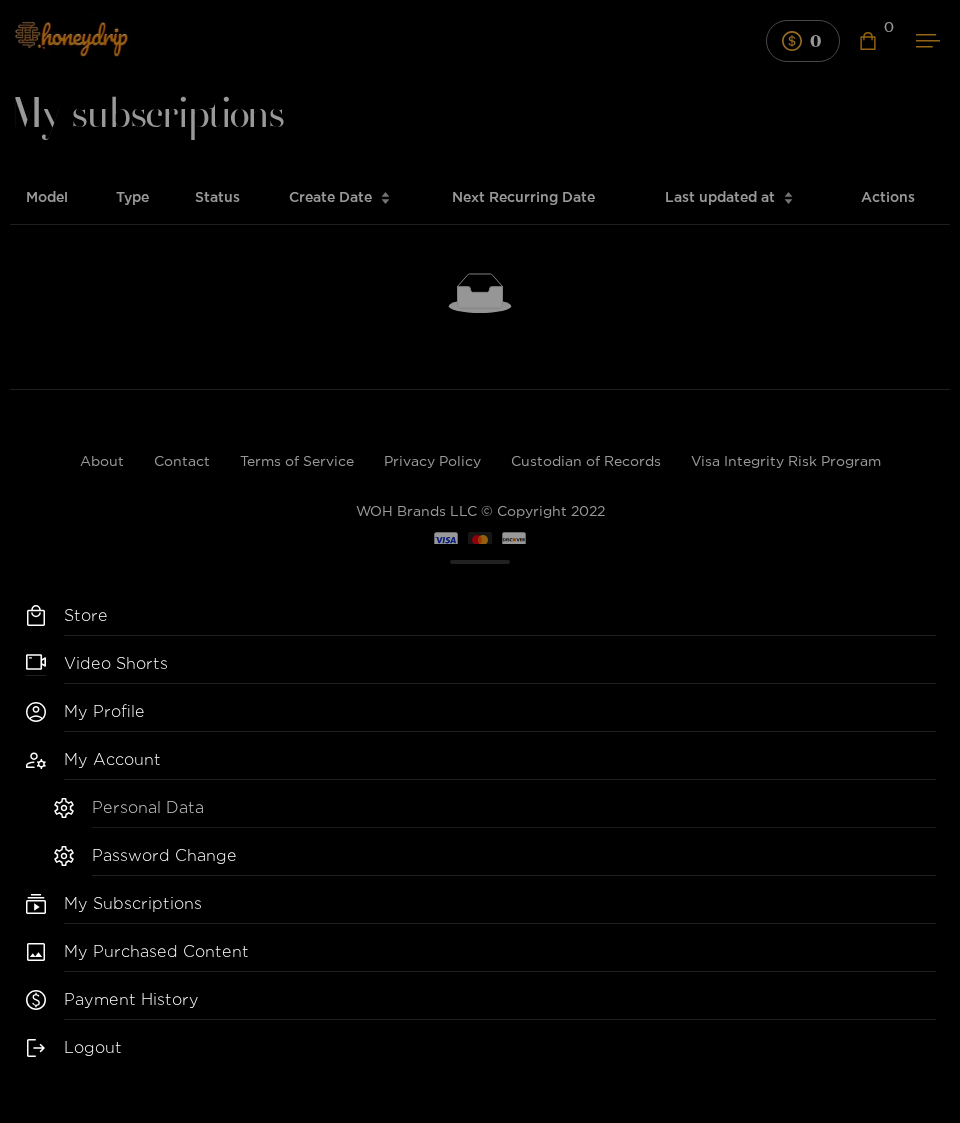 click on "Personal Data" at bounding box center (514, 812) 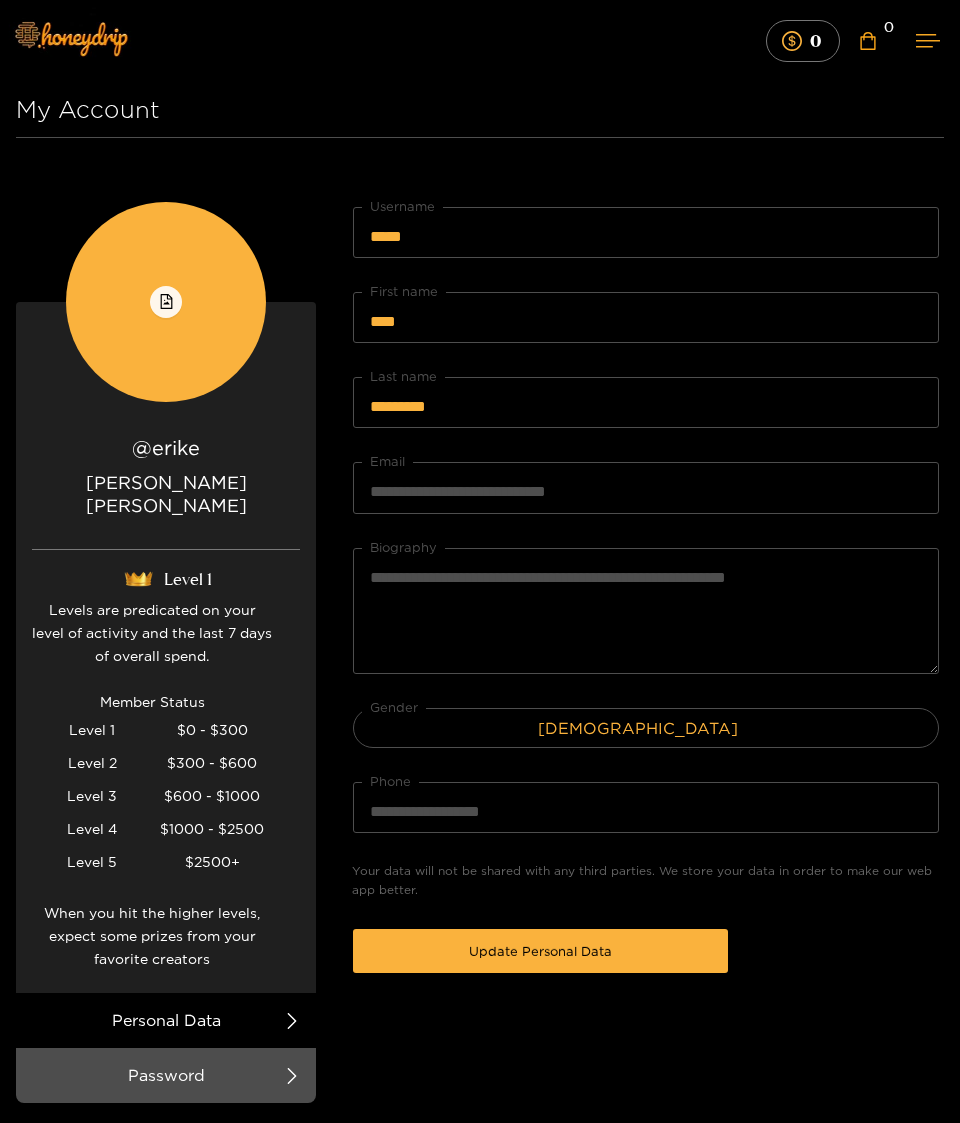 scroll, scrollTop: 0, scrollLeft: 0, axis: both 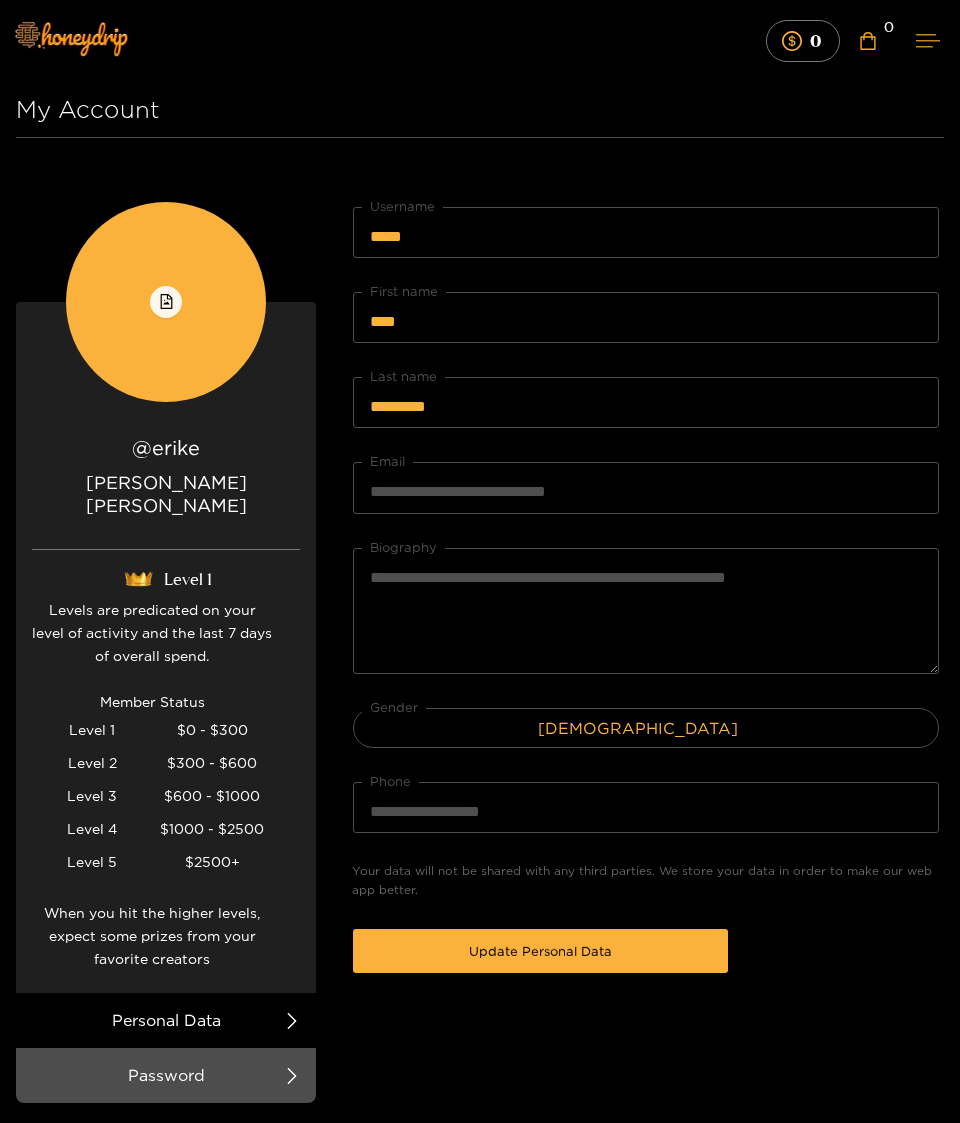 click at bounding box center (928, 40) 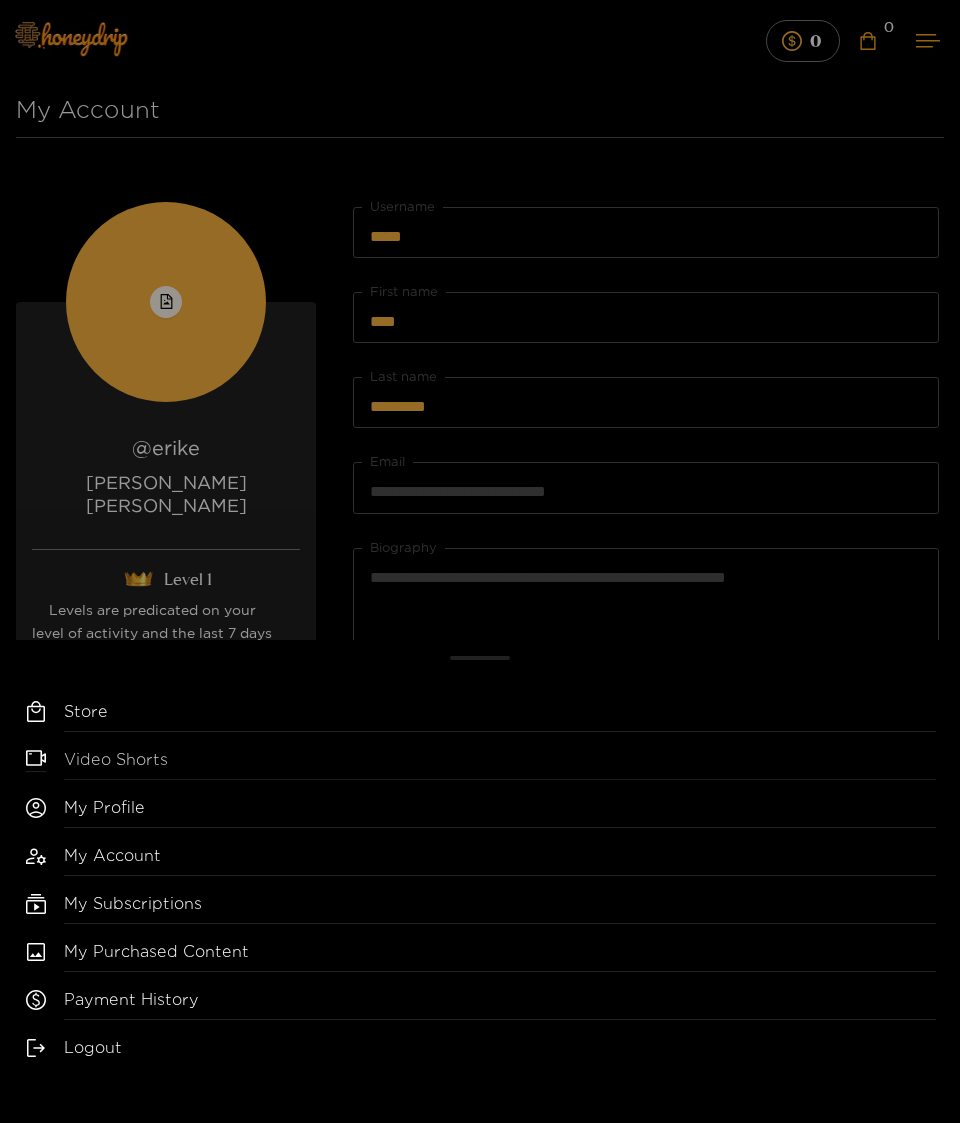 click on "Video Shorts" at bounding box center (500, 764) 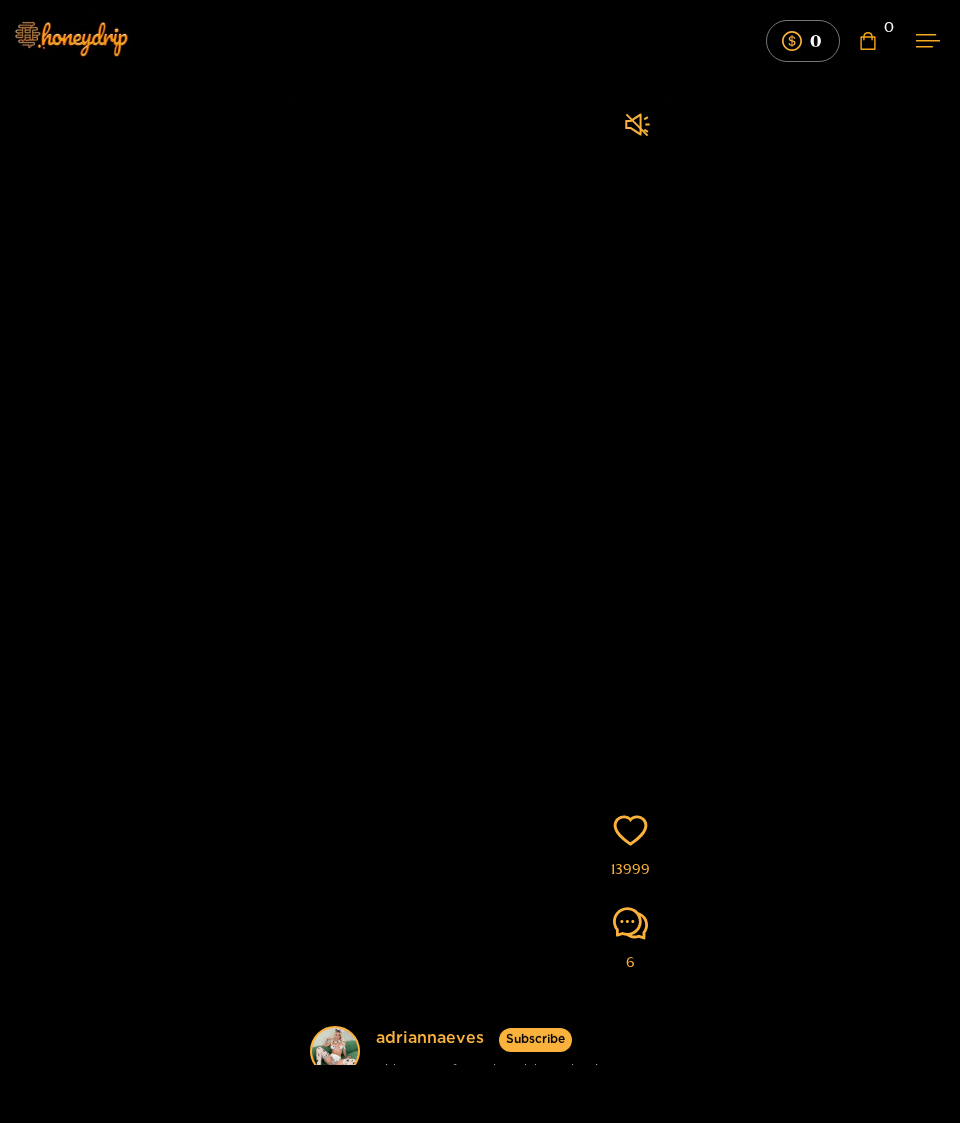 scroll, scrollTop: 0, scrollLeft: 0, axis: both 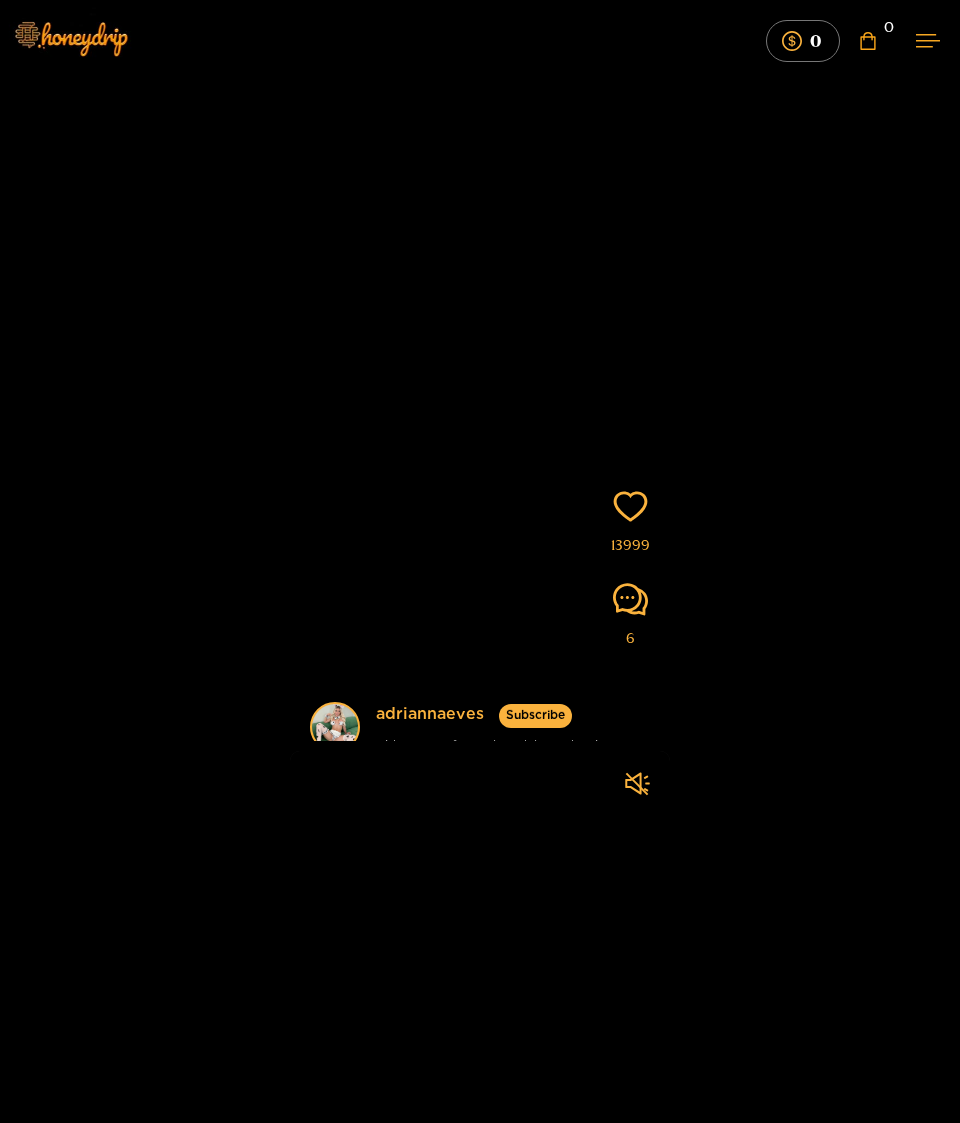 drag, startPoint x: 473, startPoint y: 718, endPoint x: 539, endPoint y: 350, distance: 373.87164 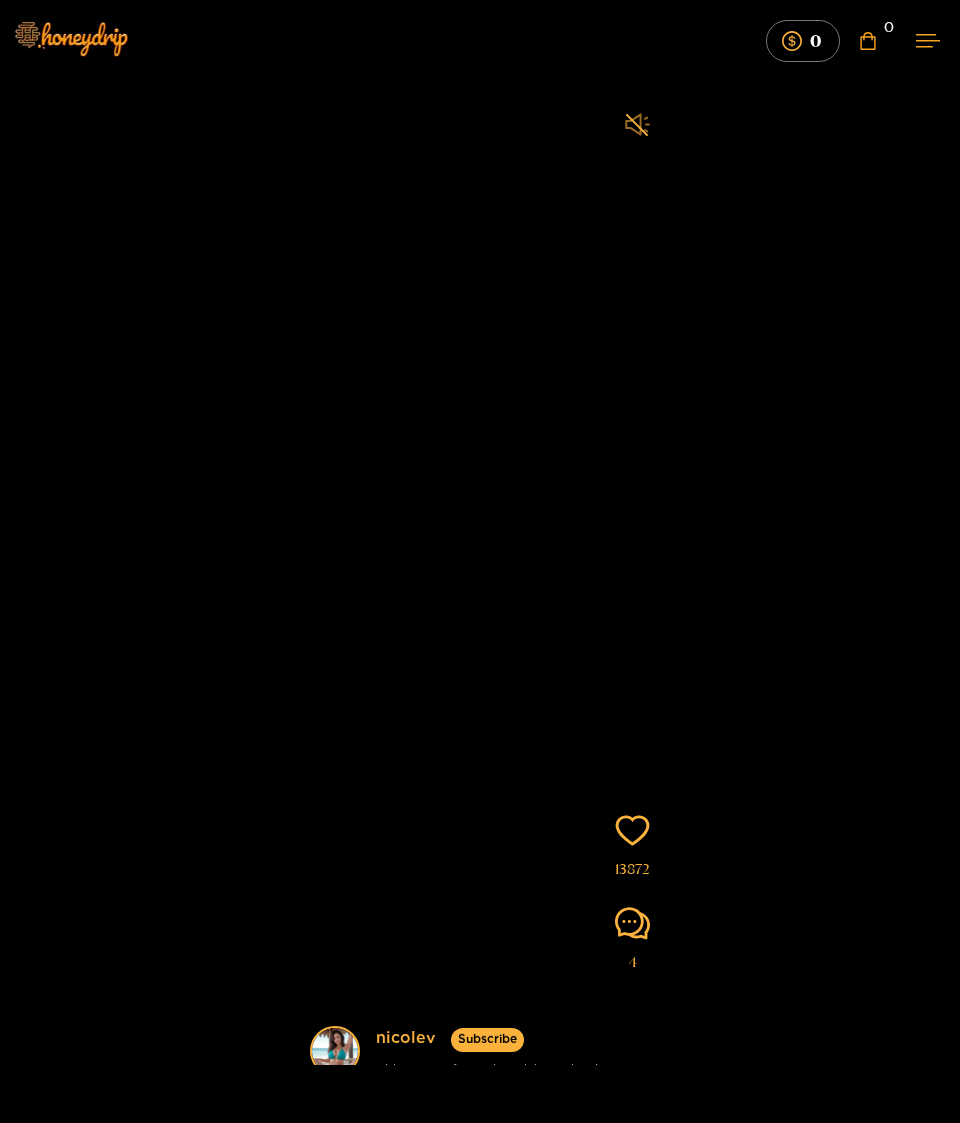click 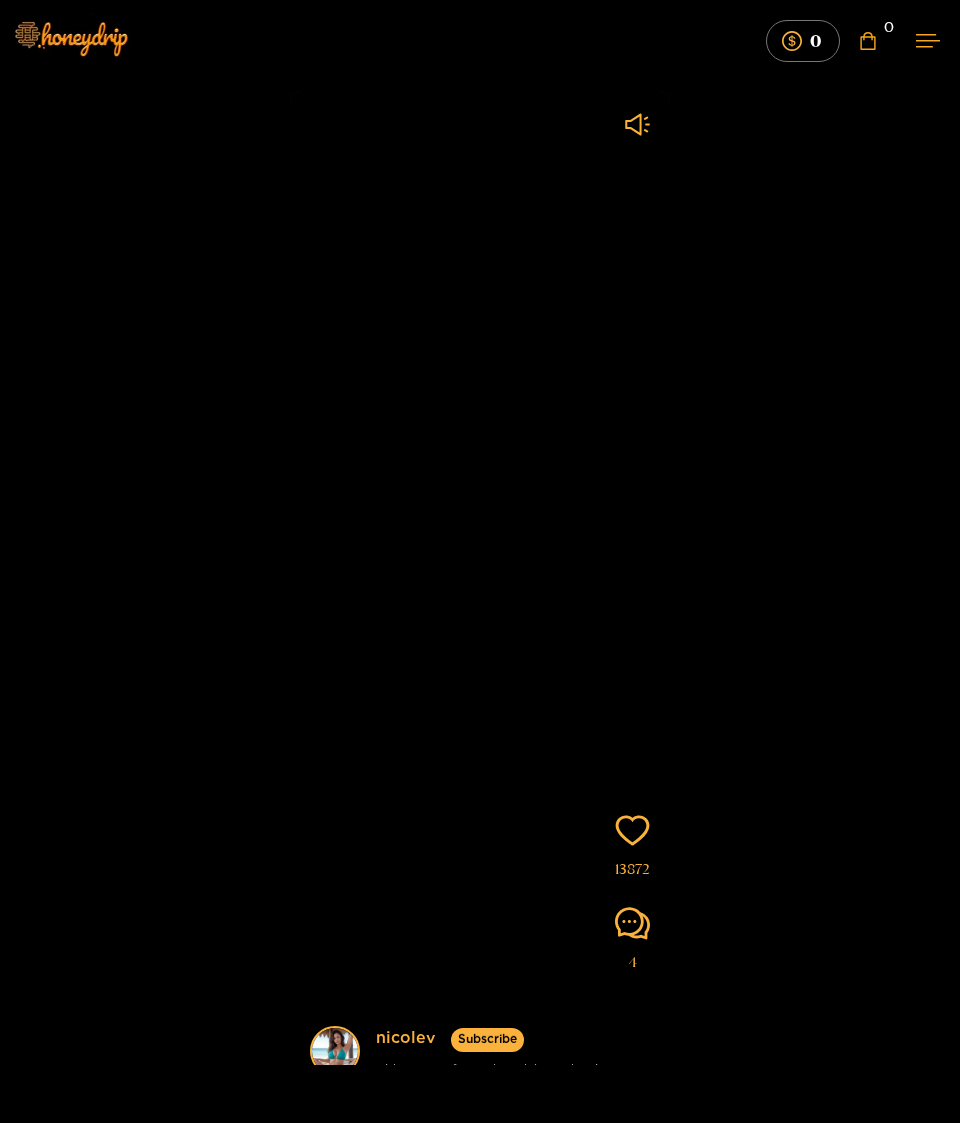 drag, startPoint x: 488, startPoint y: 672, endPoint x: 512, endPoint y: 174, distance: 498.57797 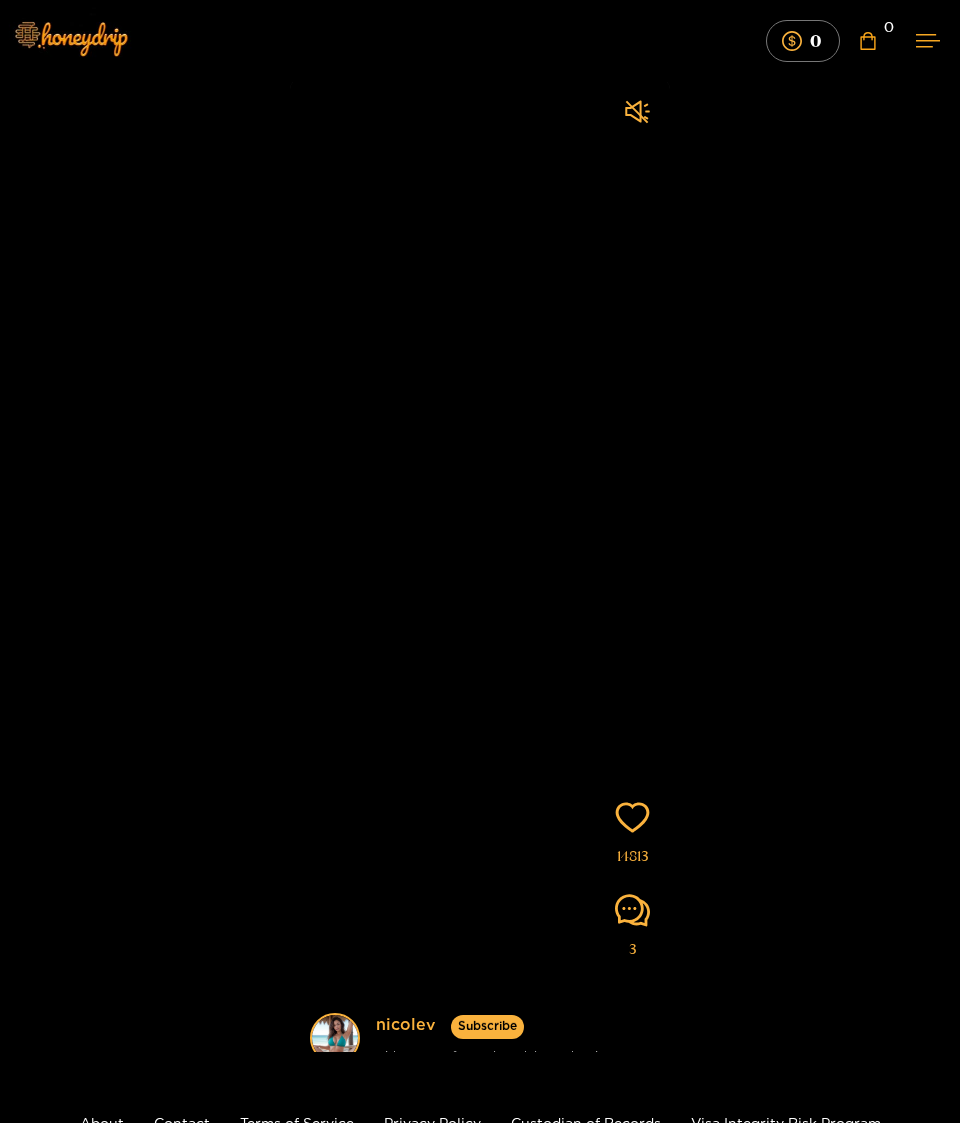 scroll, scrollTop: 5, scrollLeft: 0, axis: vertical 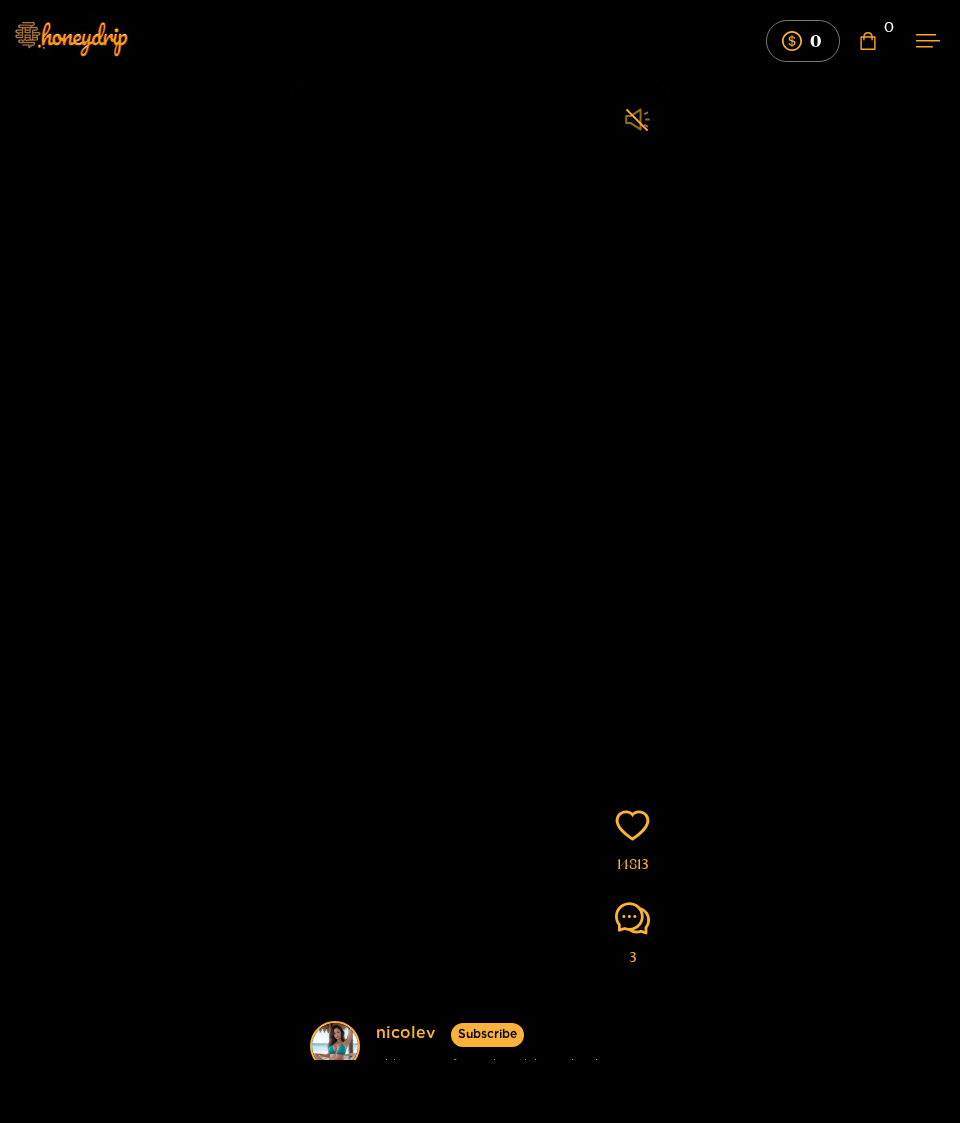 click 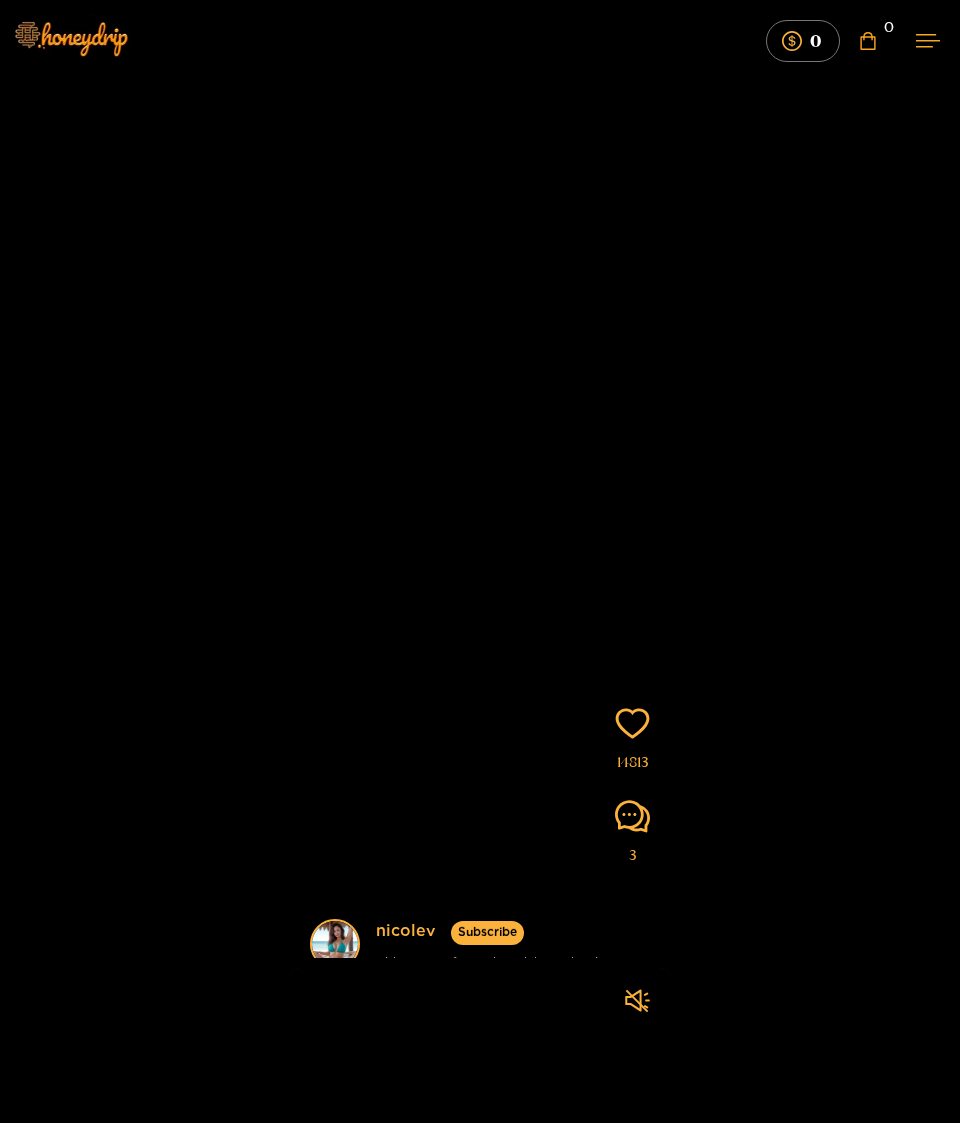 drag, startPoint x: 491, startPoint y: 616, endPoint x: 498, endPoint y: 342, distance: 274.08942 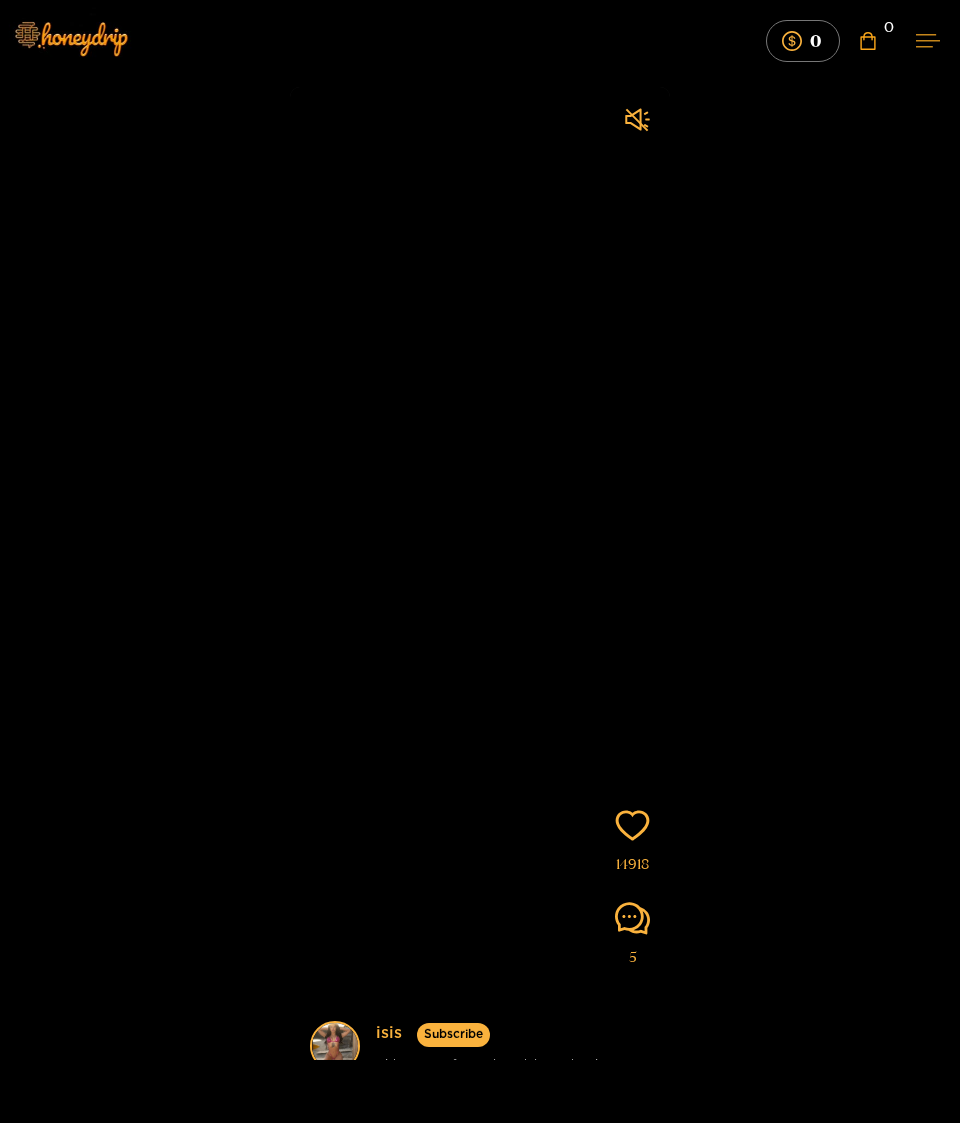 click at bounding box center (928, 40) 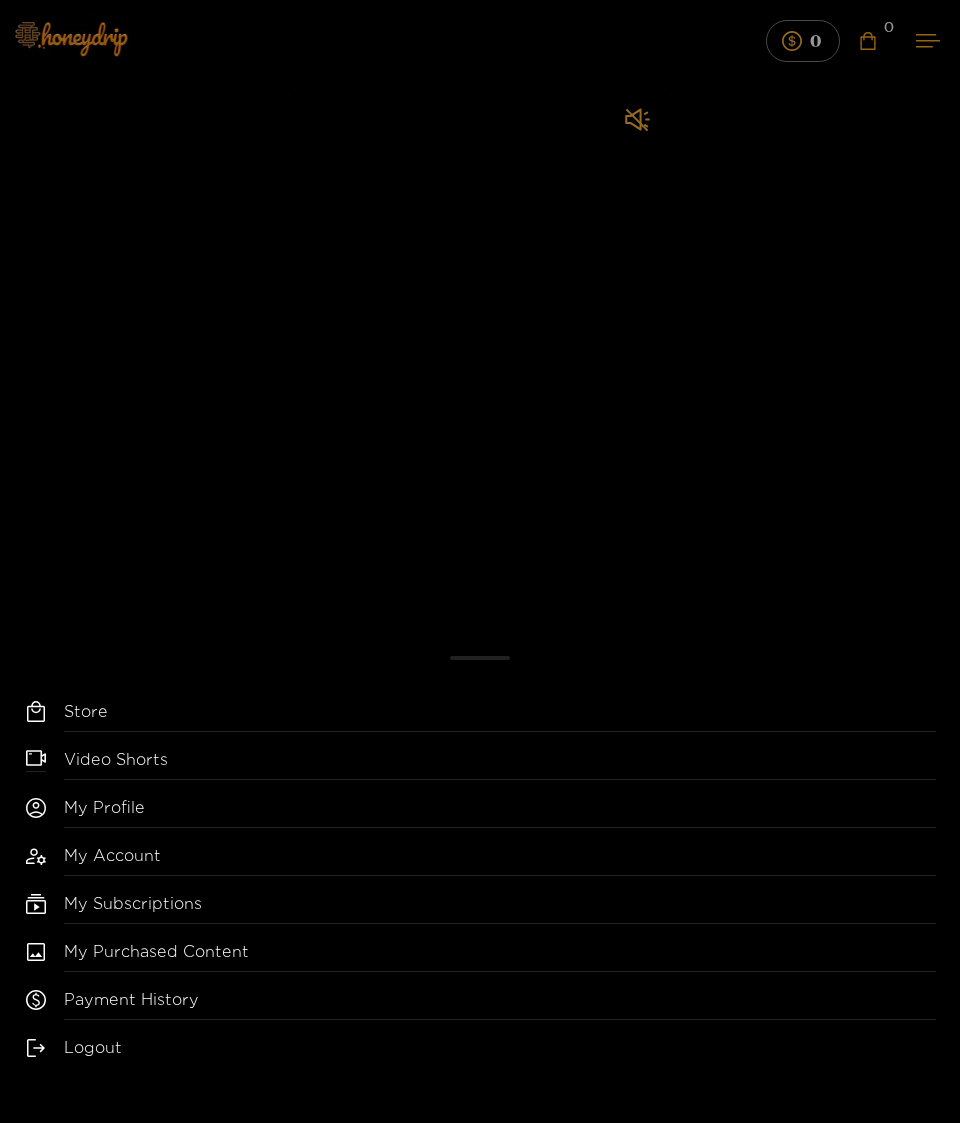 click on "My Account" at bounding box center [500, 860] 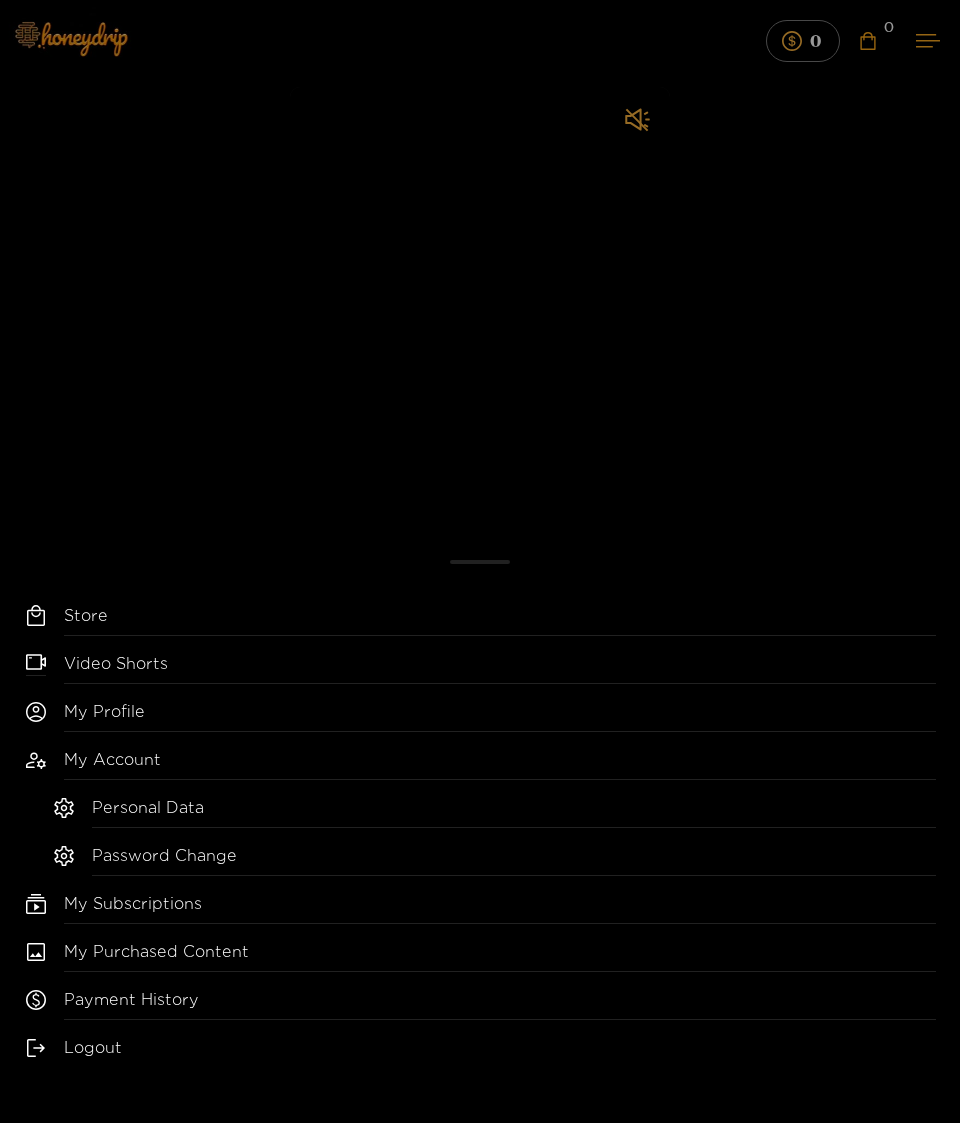 click 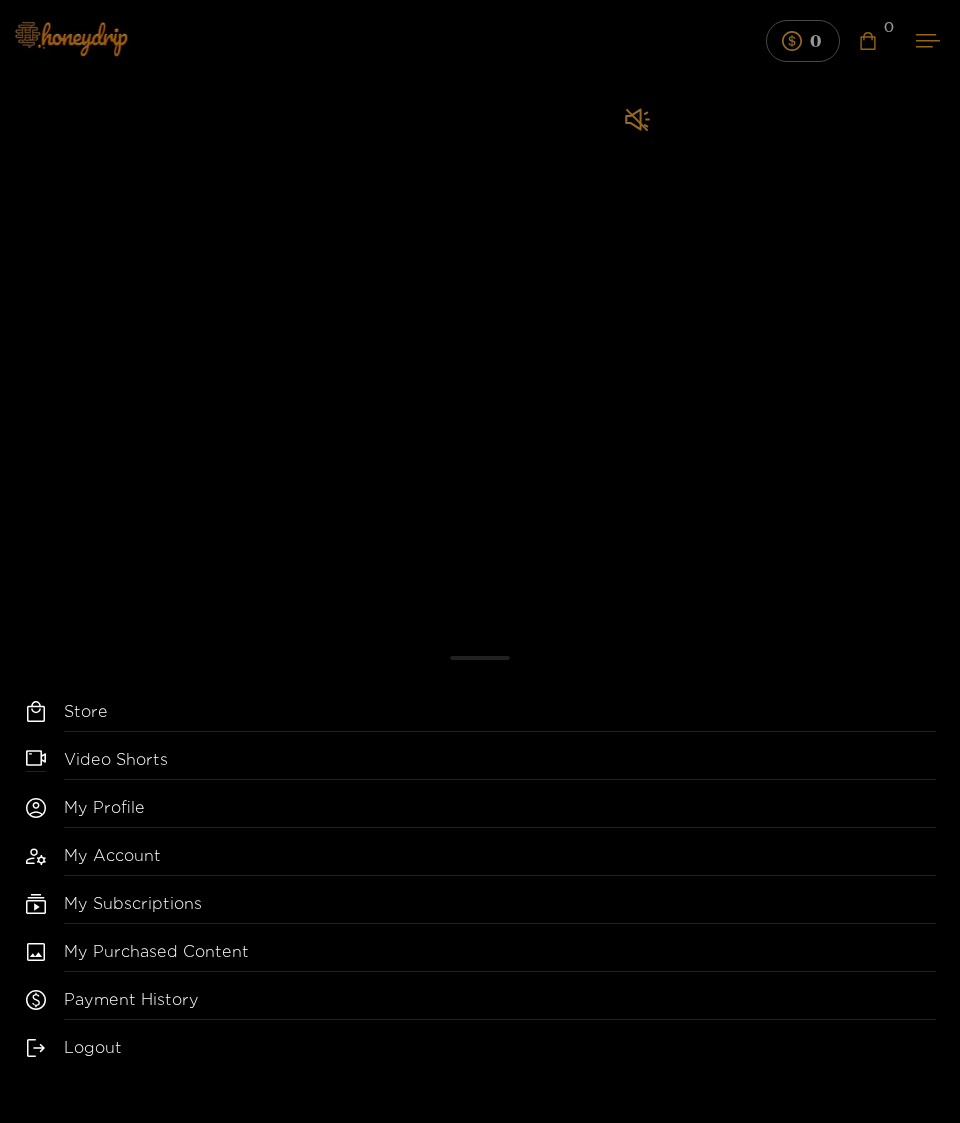 click on "My Account" at bounding box center (500, 860) 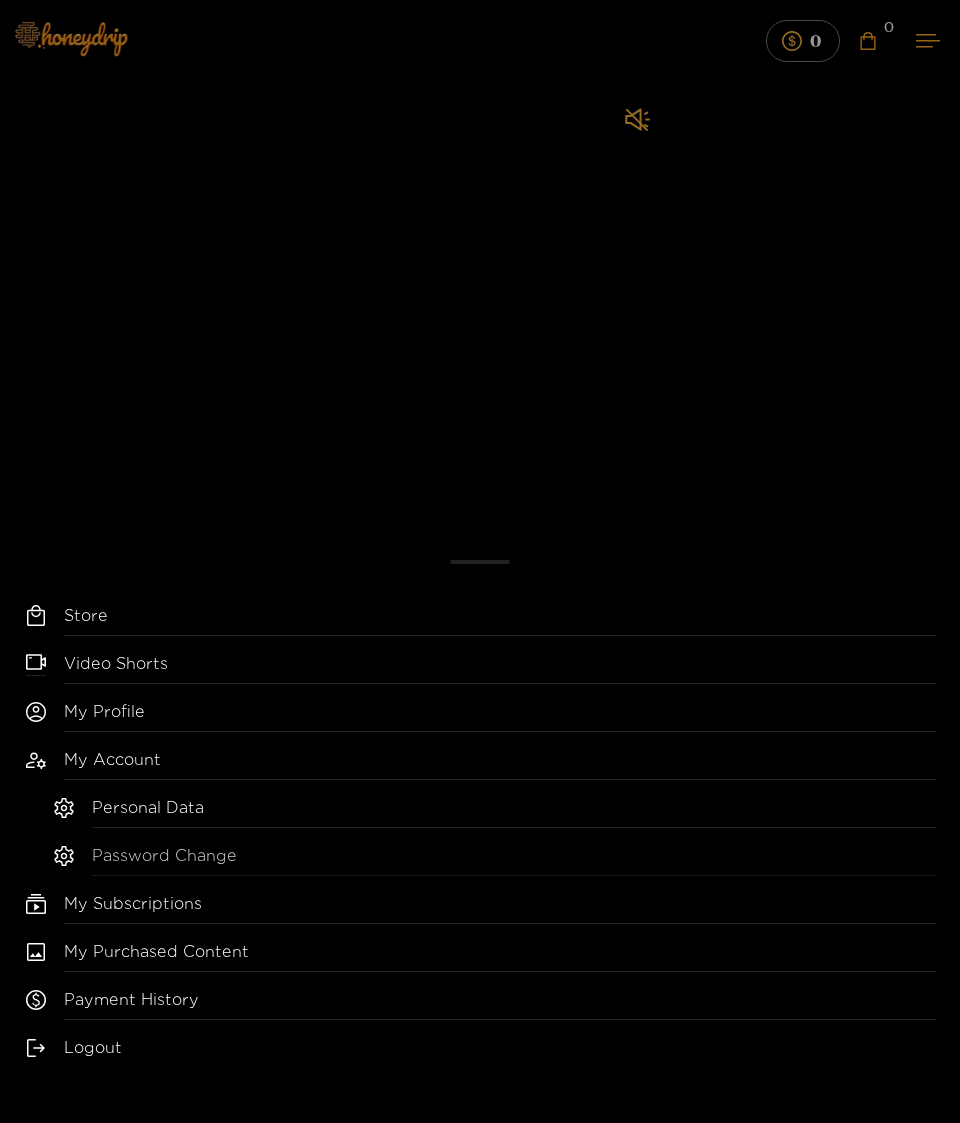 click on "Password Change" at bounding box center [514, 860] 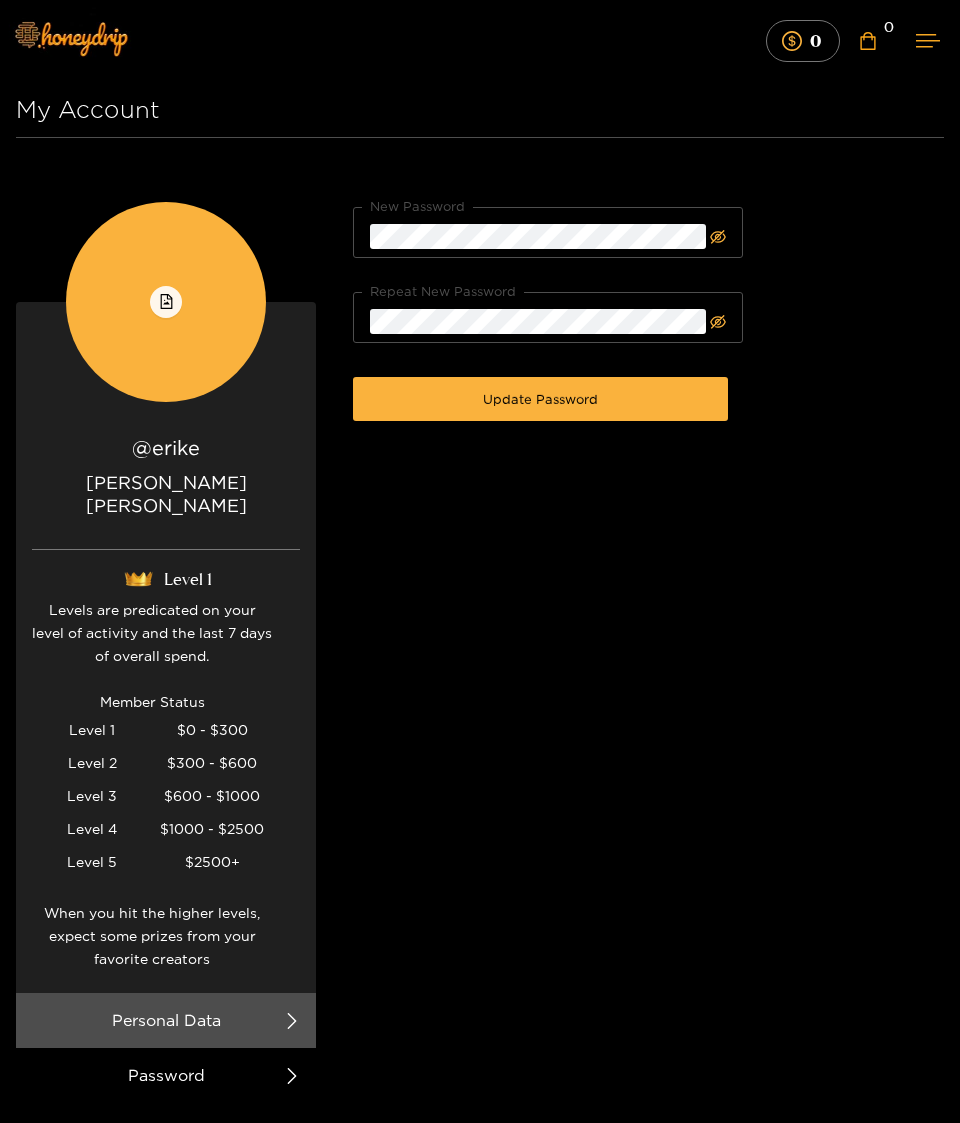click on "My Account" at bounding box center [480, 110] 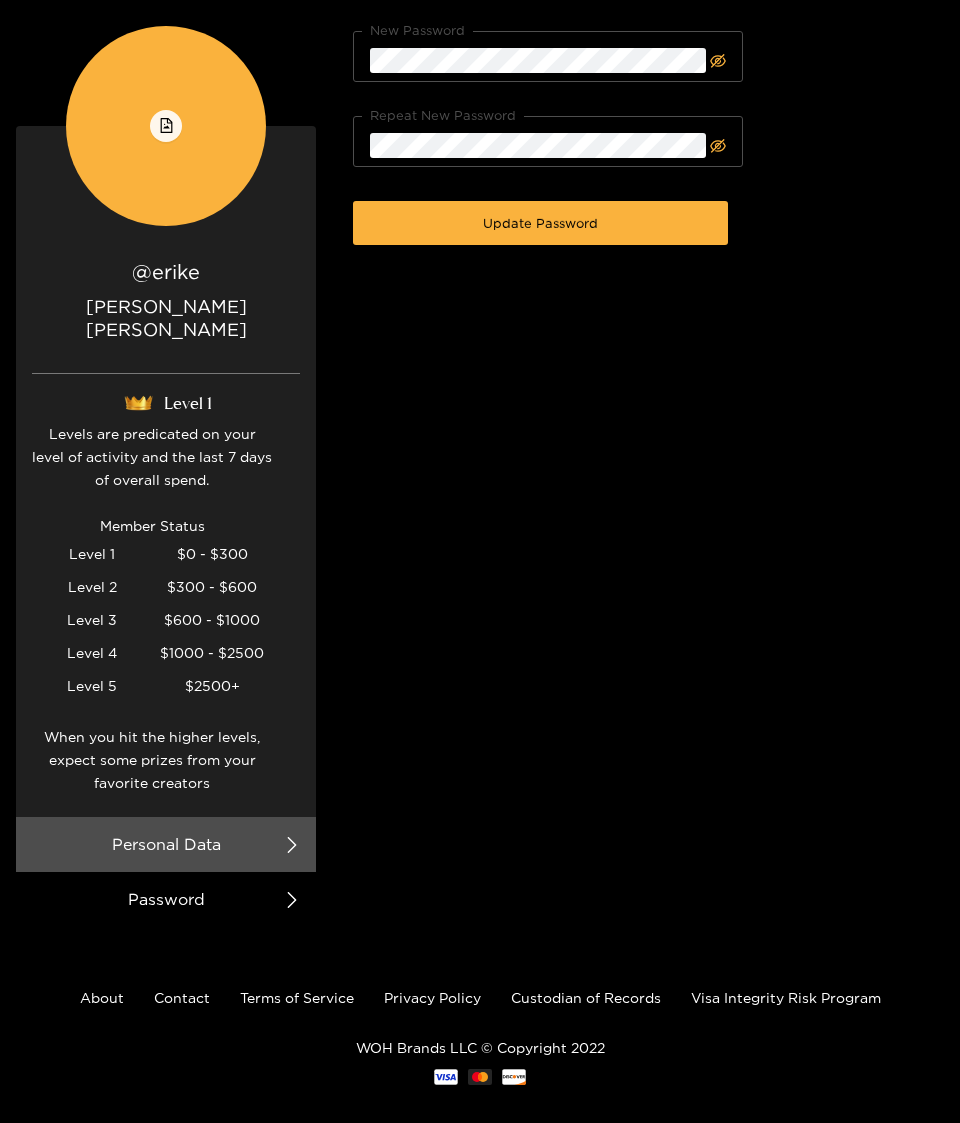 scroll, scrollTop: 175, scrollLeft: 0, axis: vertical 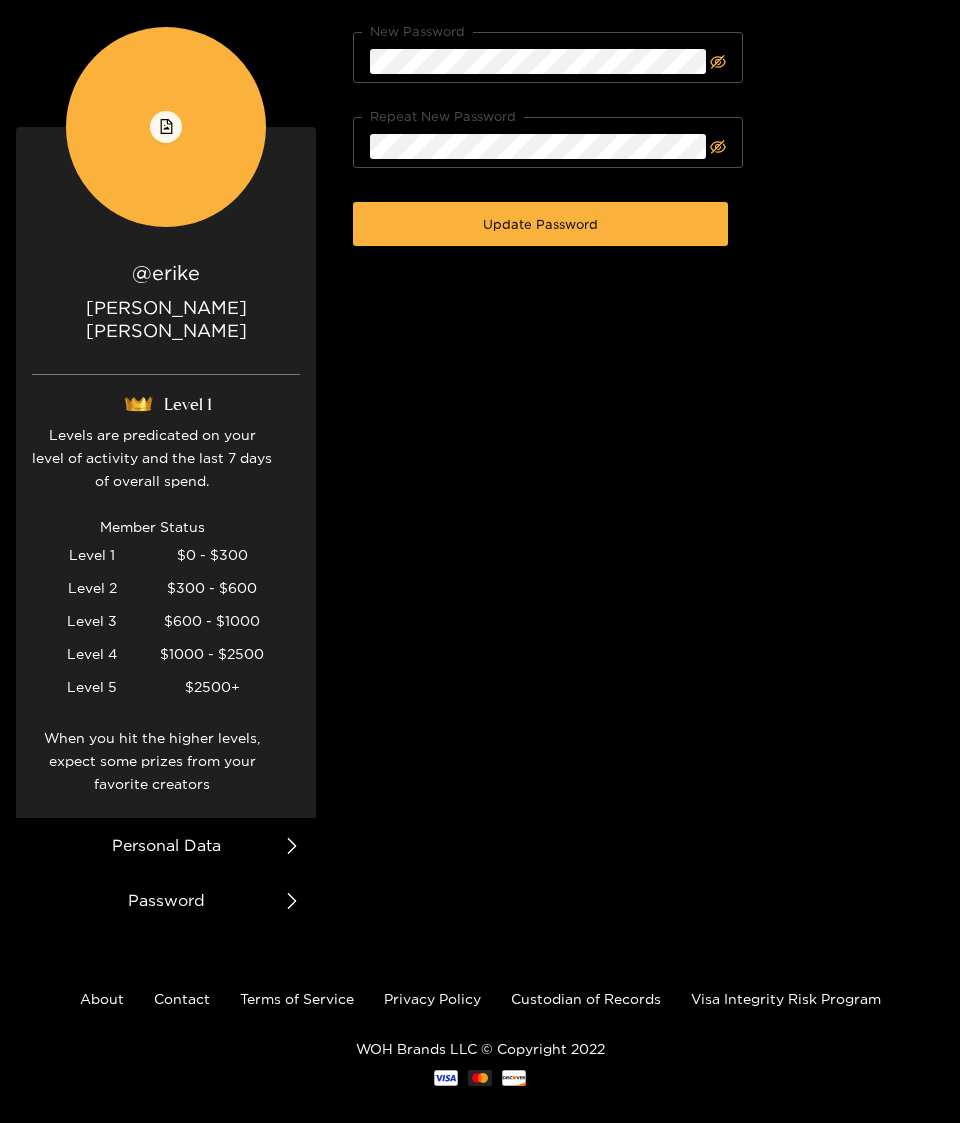 click on "Personal Data" at bounding box center [166, 845] 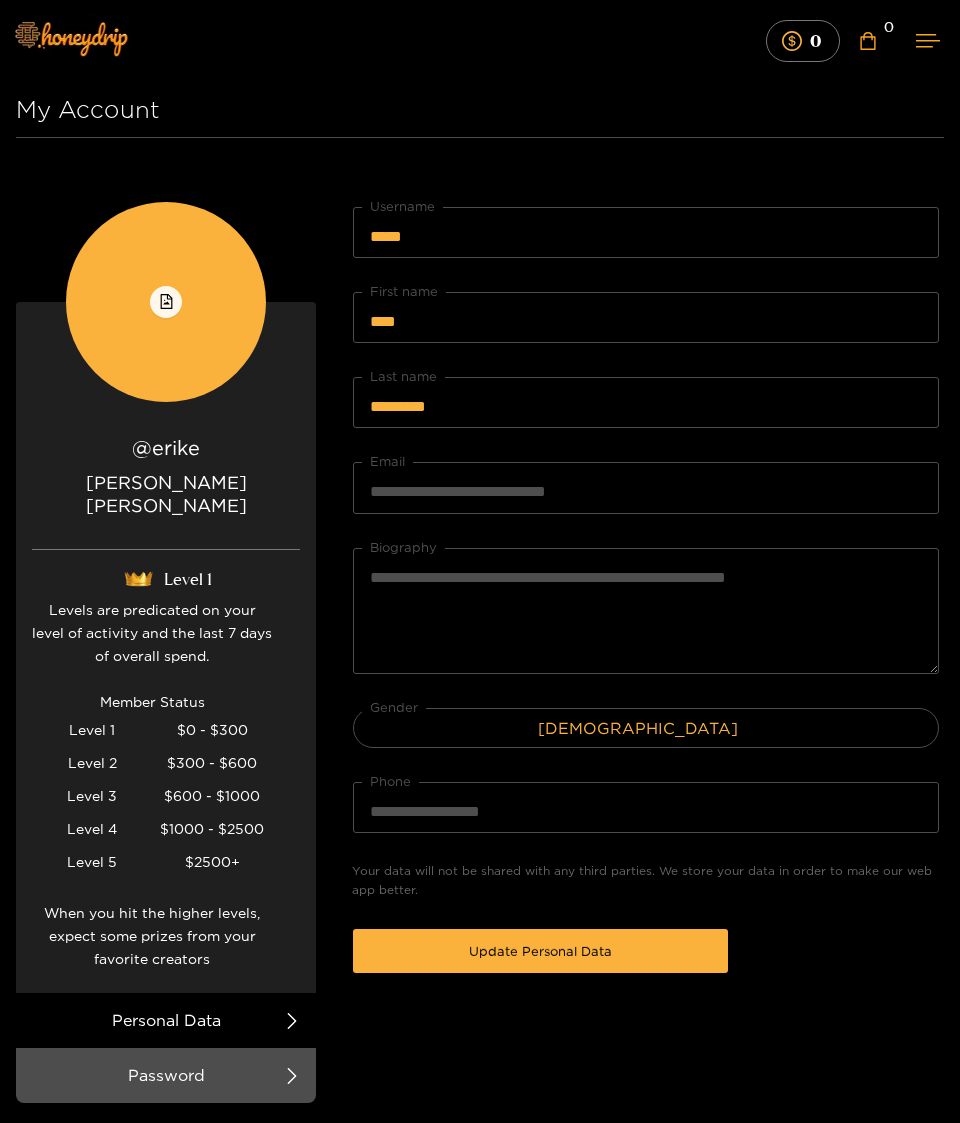 scroll, scrollTop: 0, scrollLeft: 0, axis: both 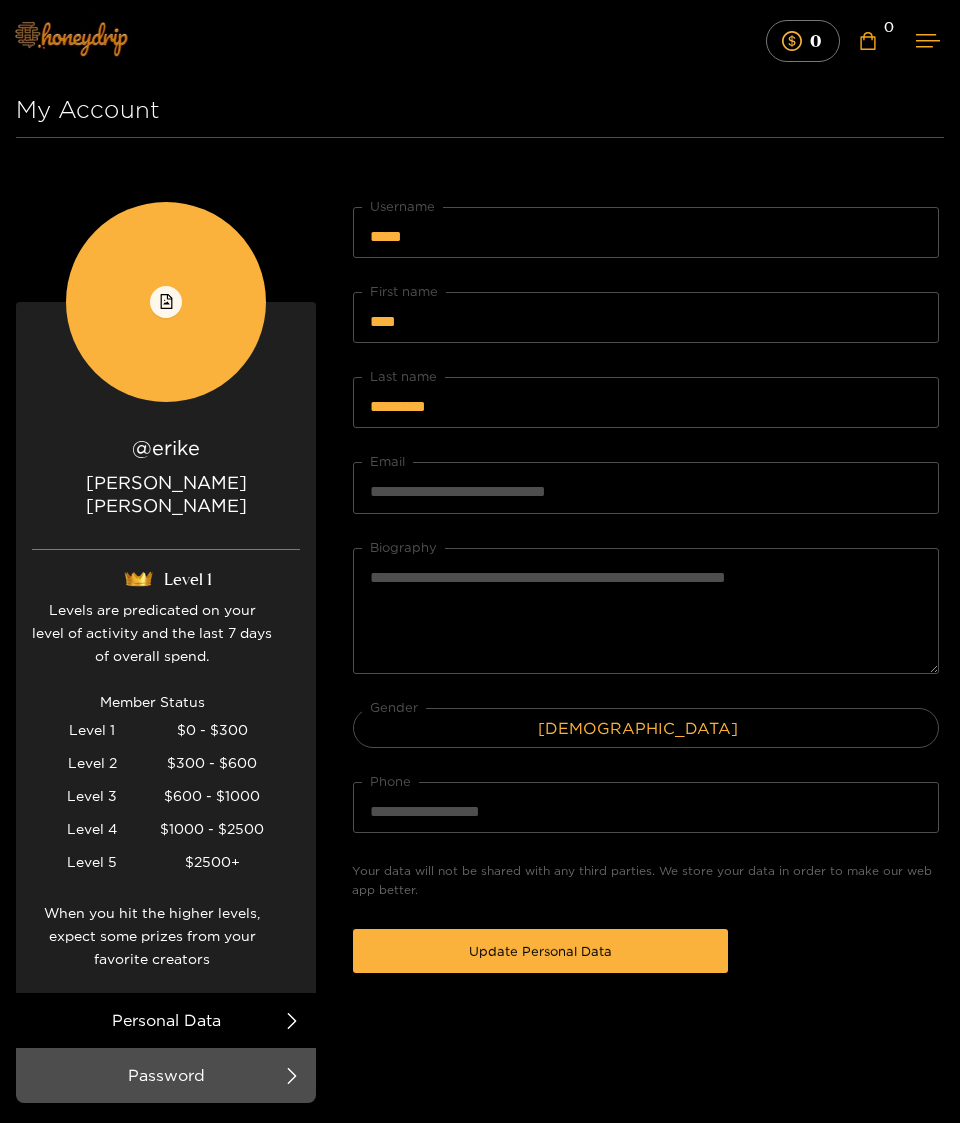 click at bounding box center (70, 38) 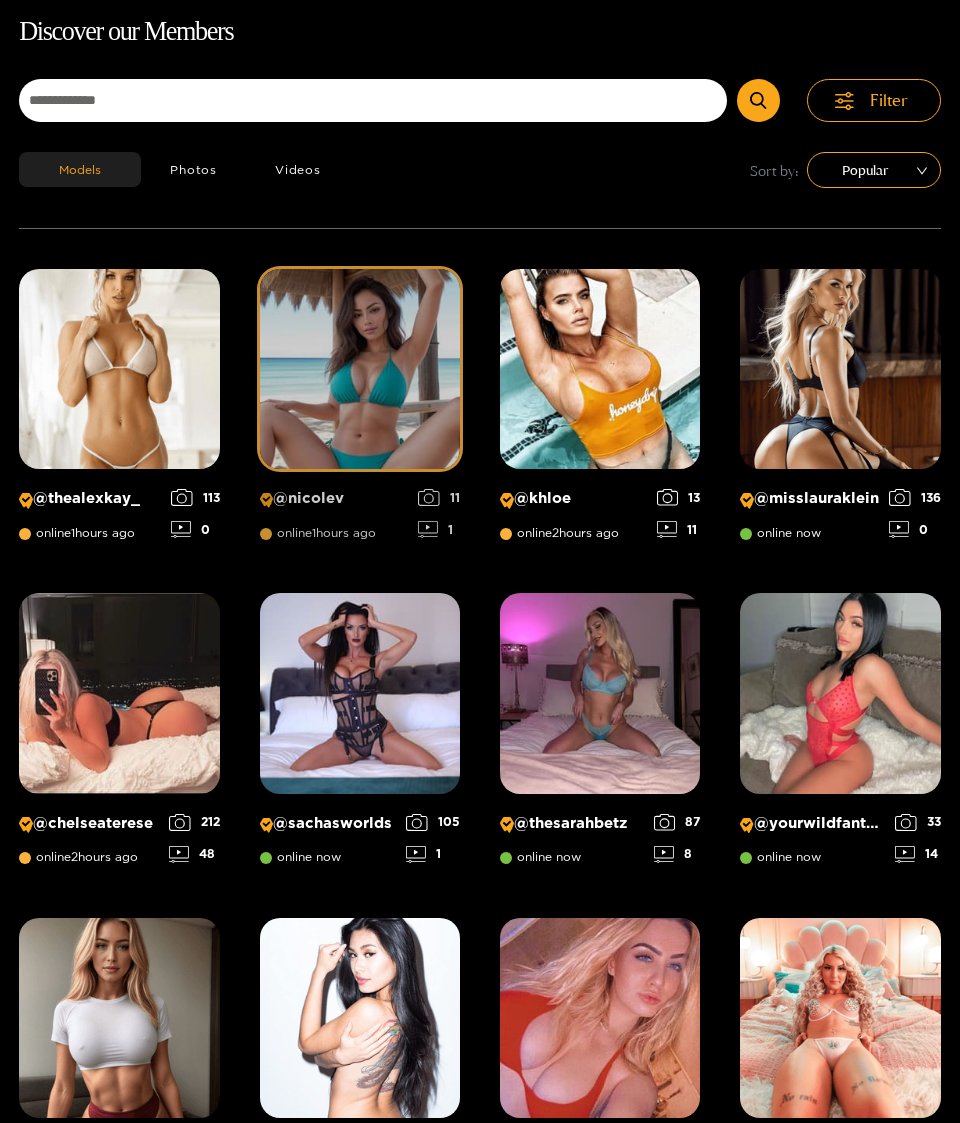 scroll, scrollTop: 128, scrollLeft: 0, axis: vertical 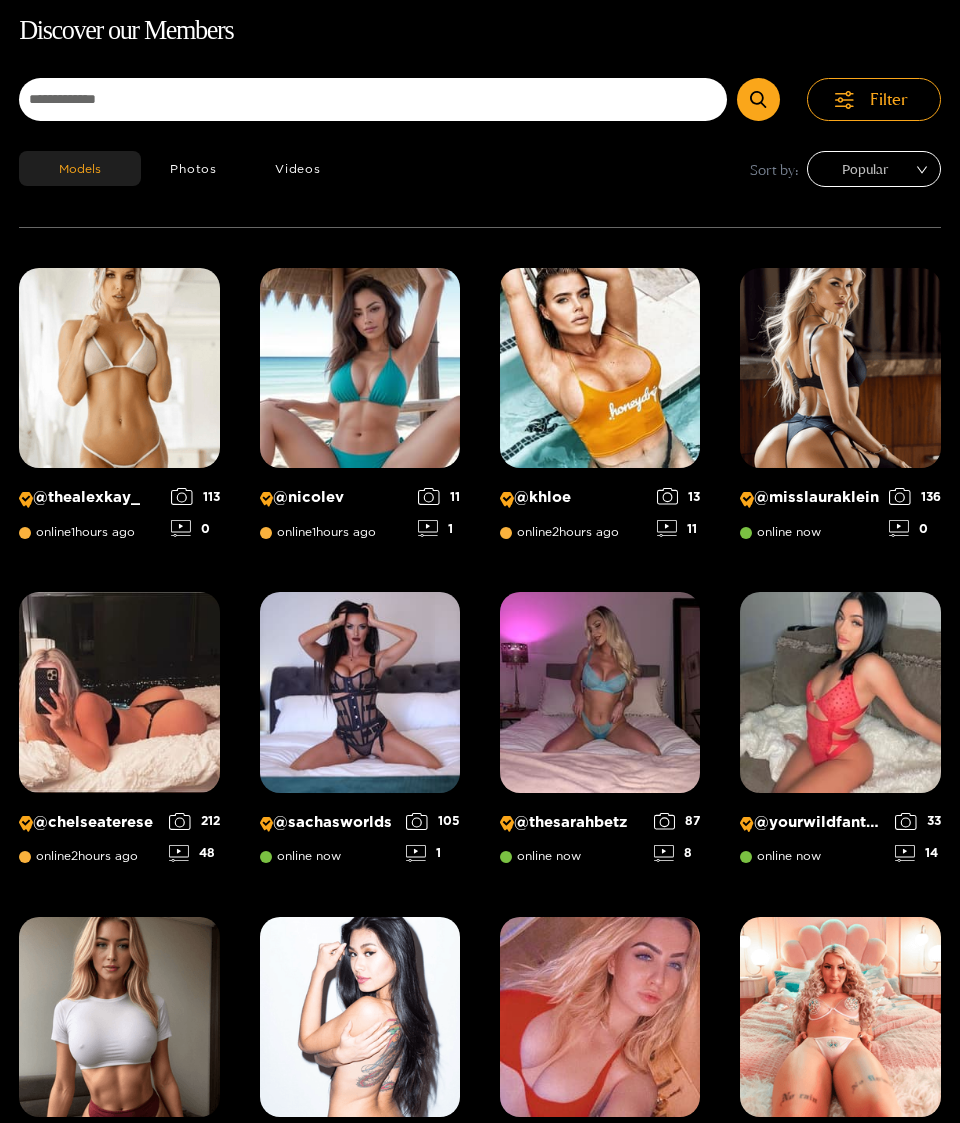 click on "Popular" at bounding box center (874, 169) 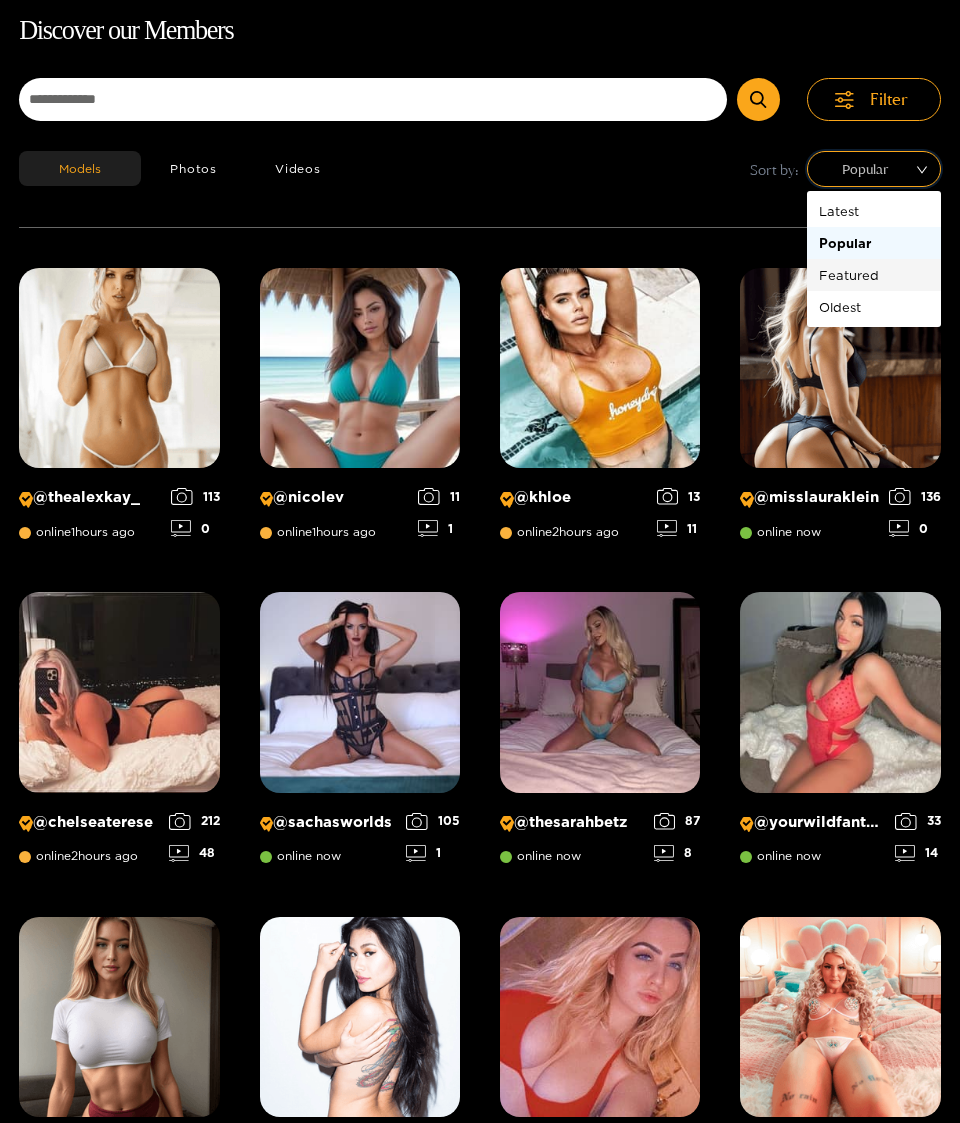 click on "Featured" at bounding box center (874, 275) 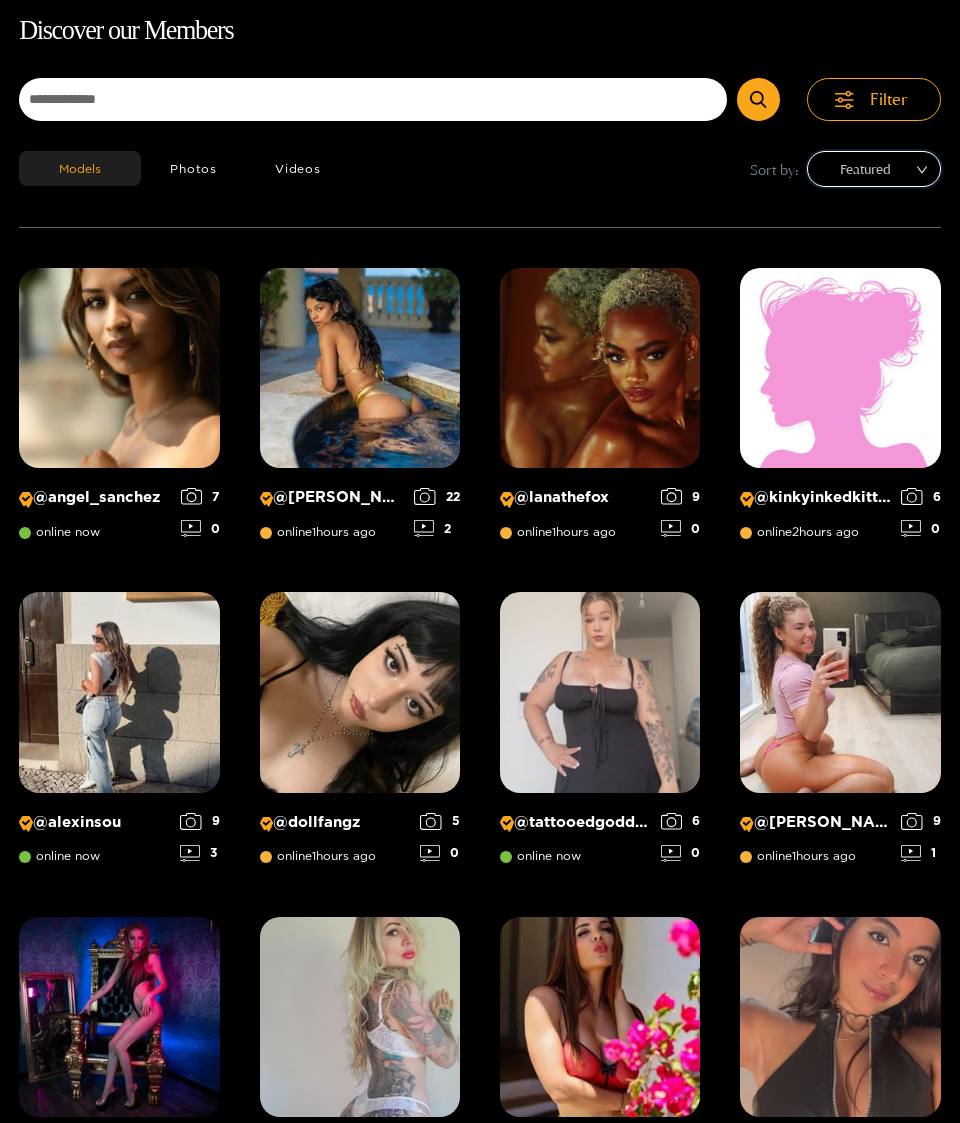 click on "Featured" at bounding box center [874, 169] 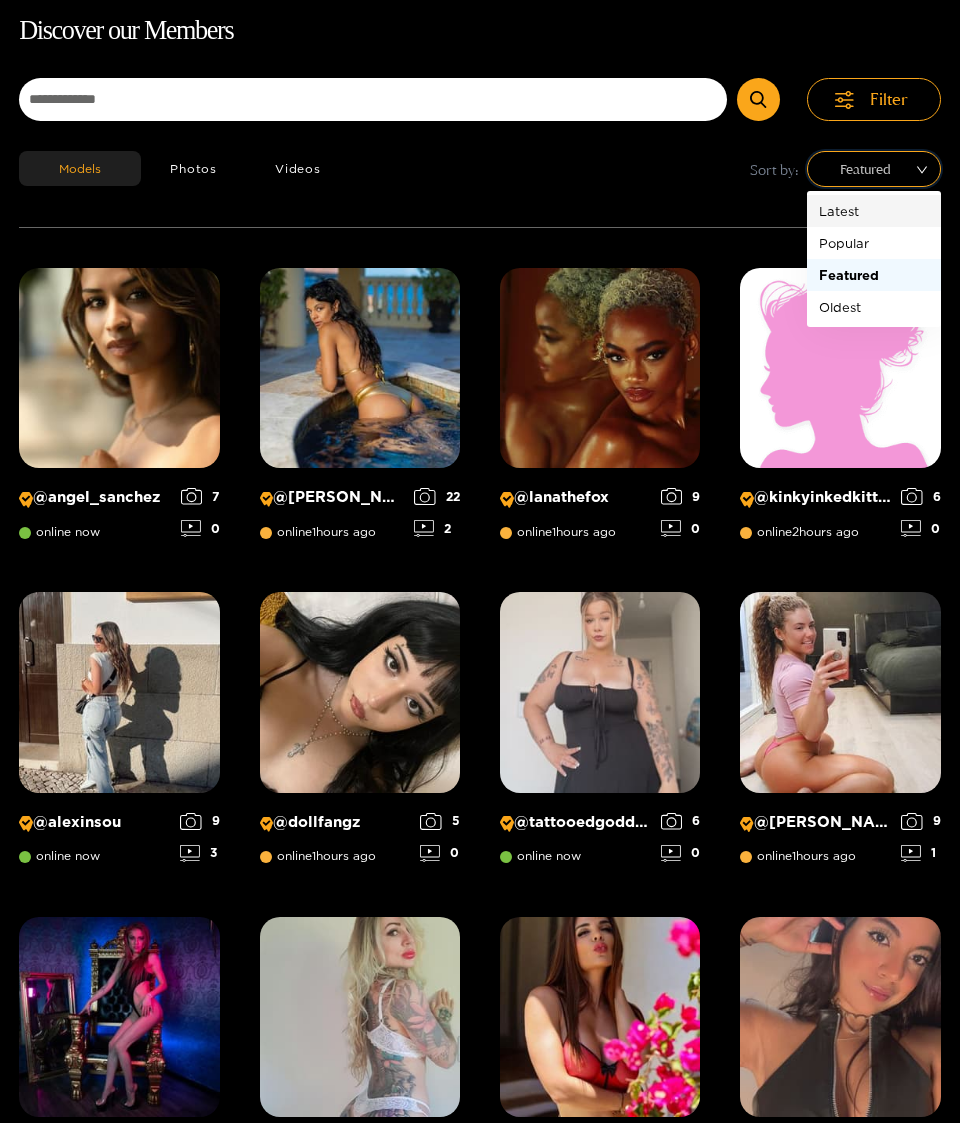 click on "Latest" at bounding box center [874, 211] 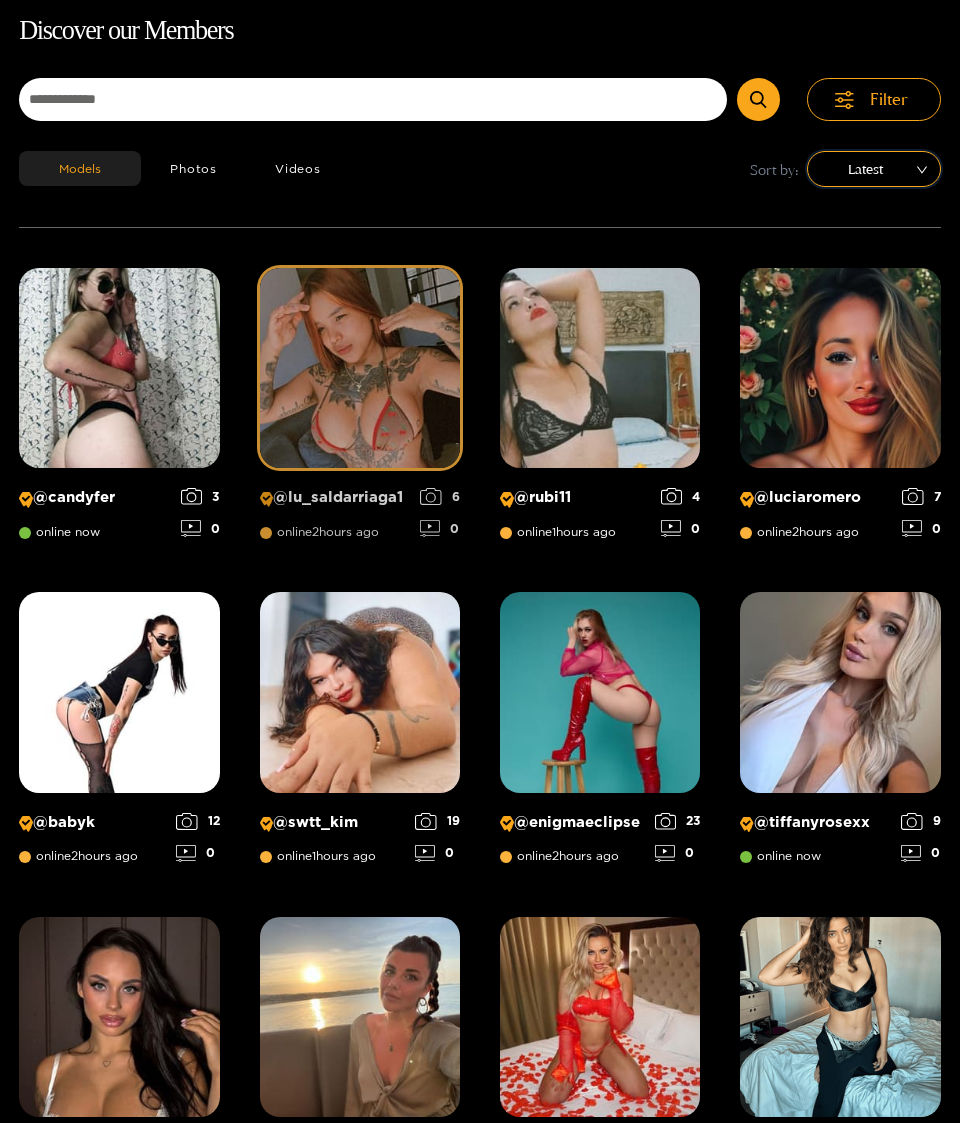 click at bounding box center (360, 368) 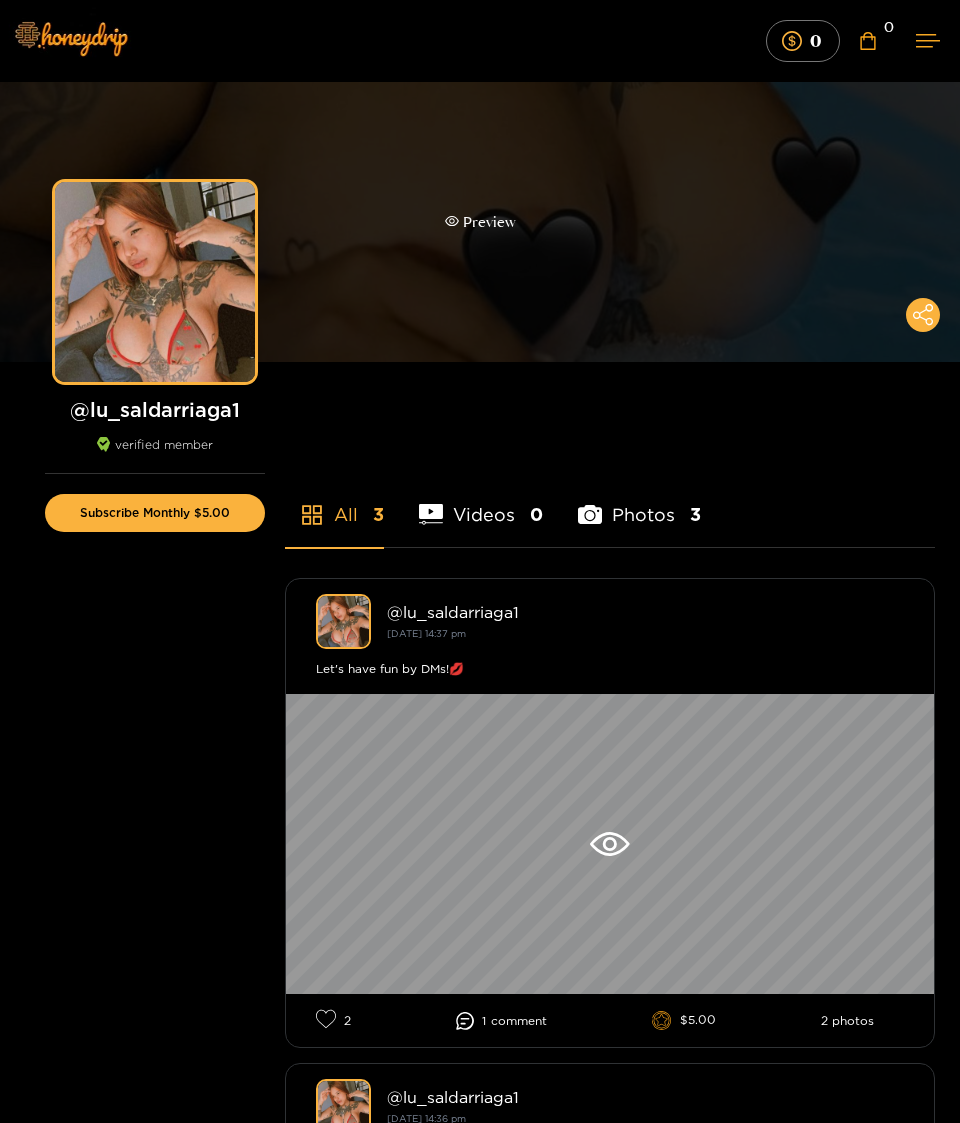 scroll, scrollTop: 0, scrollLeft: 0, axis: both 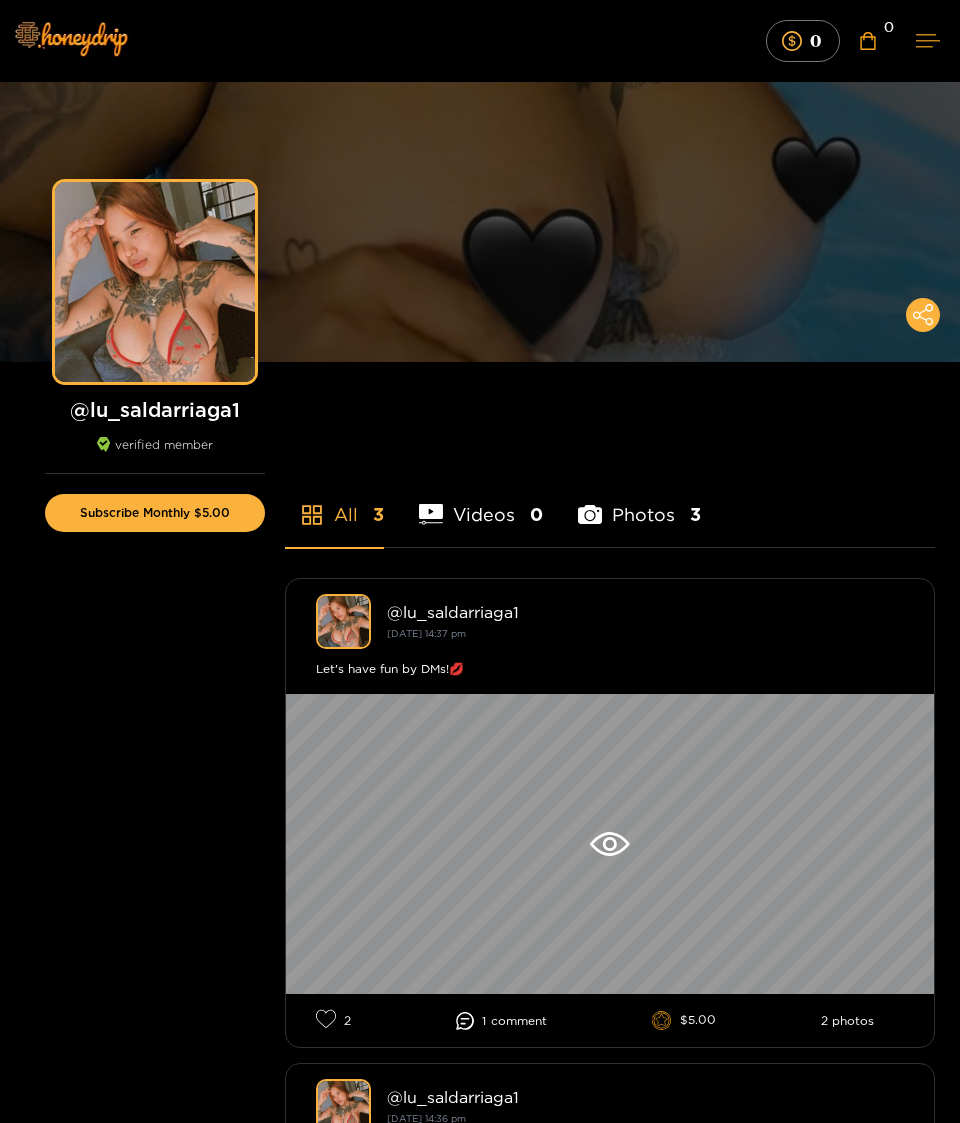 click at bounding box center (928, 40) 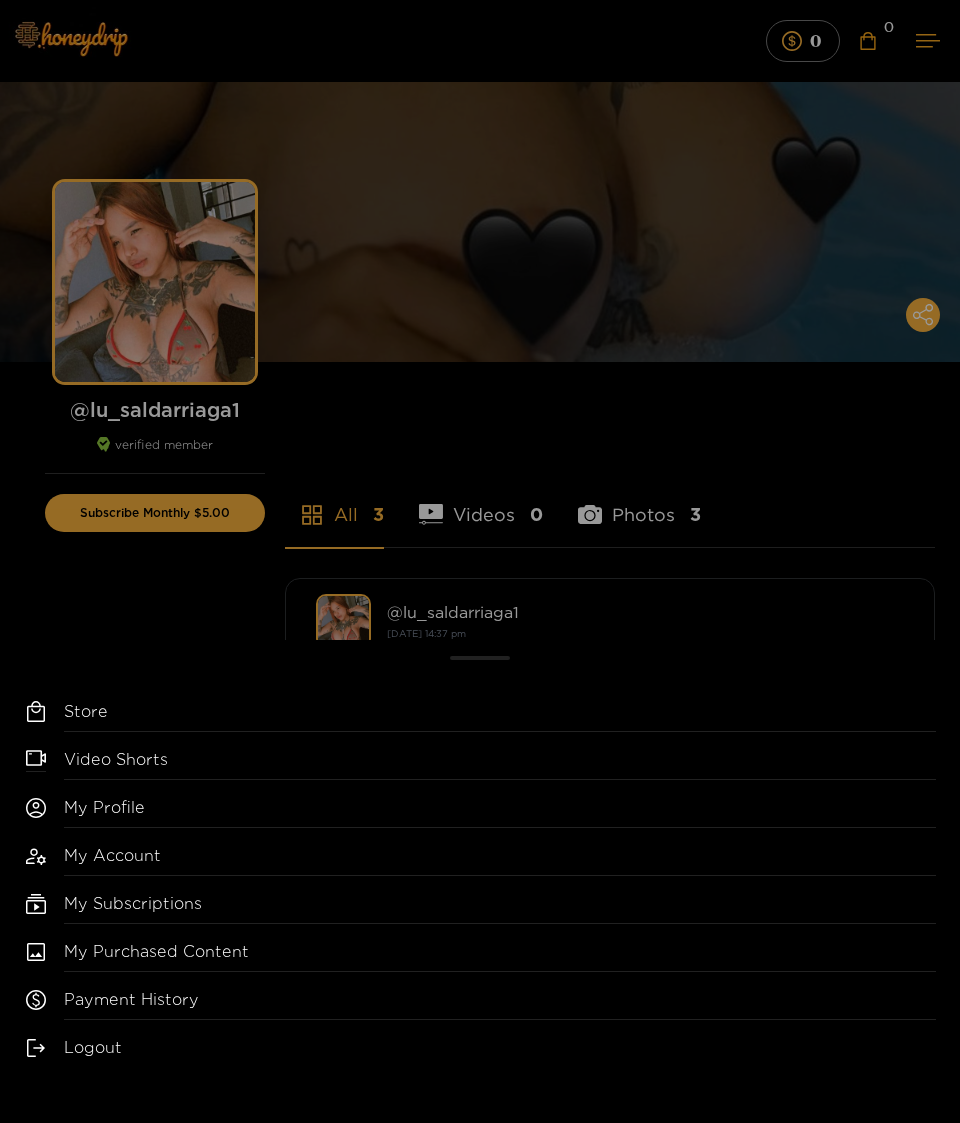 click on "My Account" at bounding box center (500, 860) 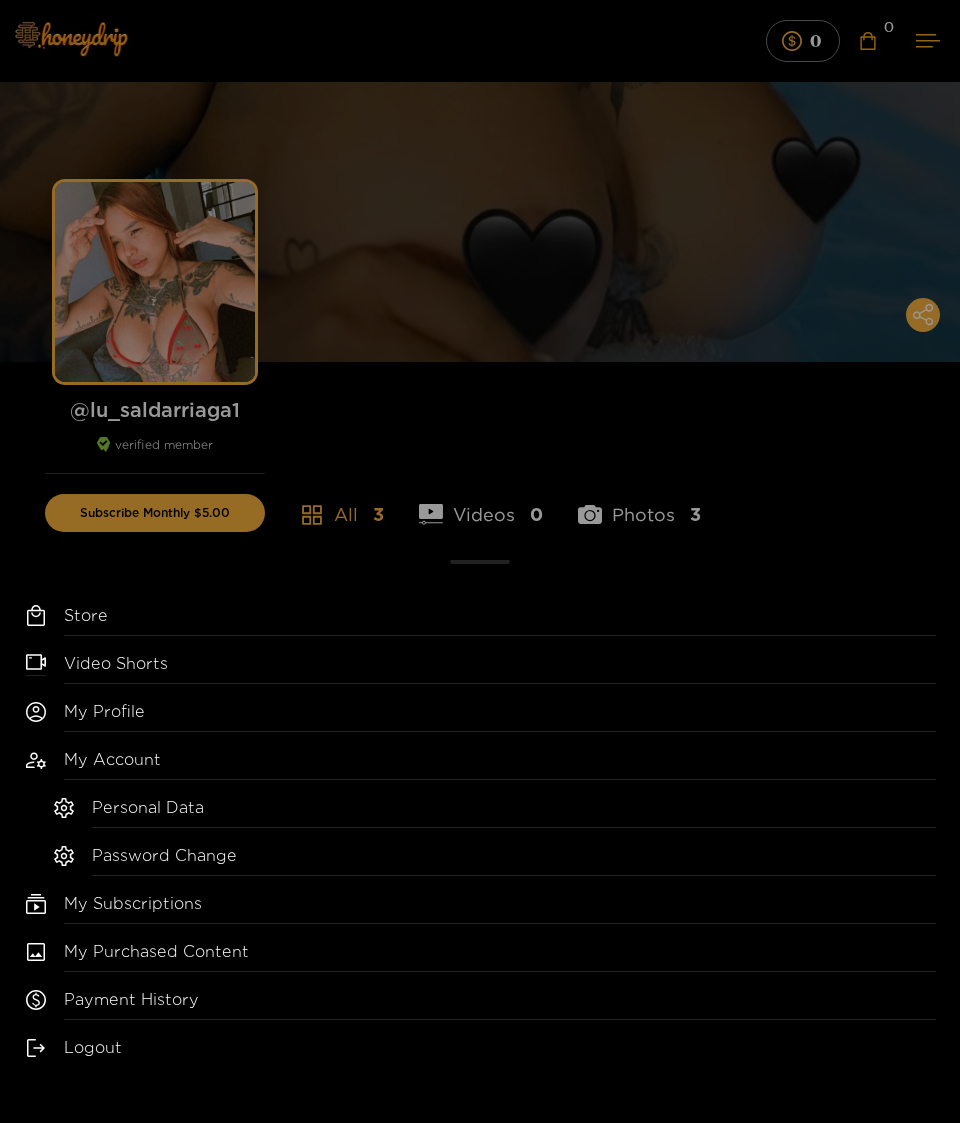 click on "My Account Personal Data Password Change" at bounding box center (480, 812) 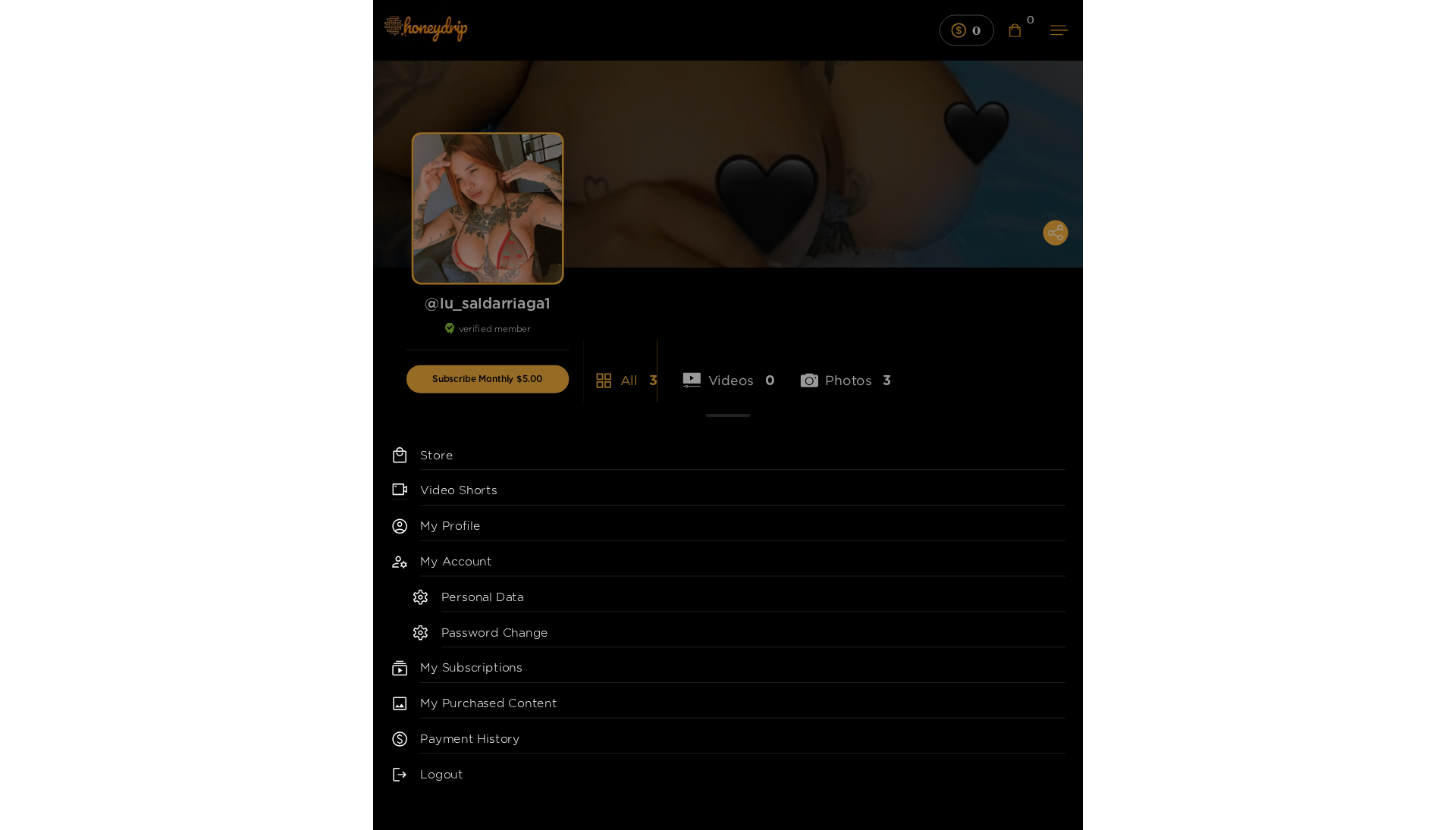 scroll, scrollTop: 681, scrollLeft: 0, axis: vertical 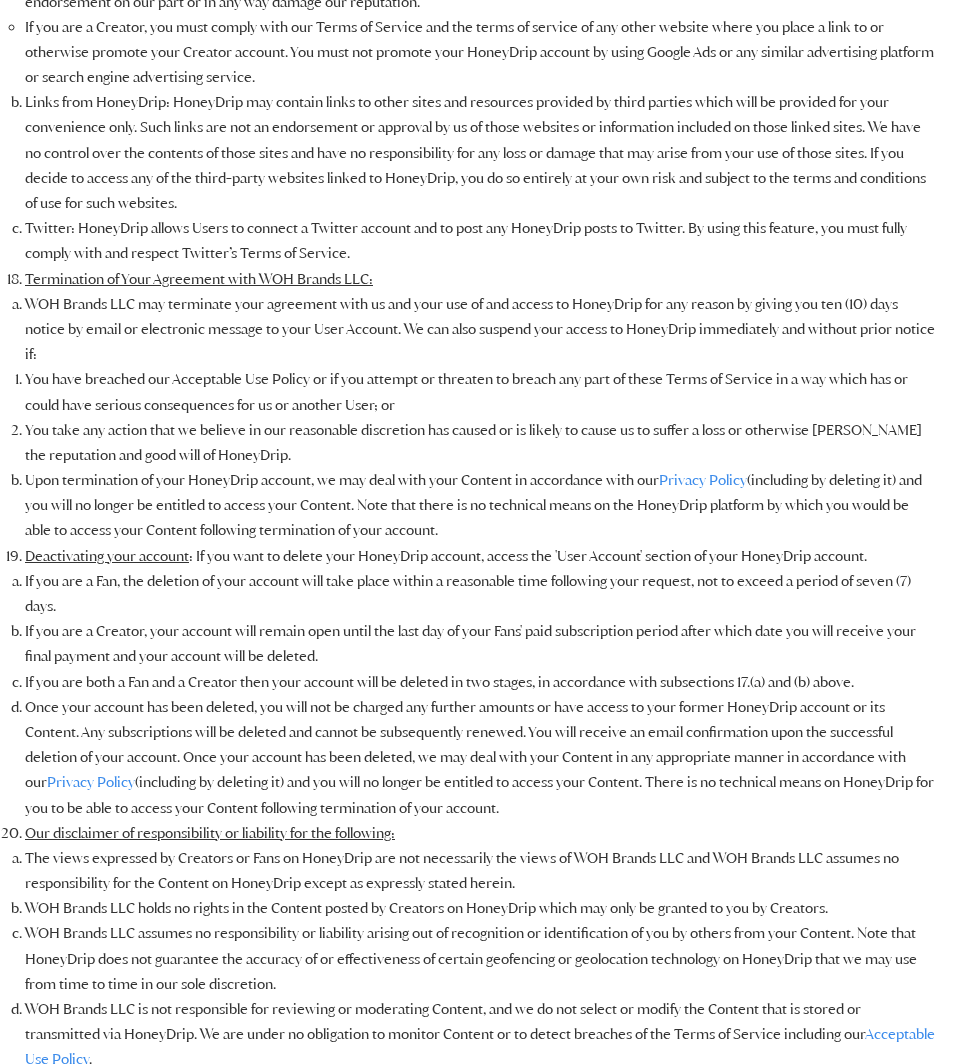 click on "If you are a Fan, the deletion of your account will take place within a reasonable time following your request, not to exceed a period of seven (7) days." at bounding box center (480, 594) 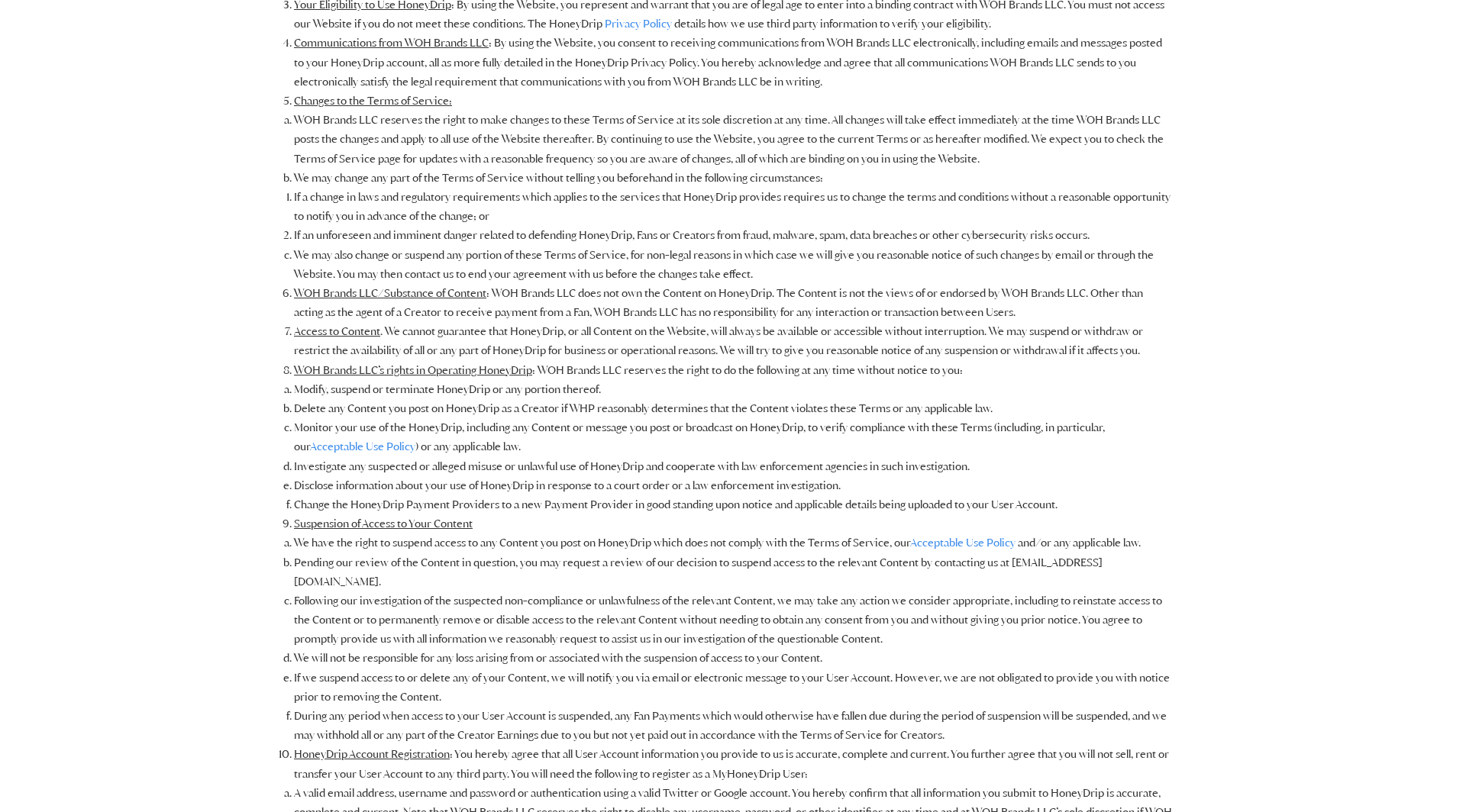 scroll, scrollTop: 3342, scrollLeft: 0, axis: vertical 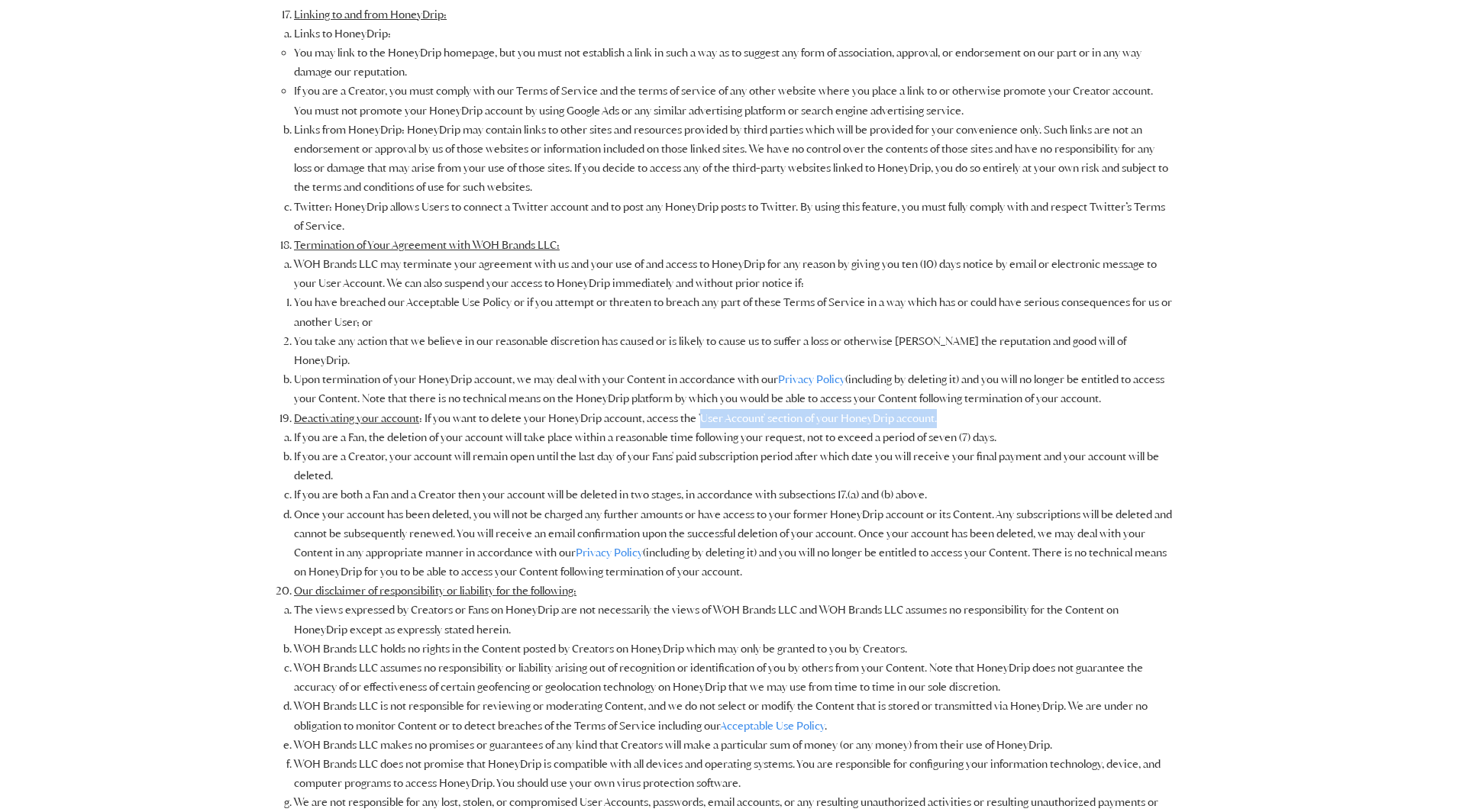drag, startPoint x: 703, startPoint y: 404, endPoint x: 950, endPoint y: 403, distance: 247.00202 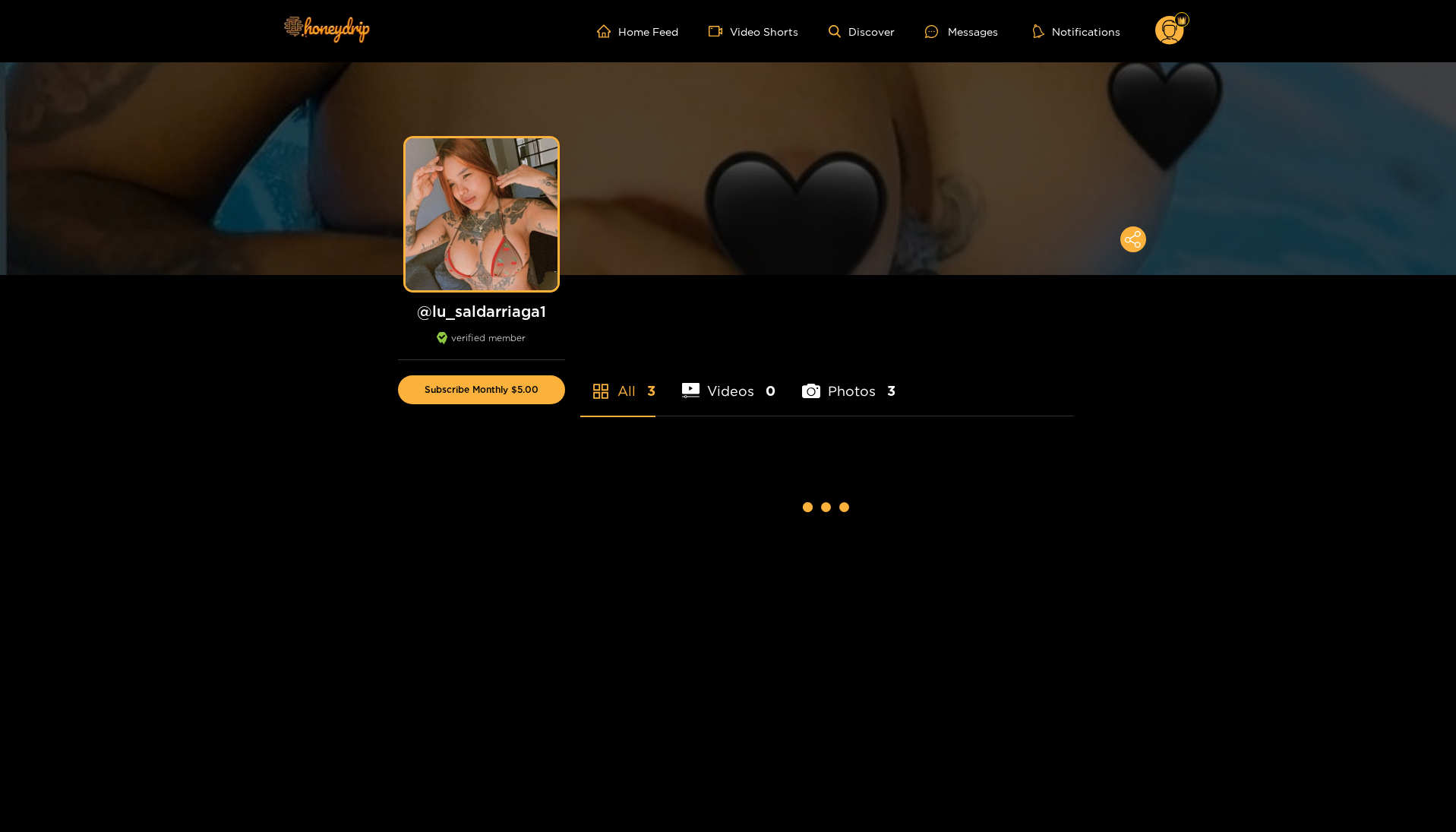 scroll, scrollTop: 228, scrollLeft: 0, axis: vertical 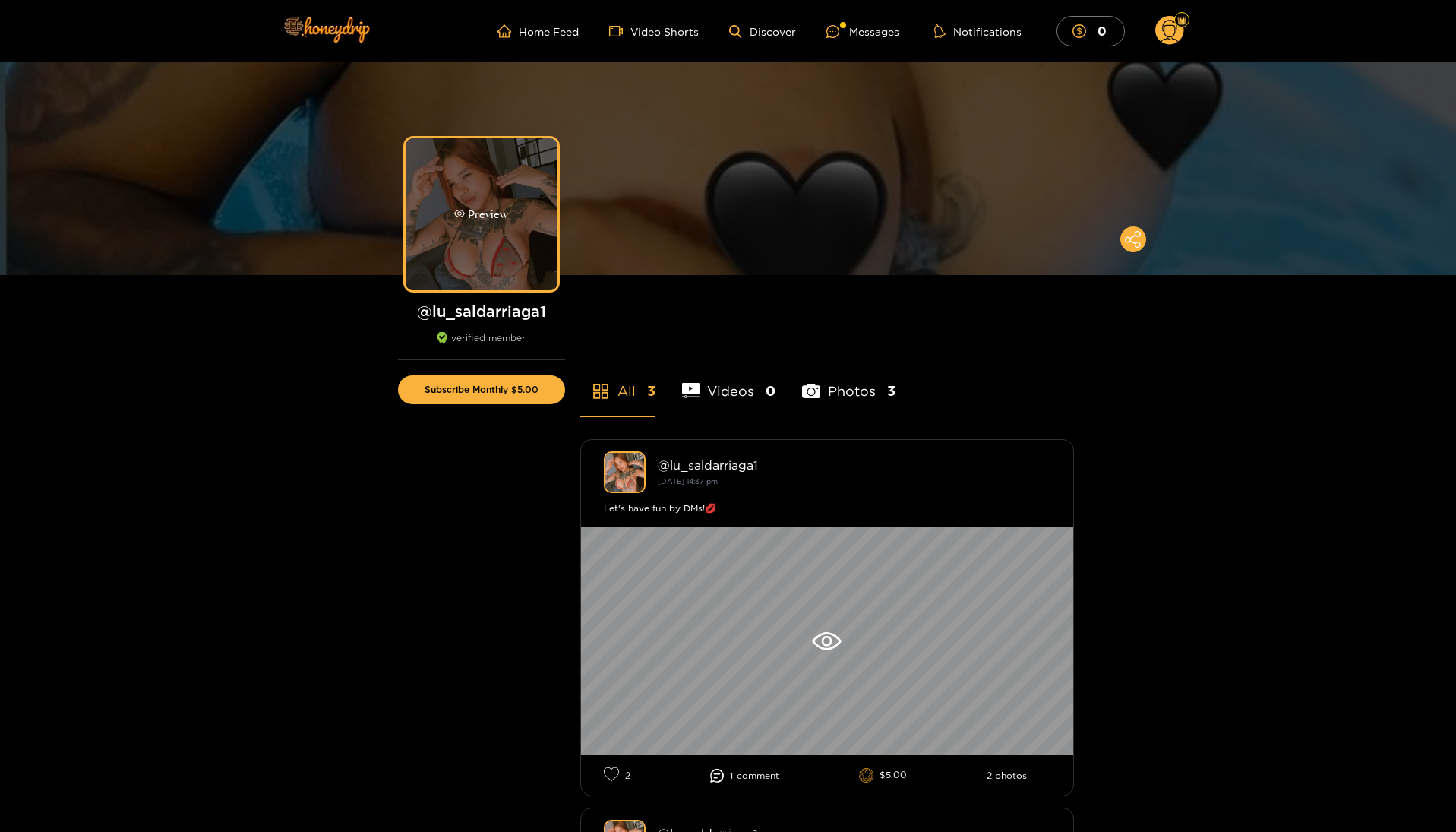 click on "Preview" at bounding box center [482, 214] 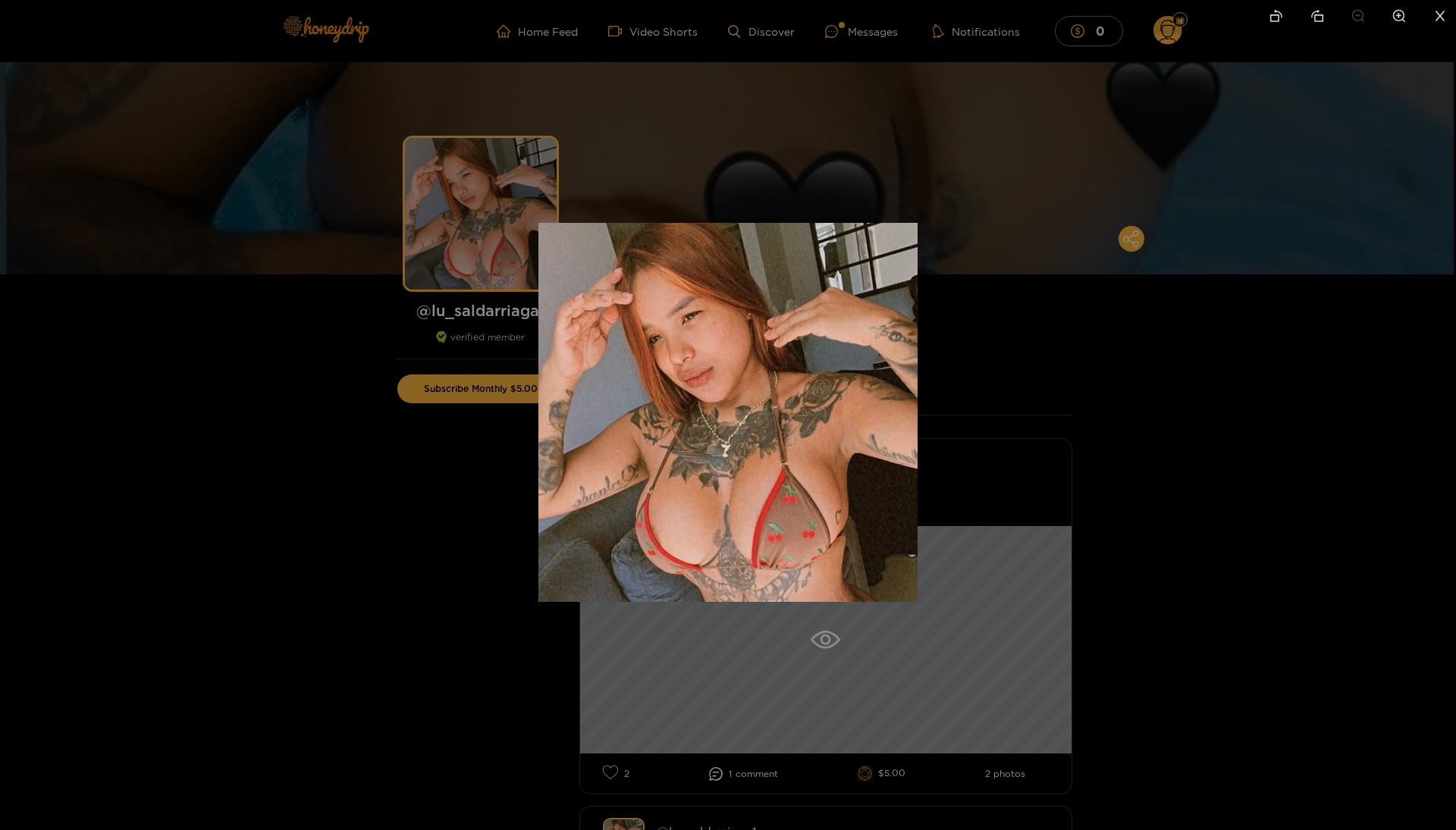 click at bounding box center (728, 415) 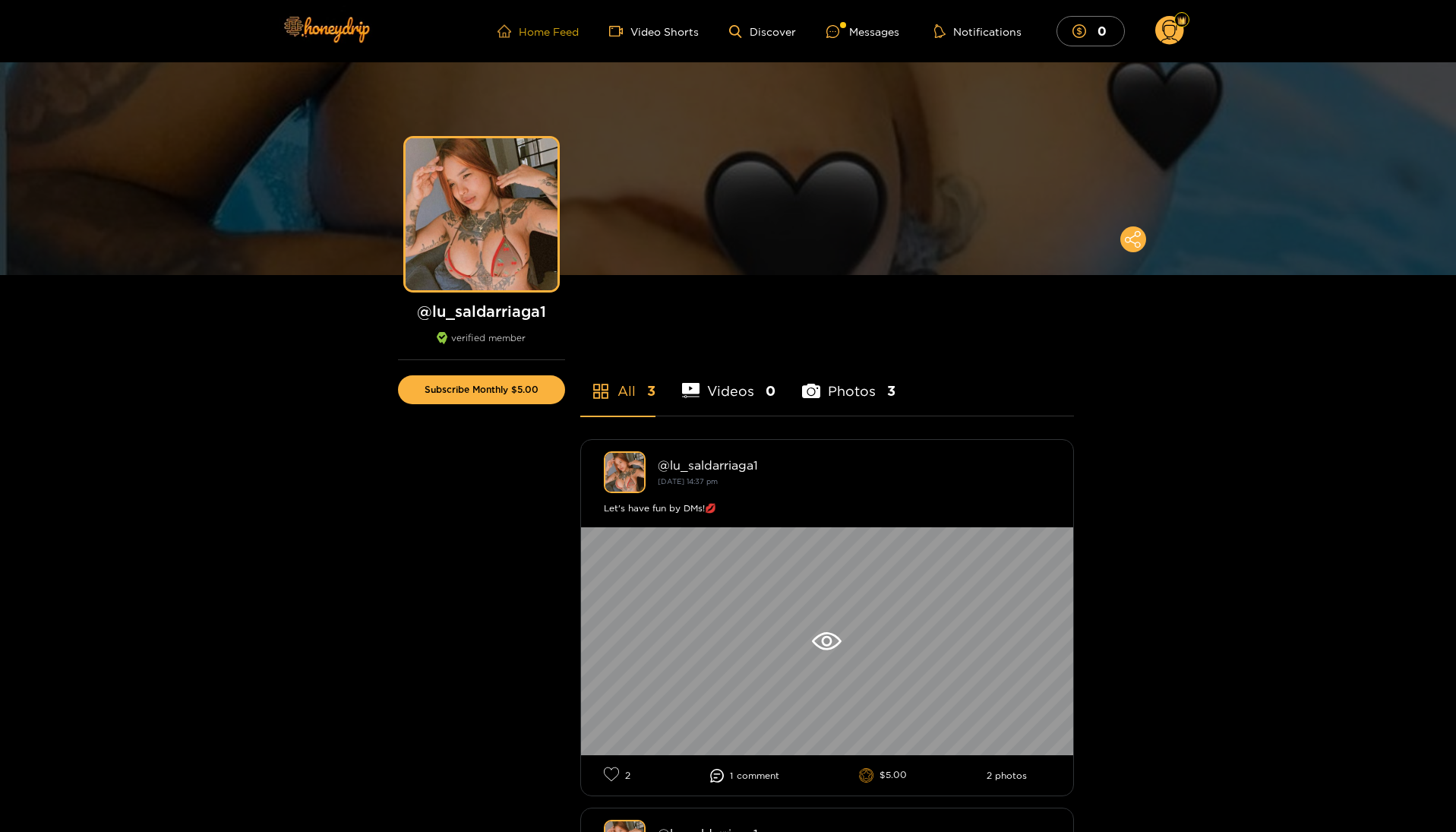 click on "Home Feed" at bounding box center (538, 31) 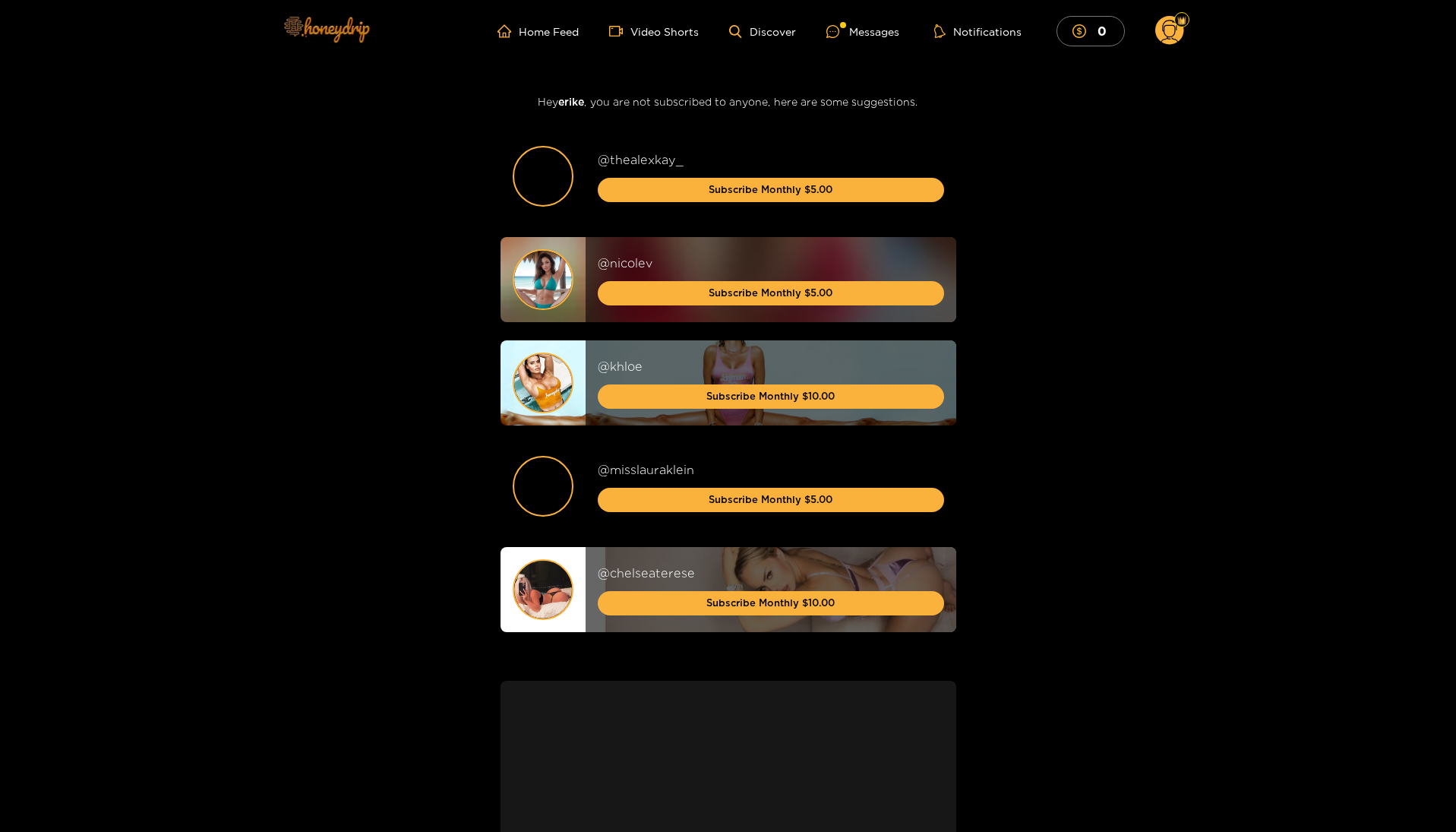 scroll, scrollTop: 0, scrollLeft: 0, axis: both 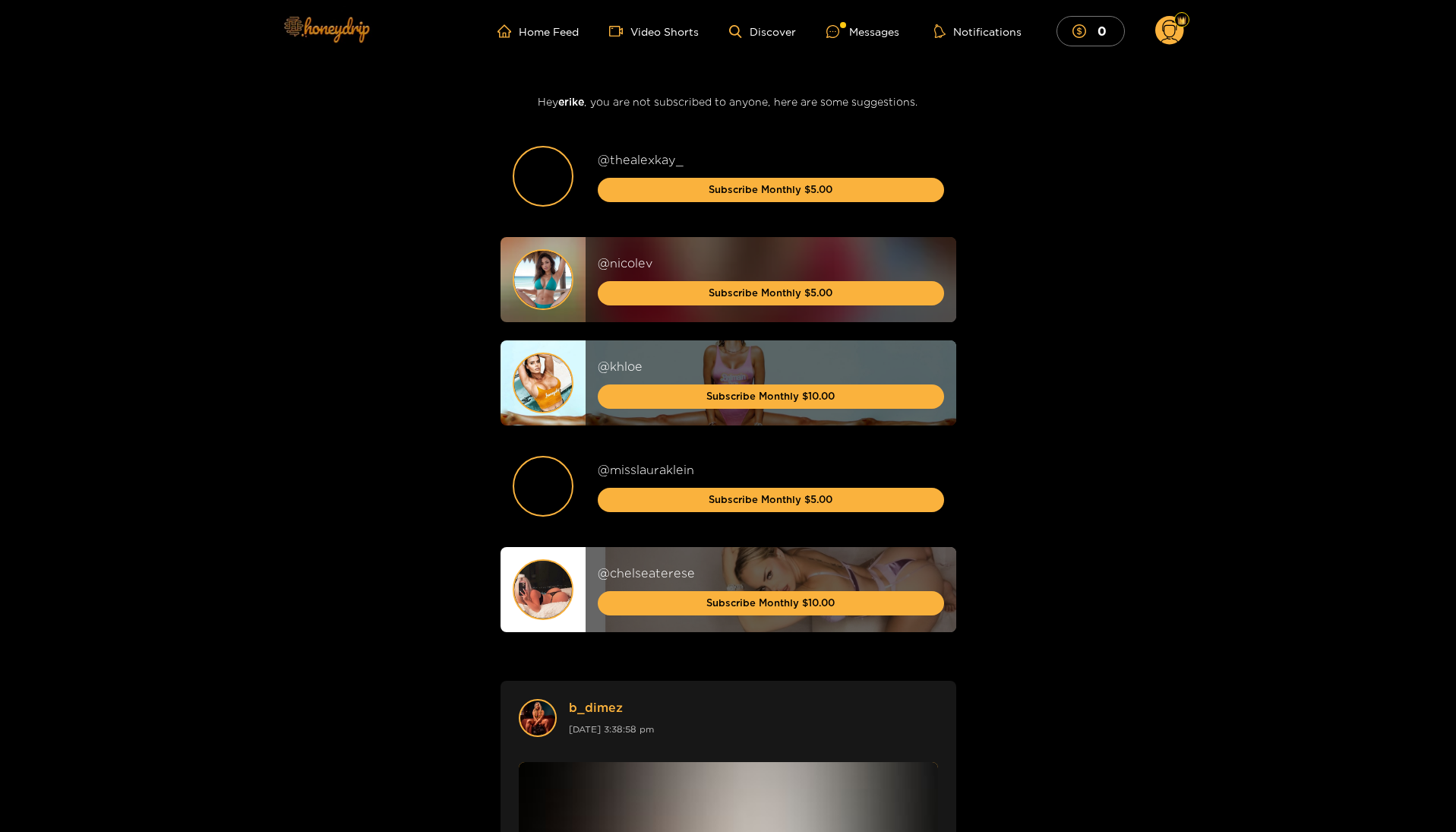 click at bounding box center (326, 29) 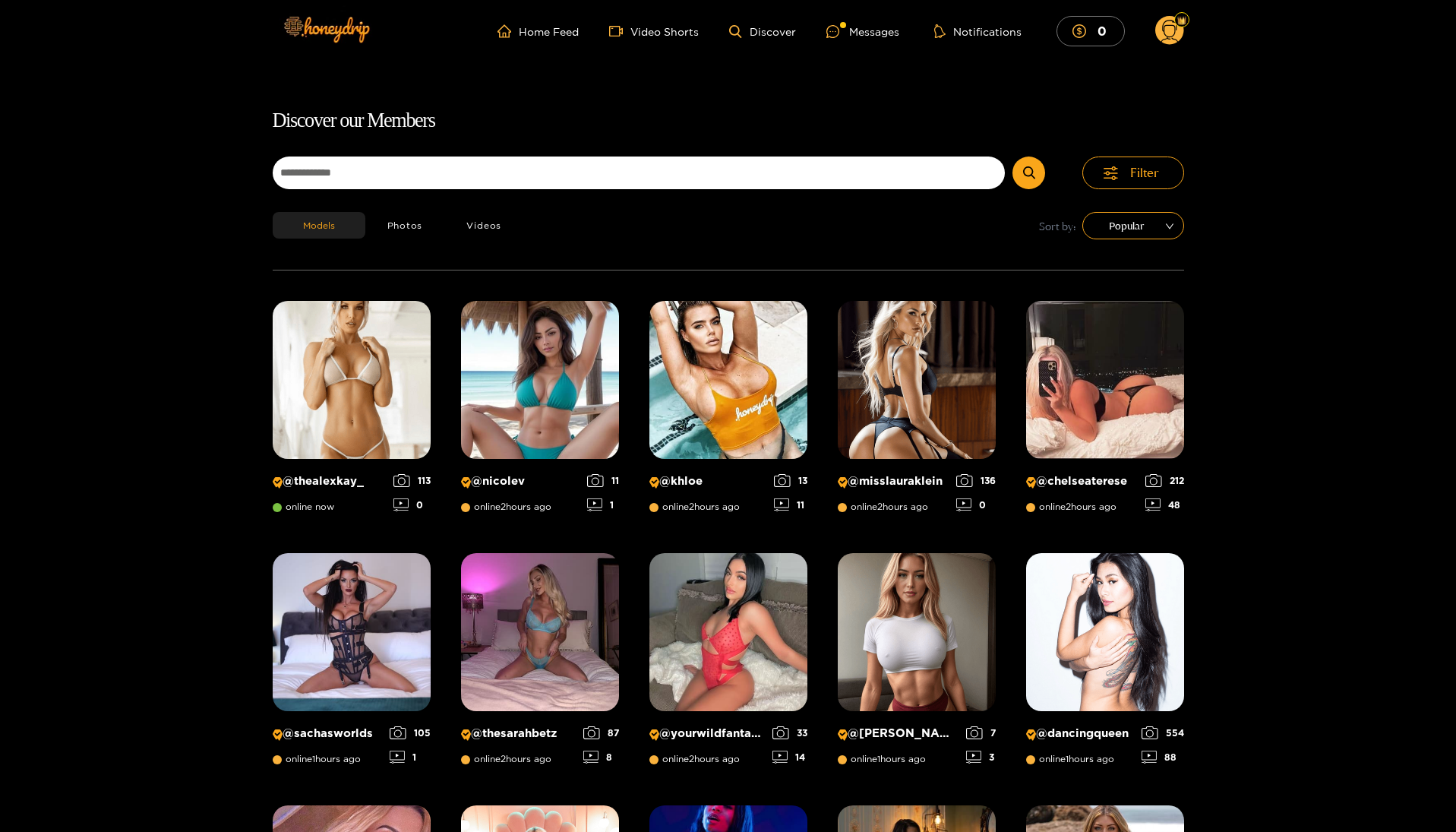 scroll, scrollTop: 0, scrollLeft: 0, axis: both 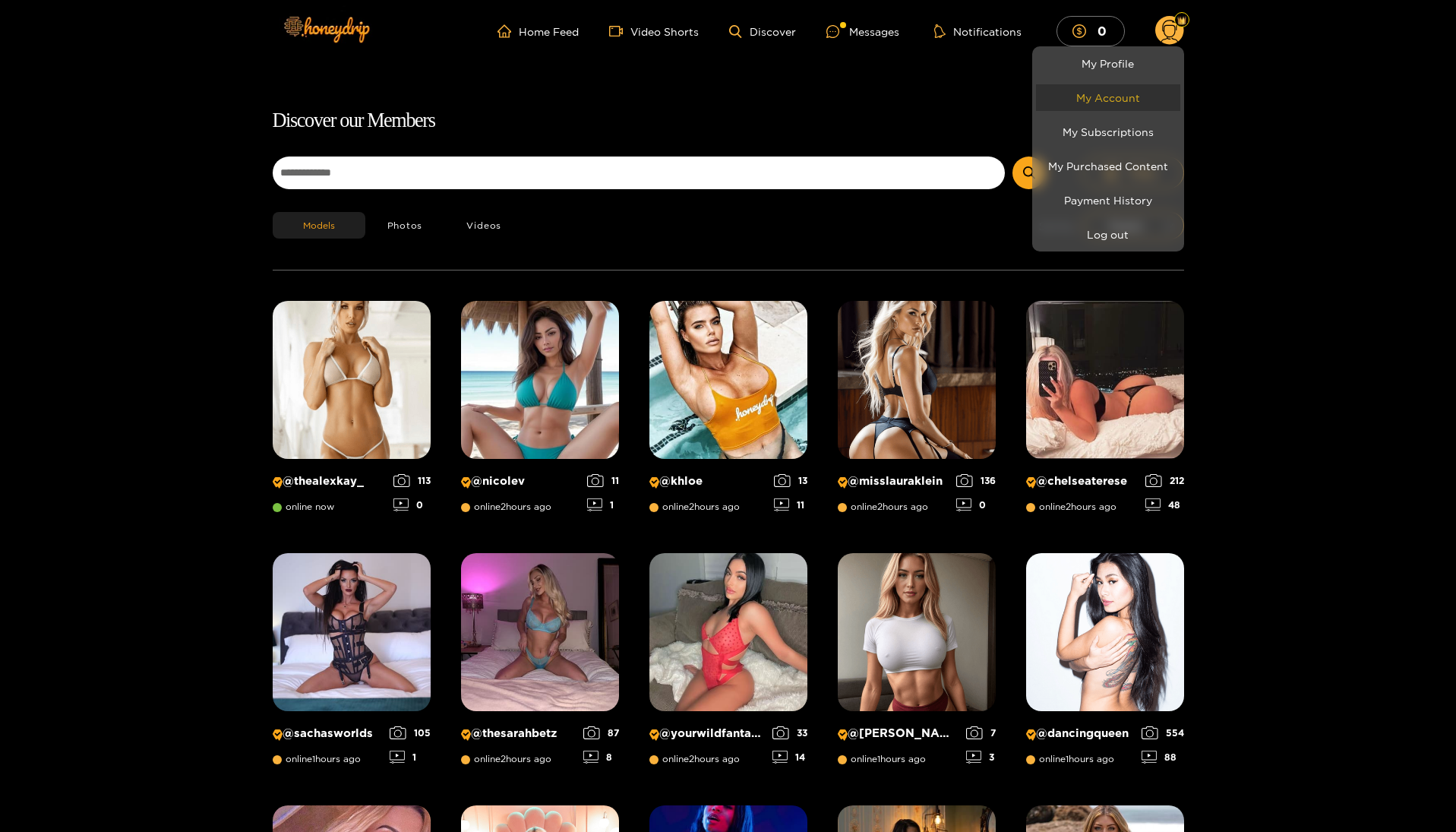 click on "My Account" at bounding box center [1108, 97] 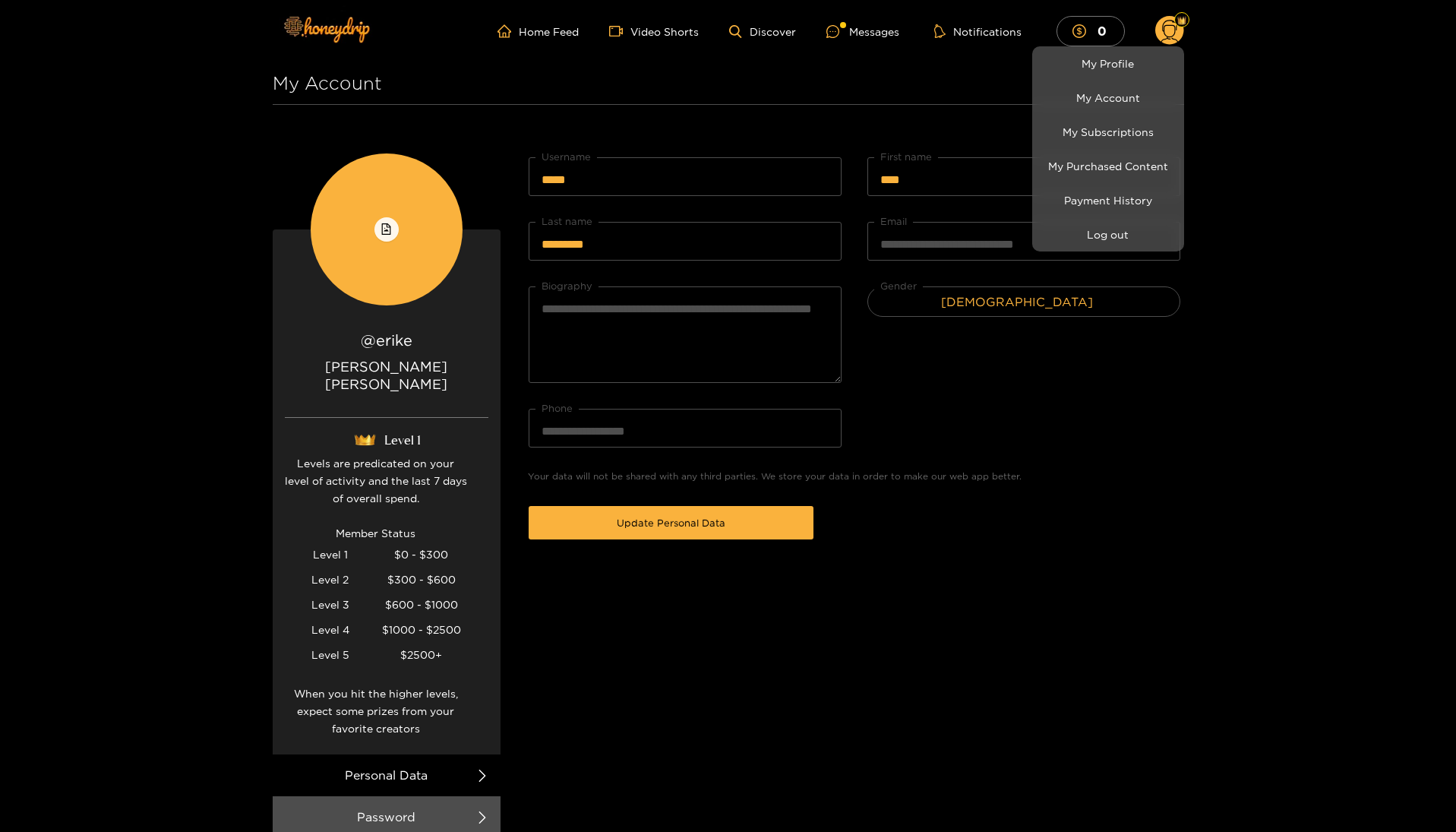 click at bounding box center (728, 416) 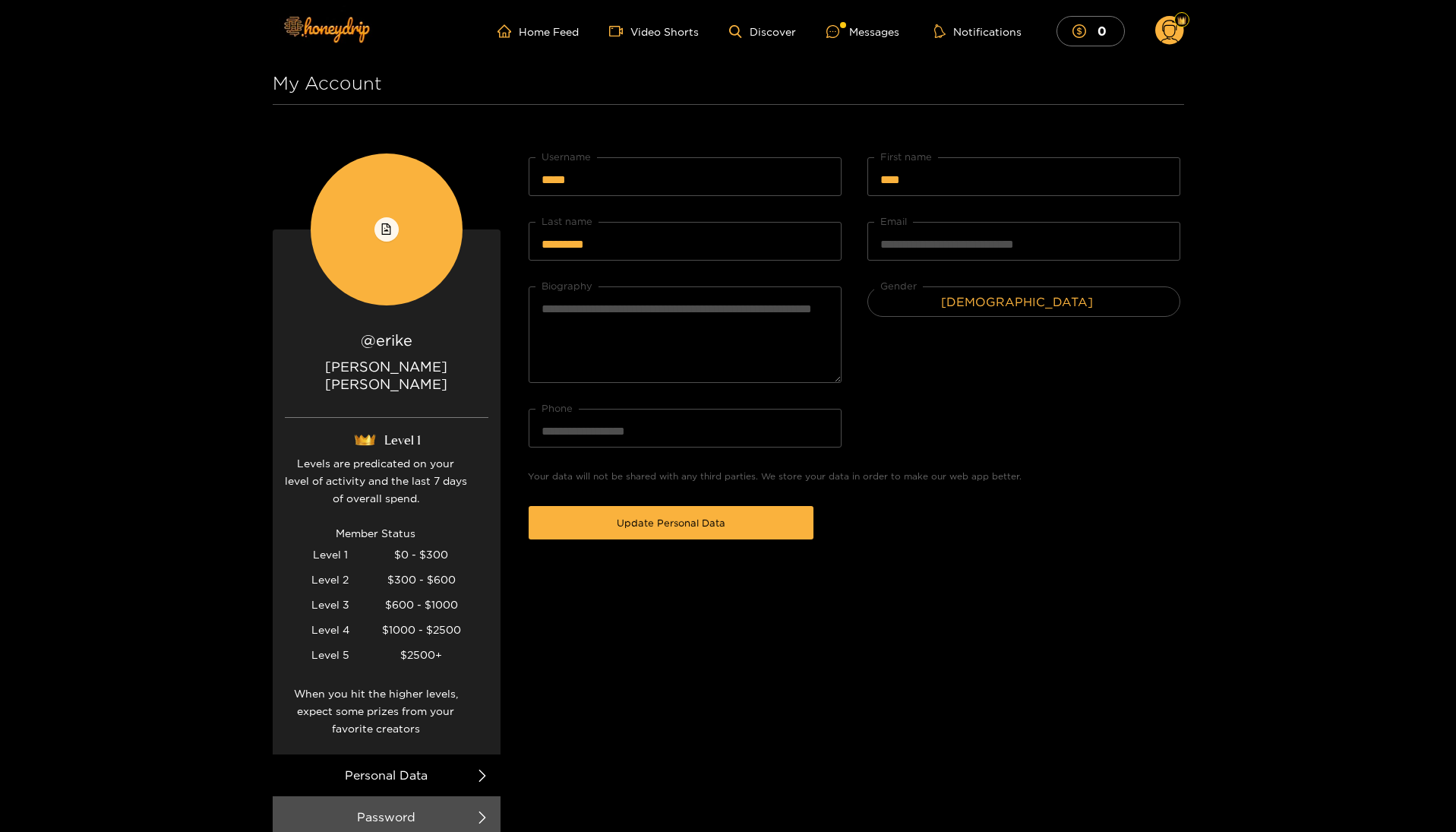 scroll, scrollTop: 0, scrollLeft: 0, axis: both 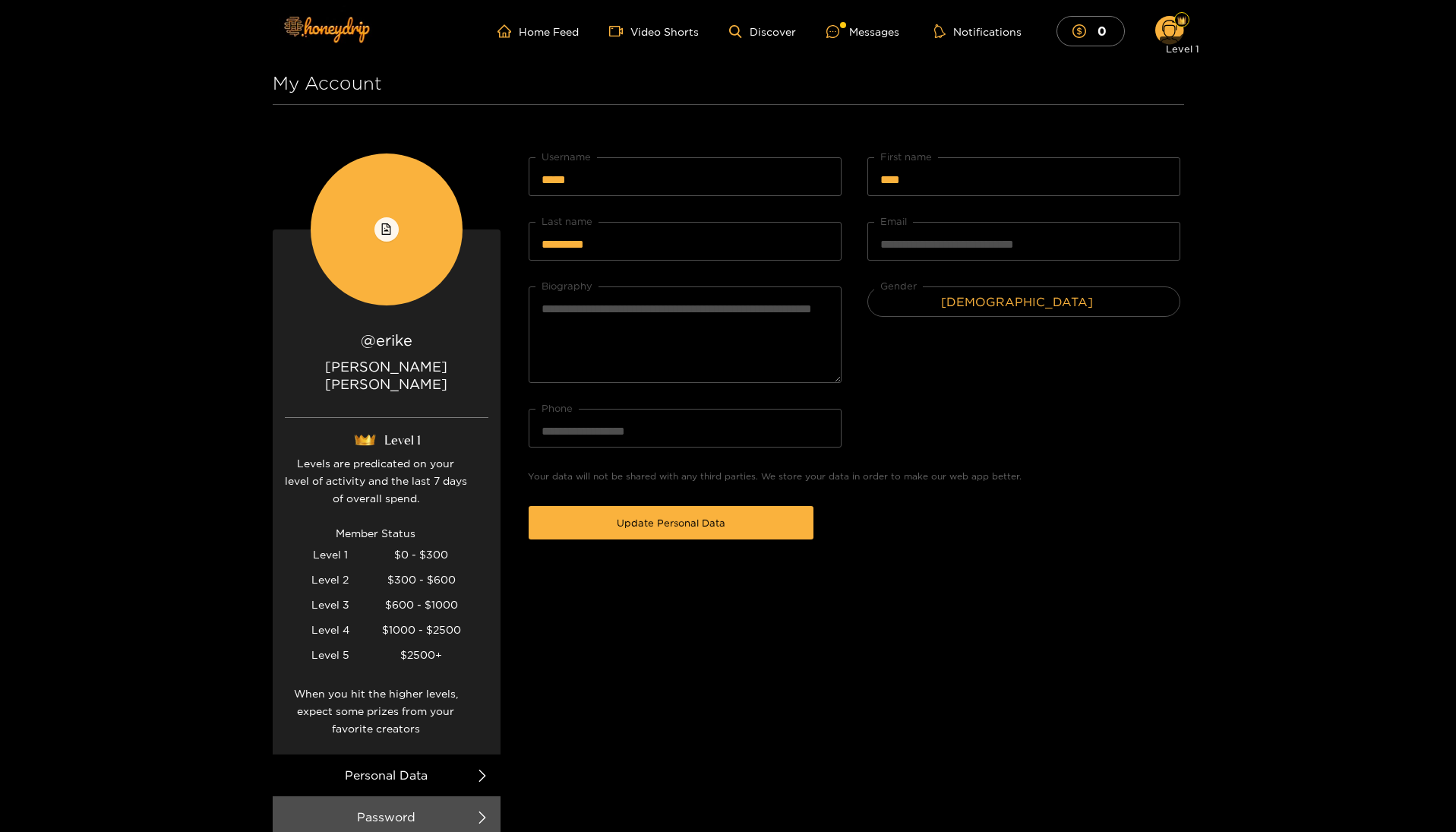 click at bounding box center [1182, 21] 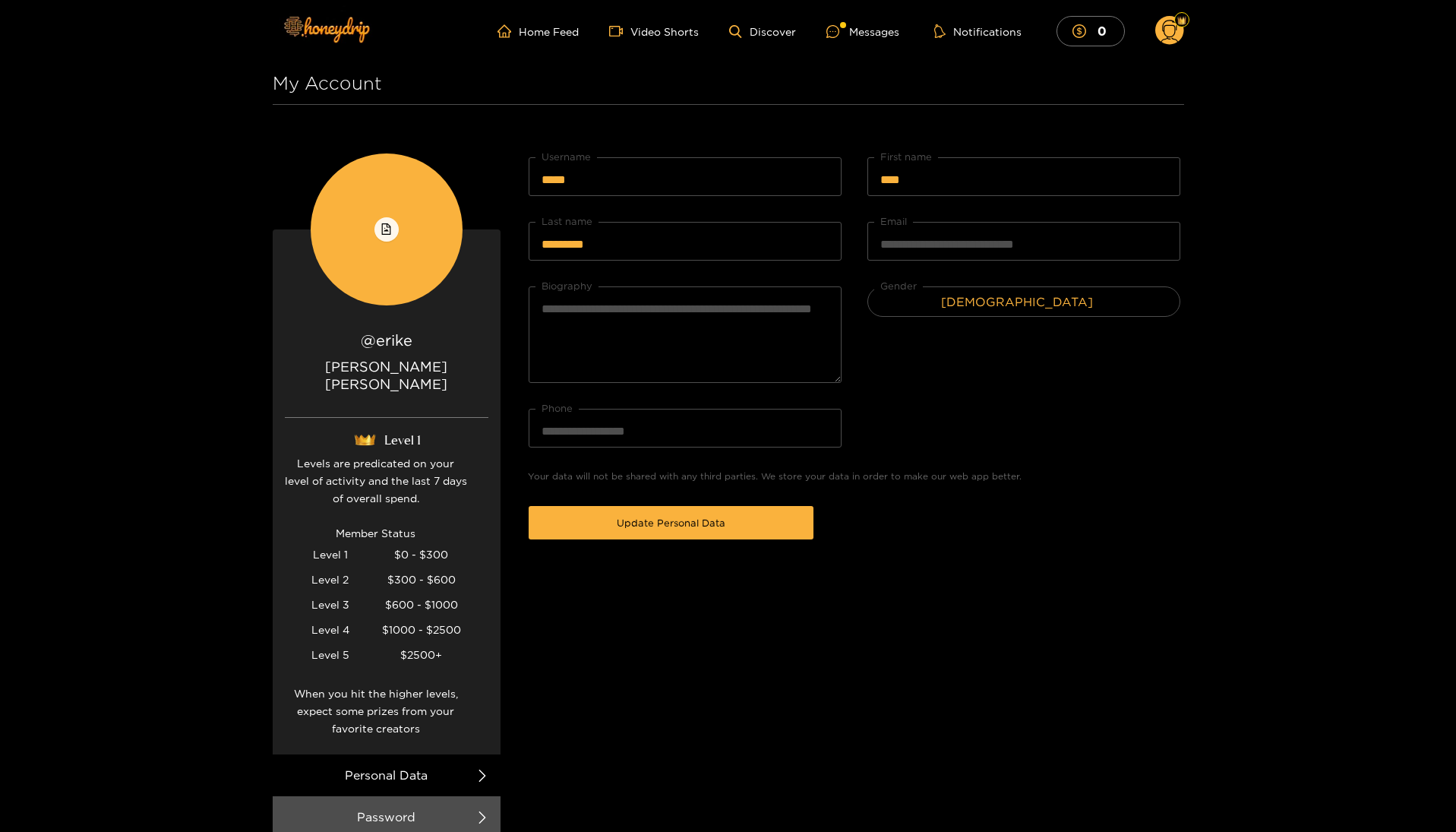 click 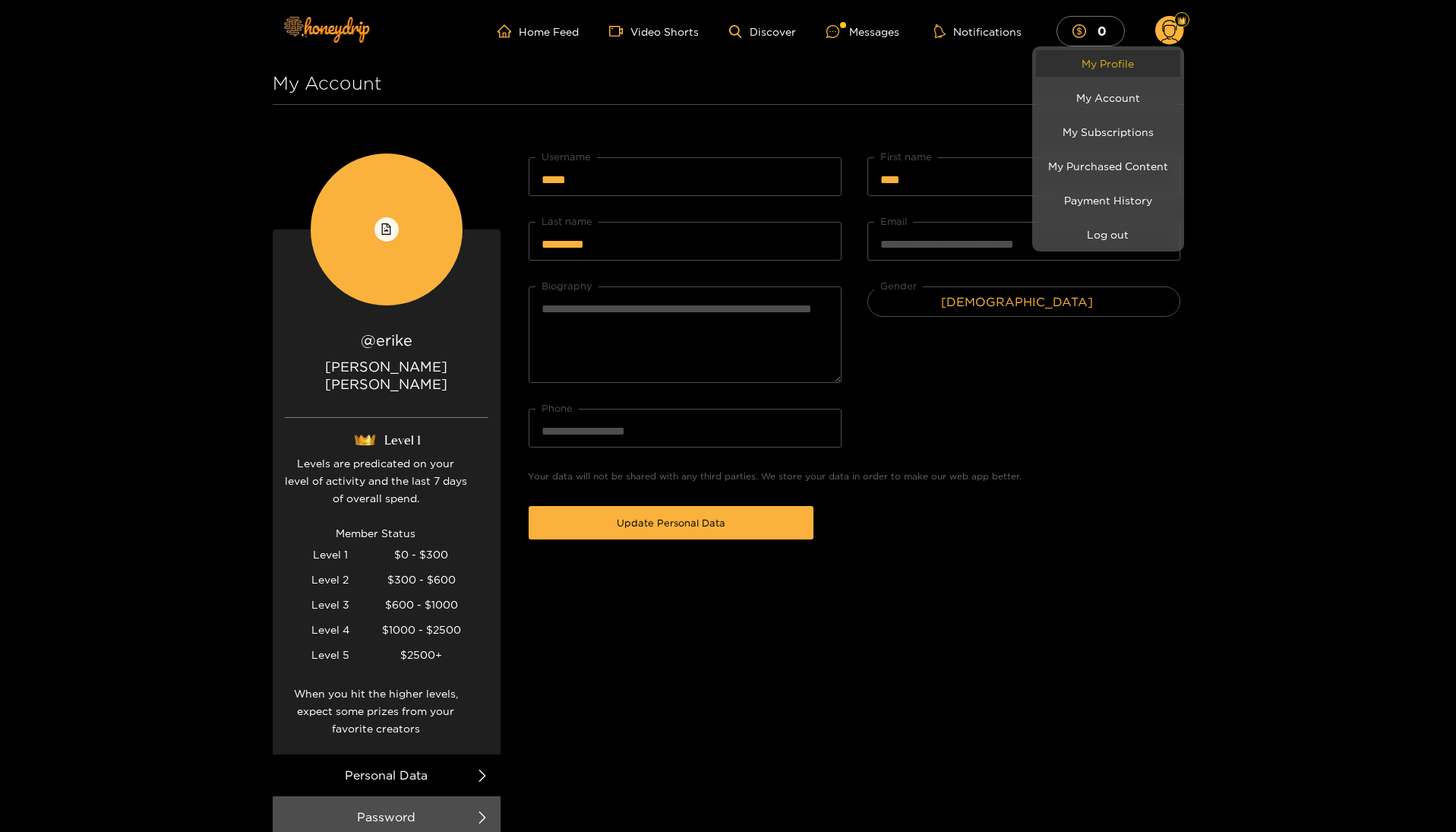 click on "My Profile" at bounding box center (1108, 63) 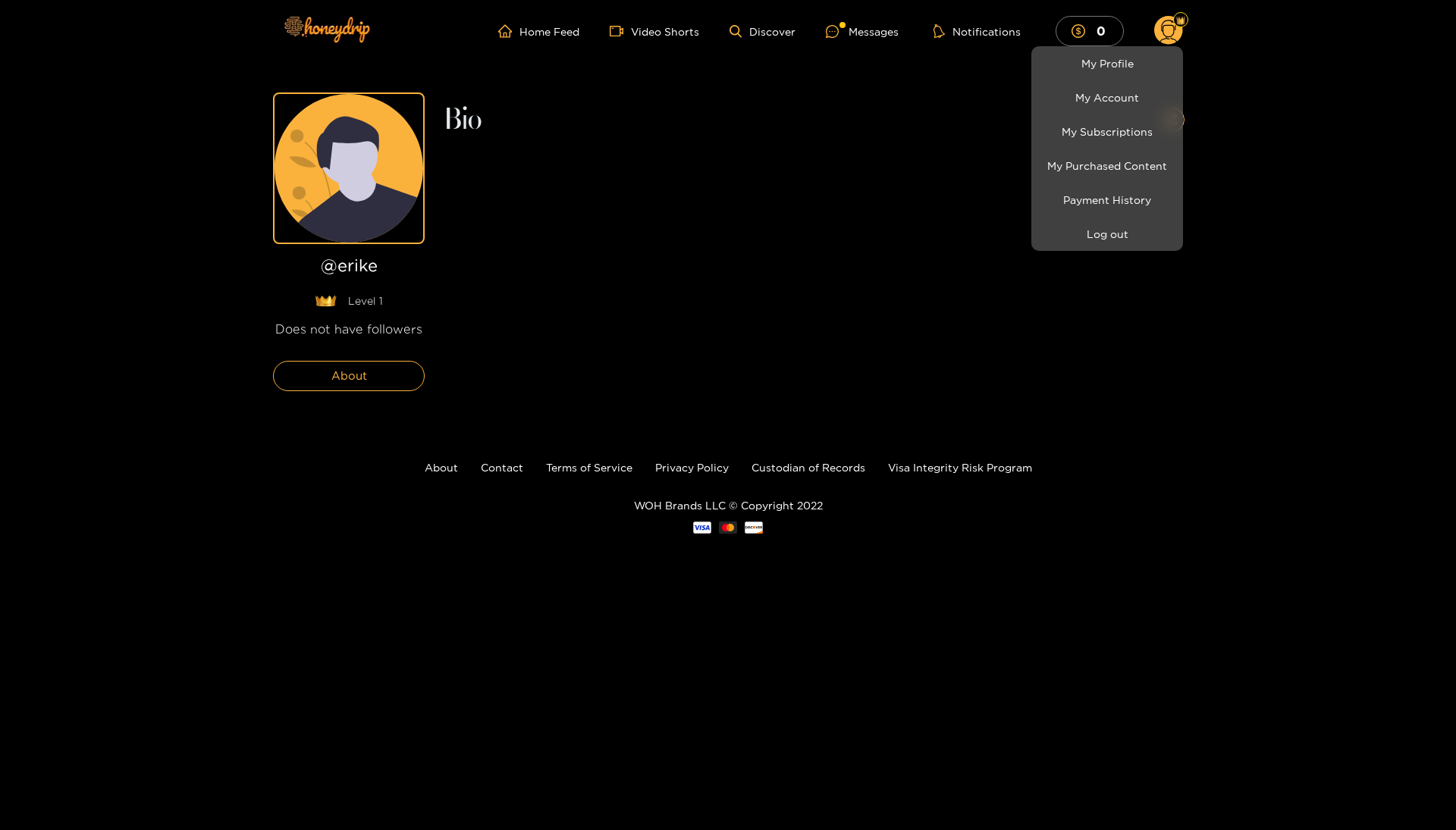 click at bounding box center (728, 415) 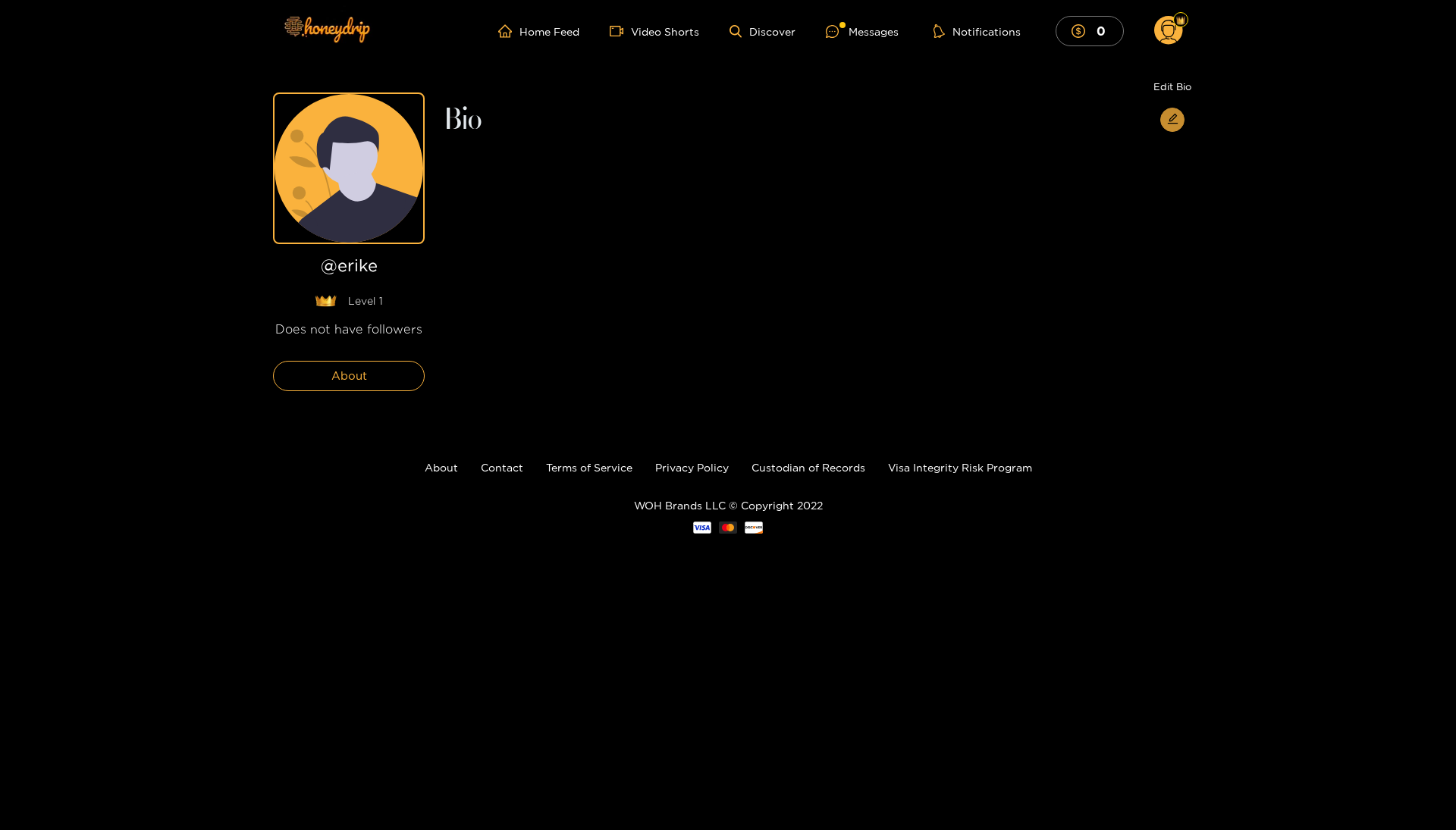 click 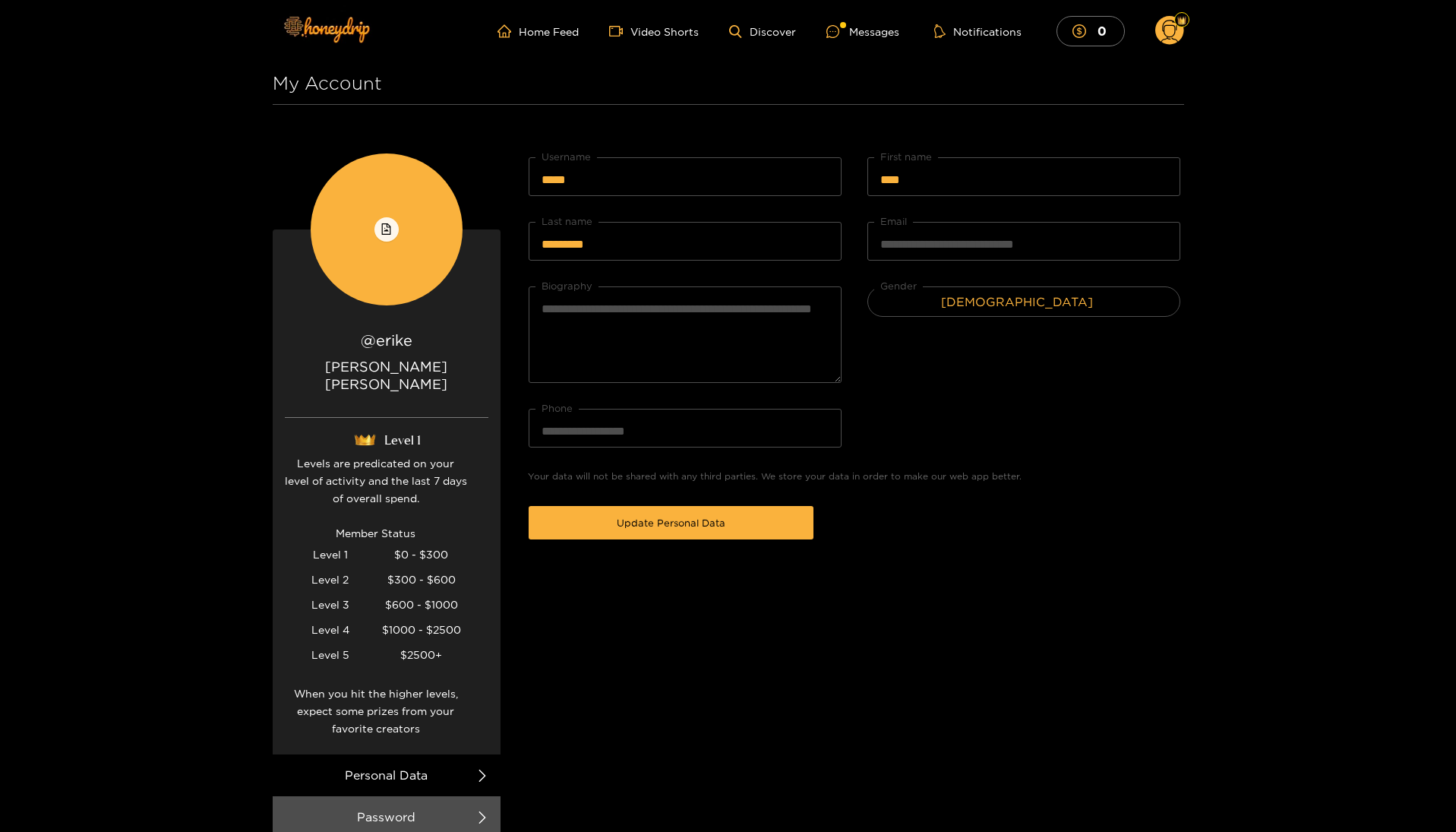 click 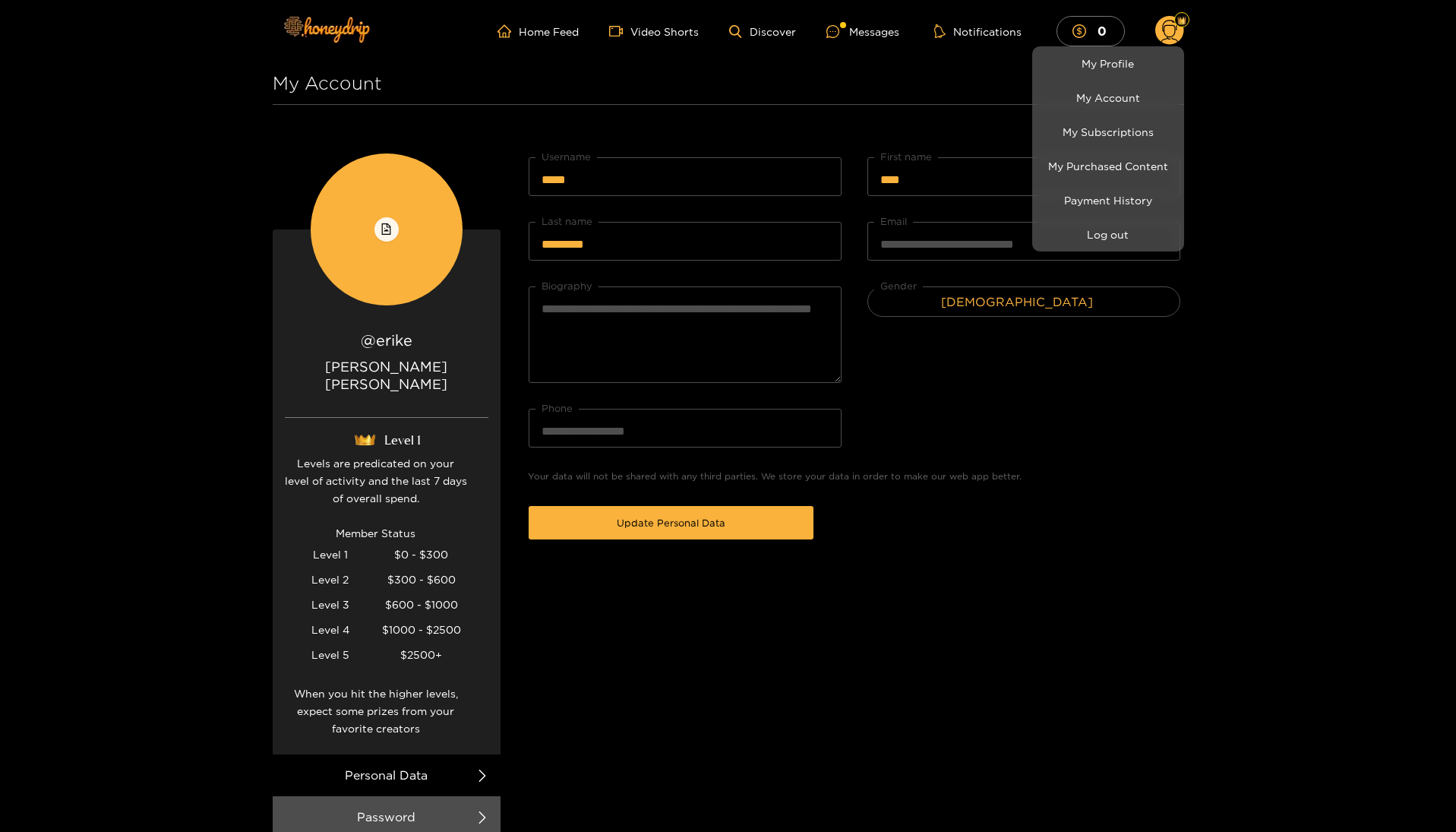 click at bounding box center (728, 416) 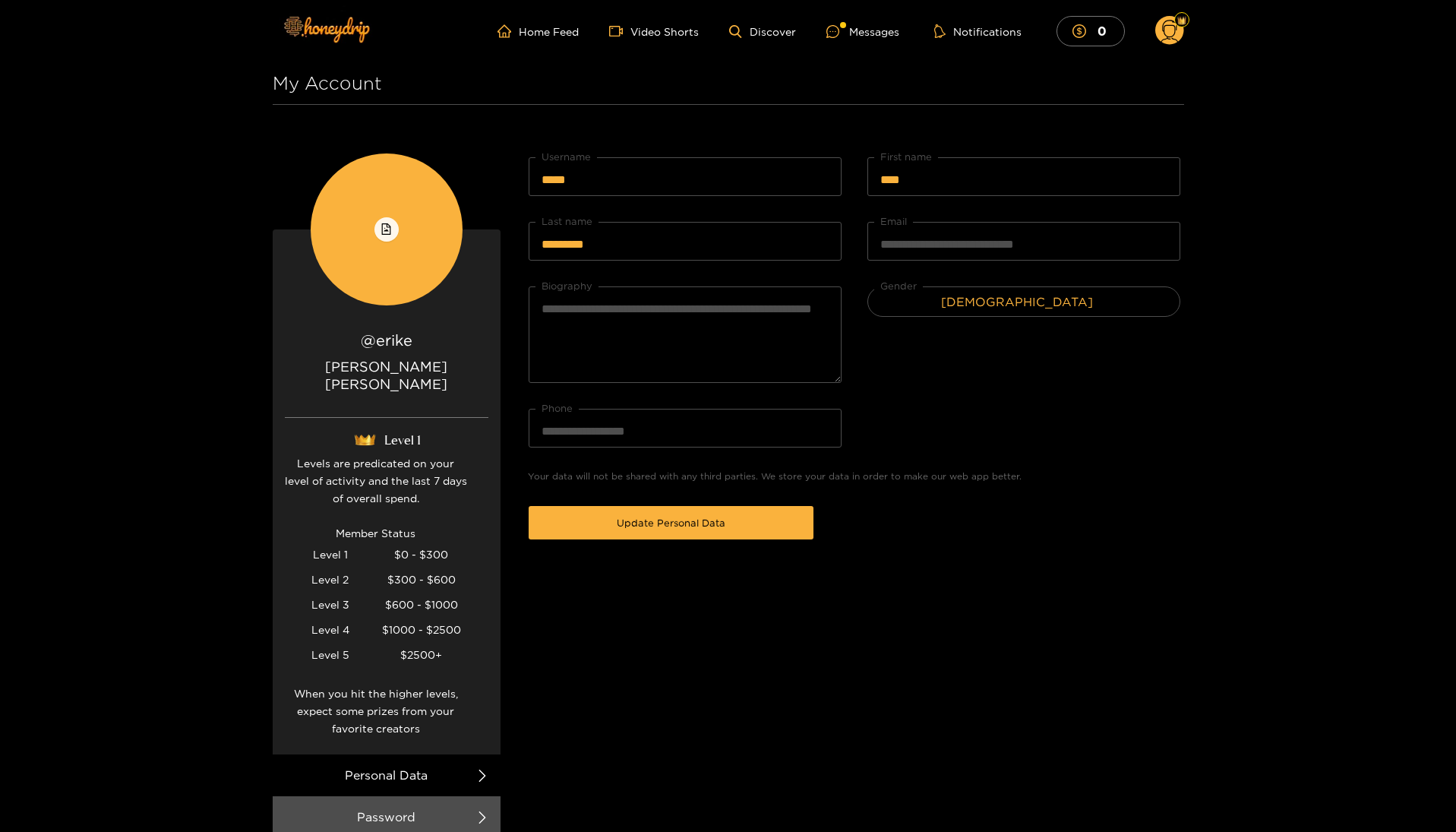 click on "Messages" at bounding box center [863, 31] 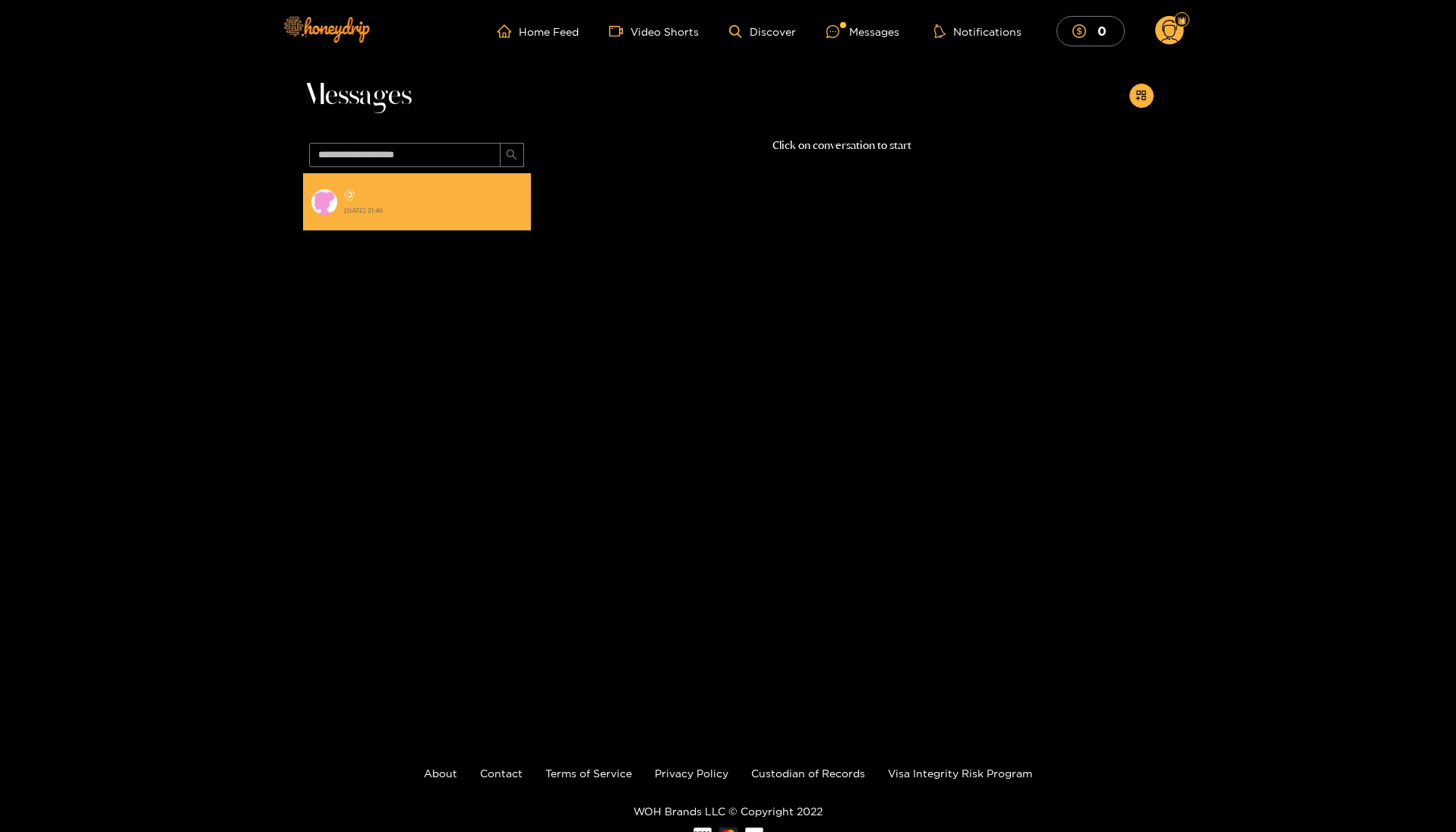 click on "1 April 2022 21:46" at bounding box center [434, 210] 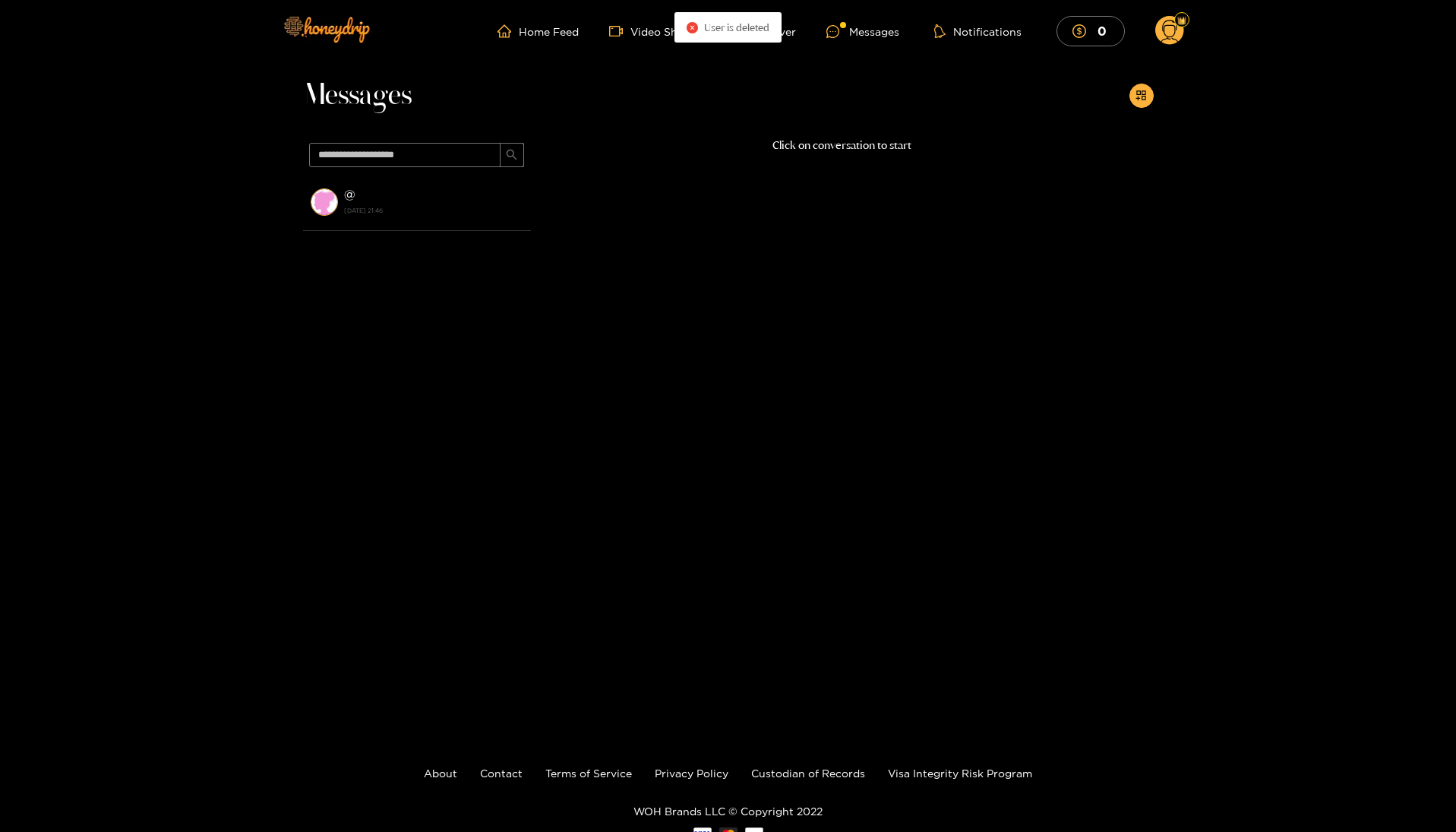 click 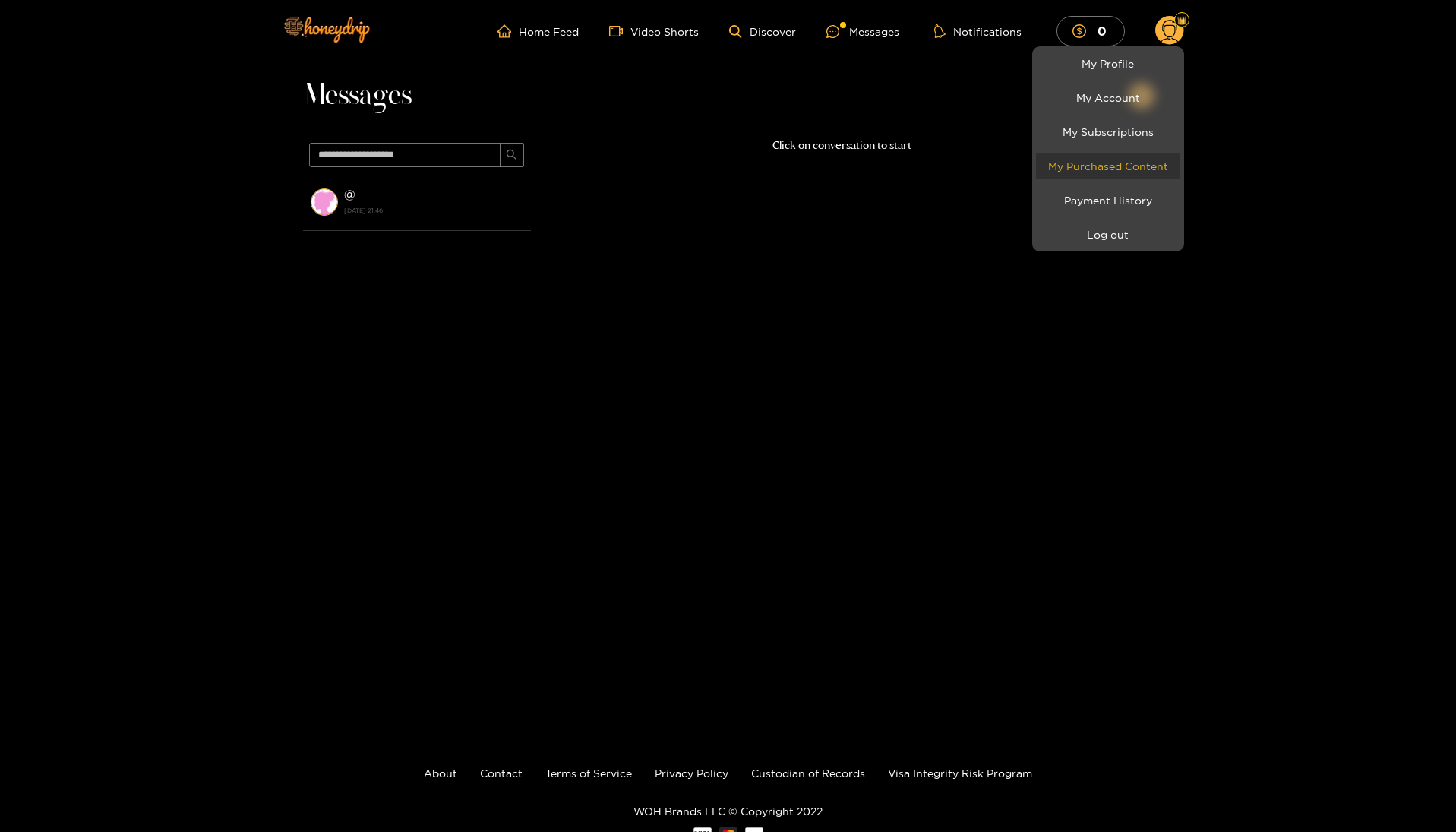 click on "My Purchased Content" at bounding box center [1108, 166] 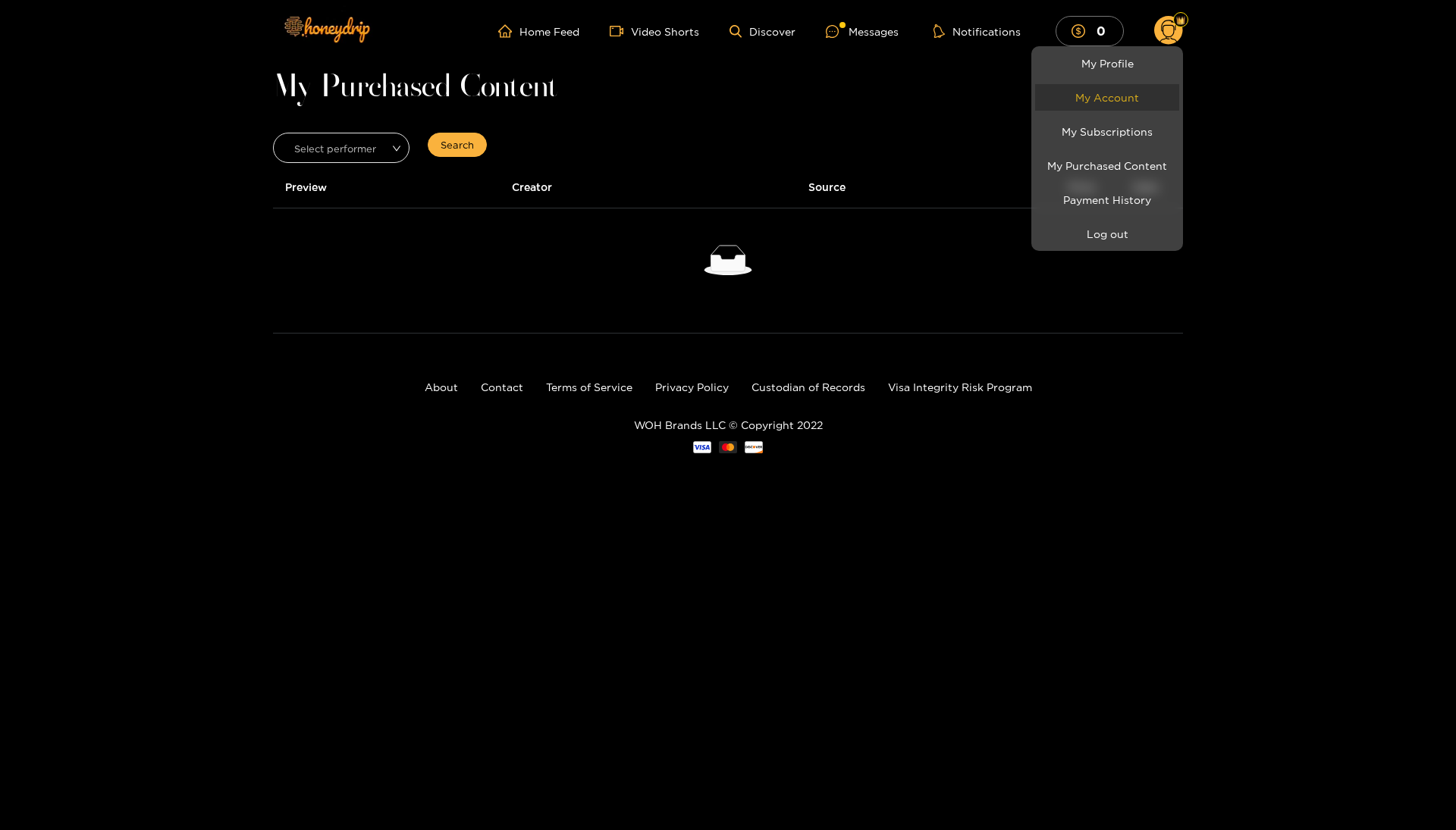 click on "My Account" at bounding box center (1107, 97) 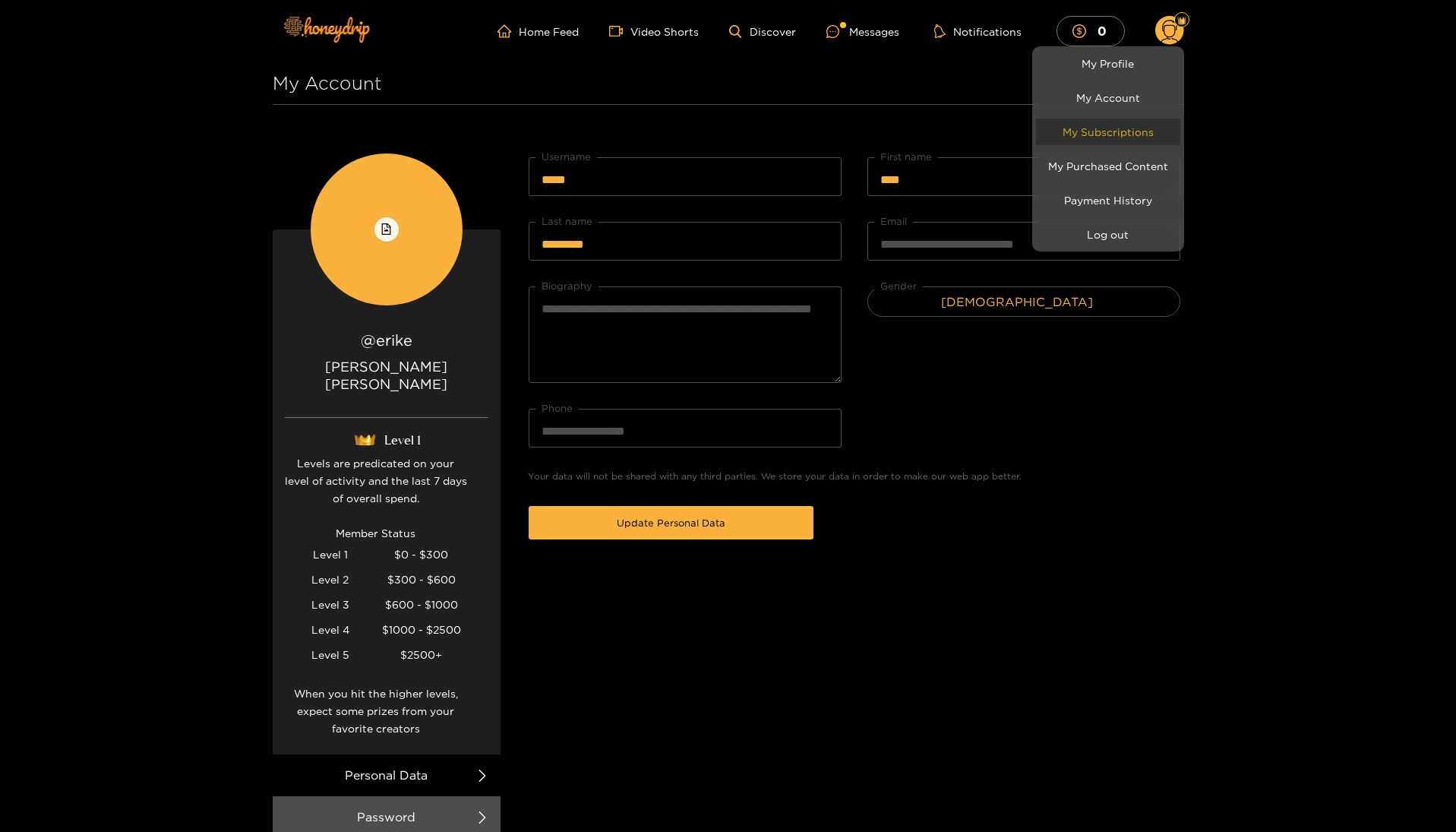 click on "My Subscriptions" at bounding box center (1108, 131) 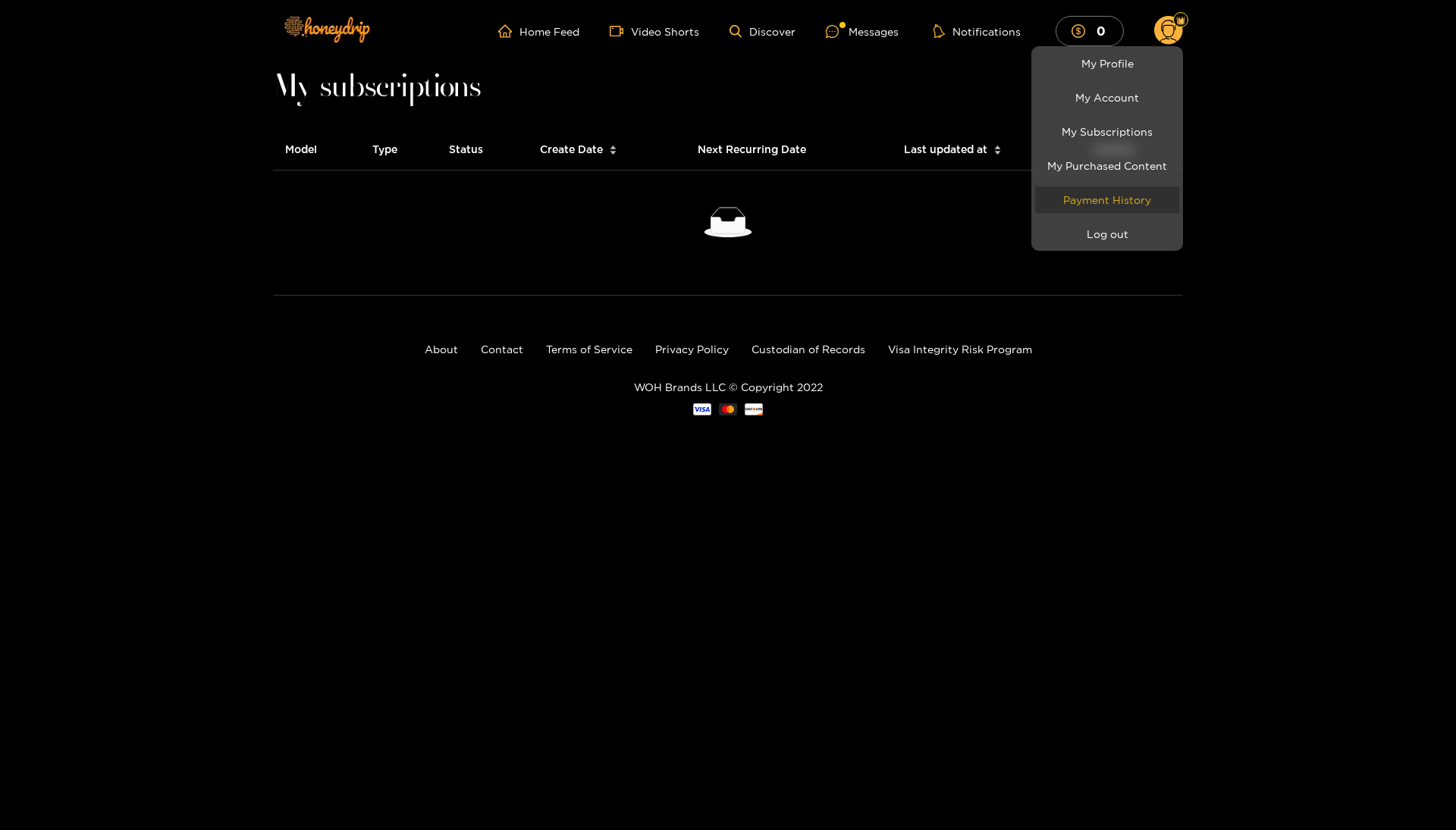 click on "Payment History" at bounding box center (1107, 199) 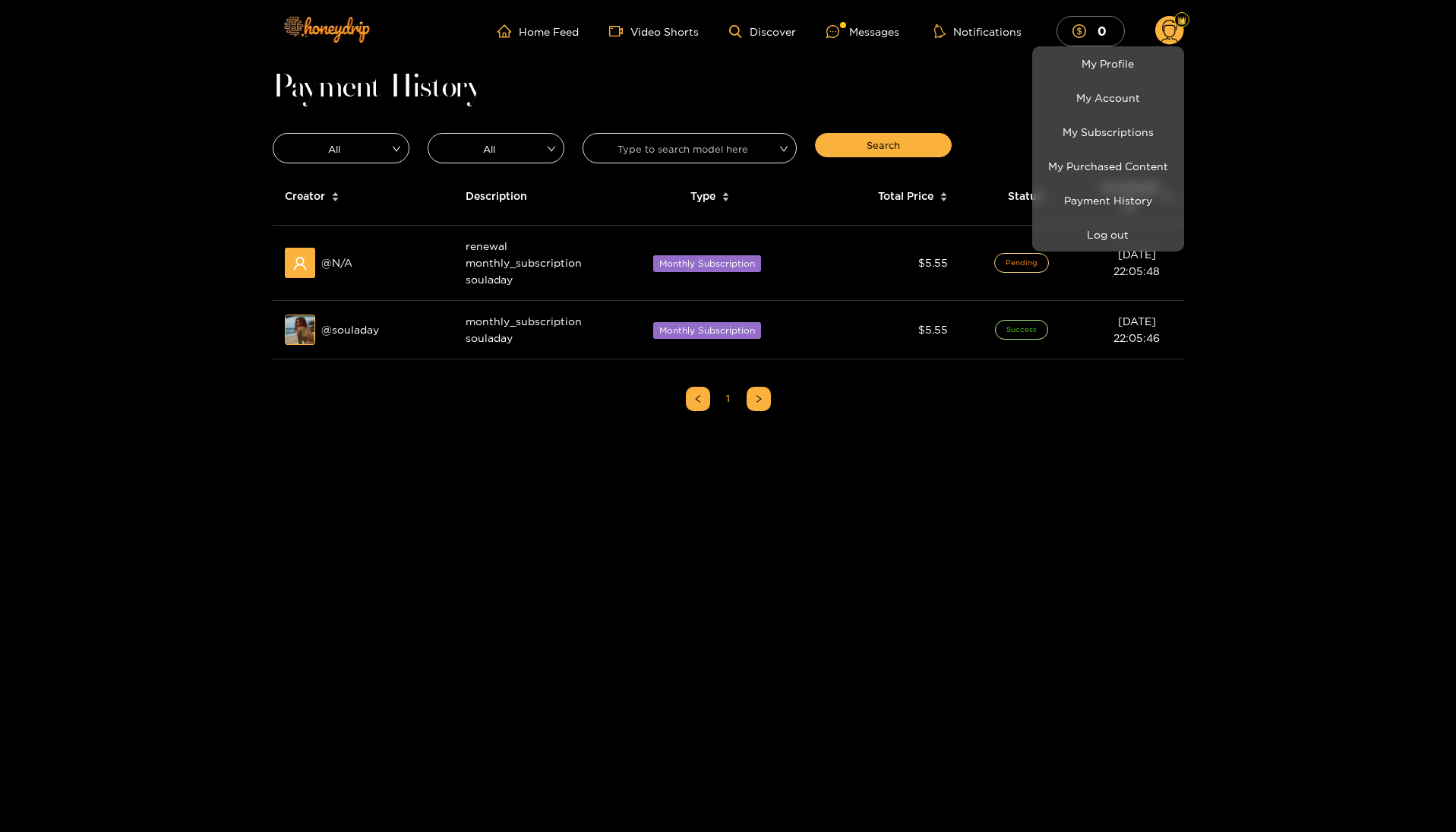 click at bounding box center [728, 416] 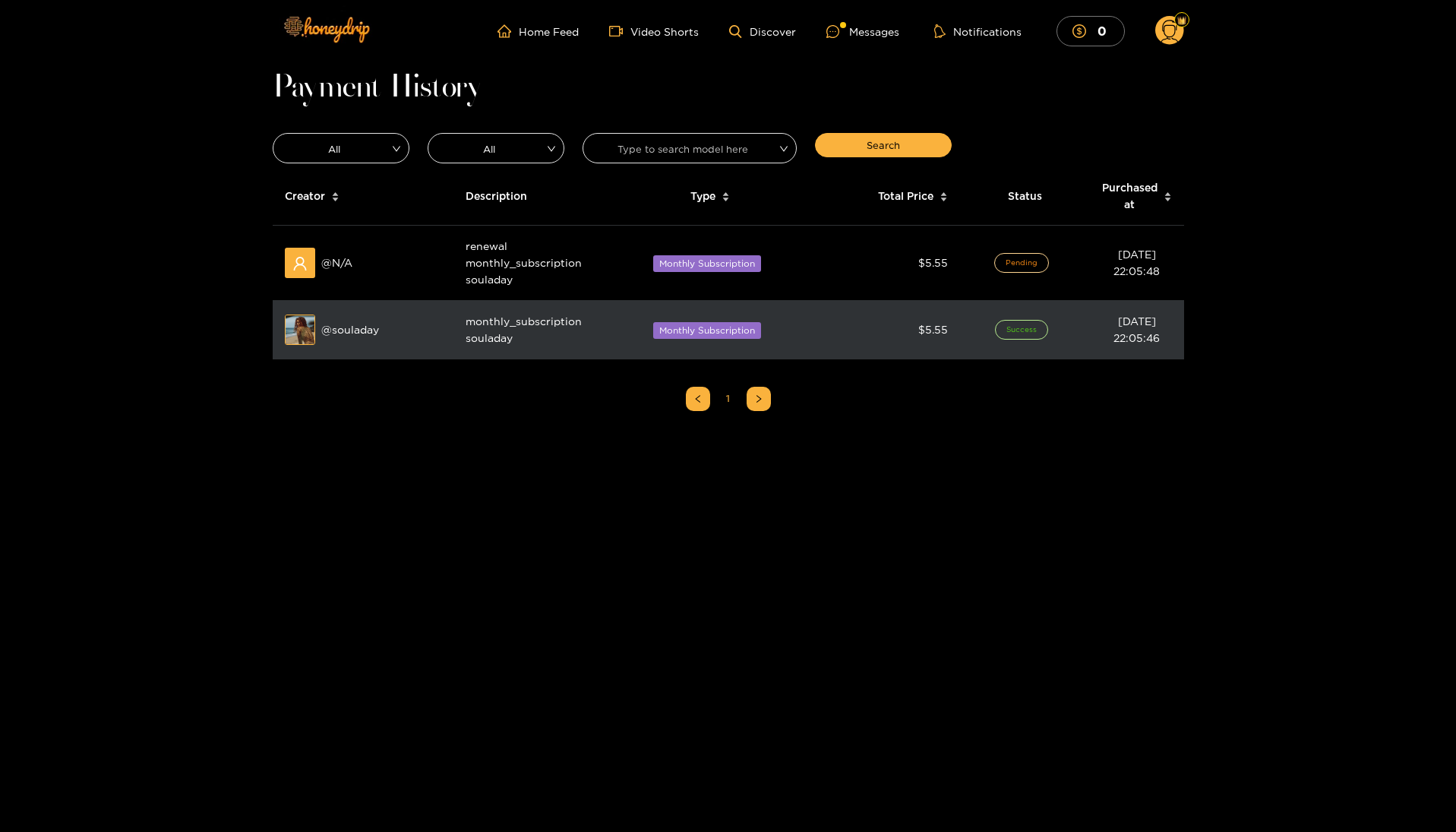 click on "Preview @ souladay" at bounding box center (363, 330) 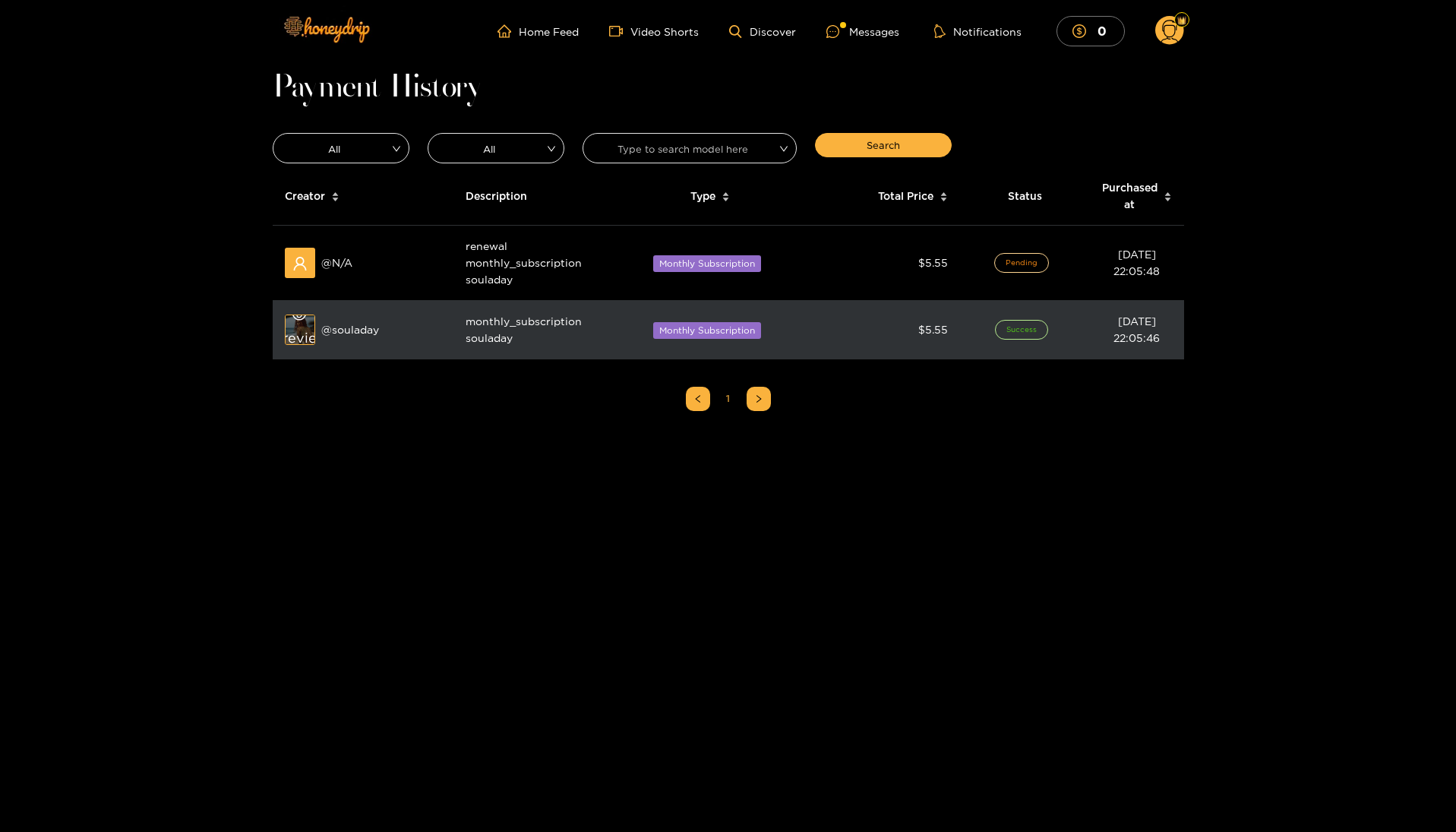 click on "Preview" at bounding box center [301, 331] 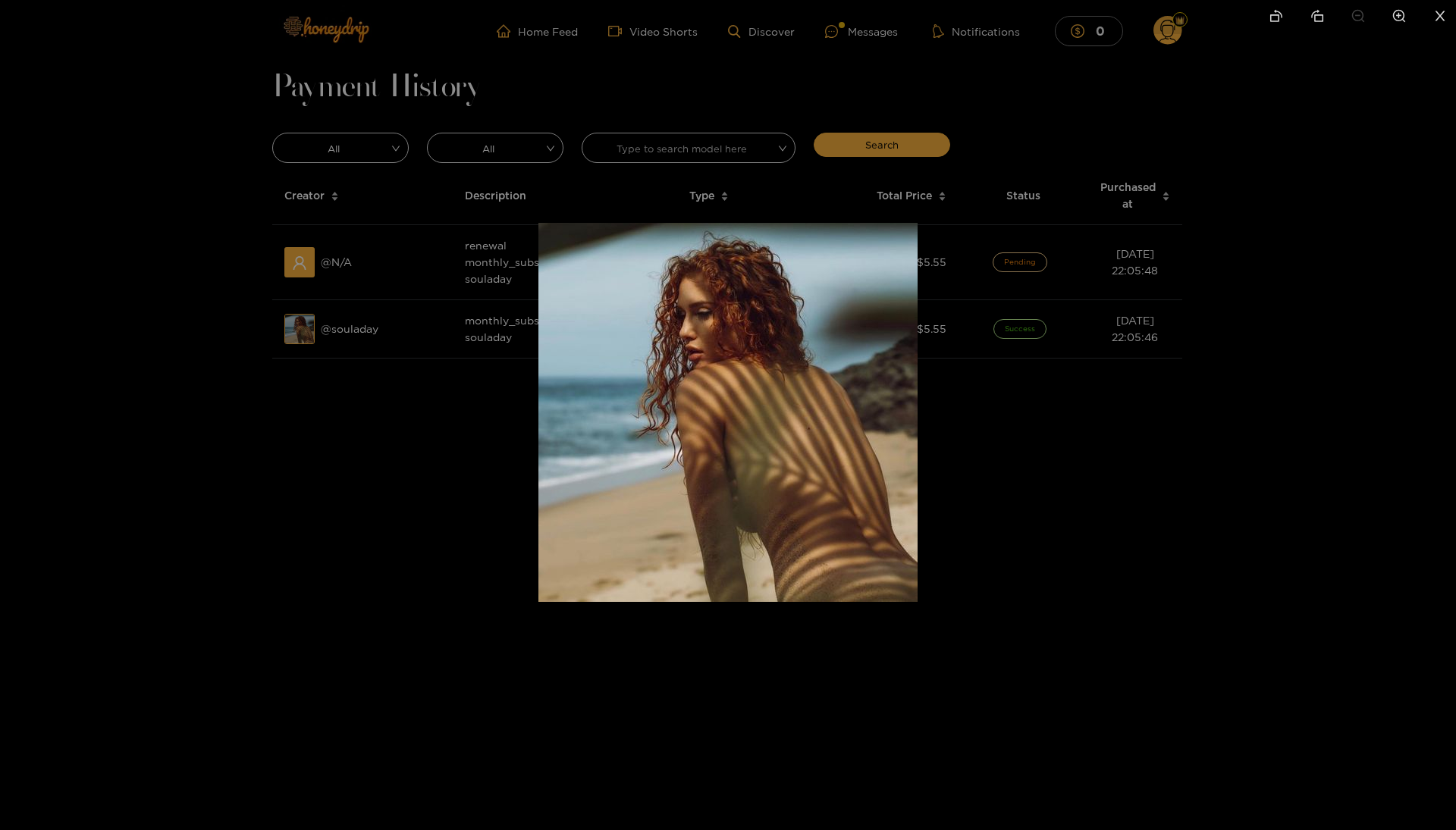 click at bounding box center [728, 415] 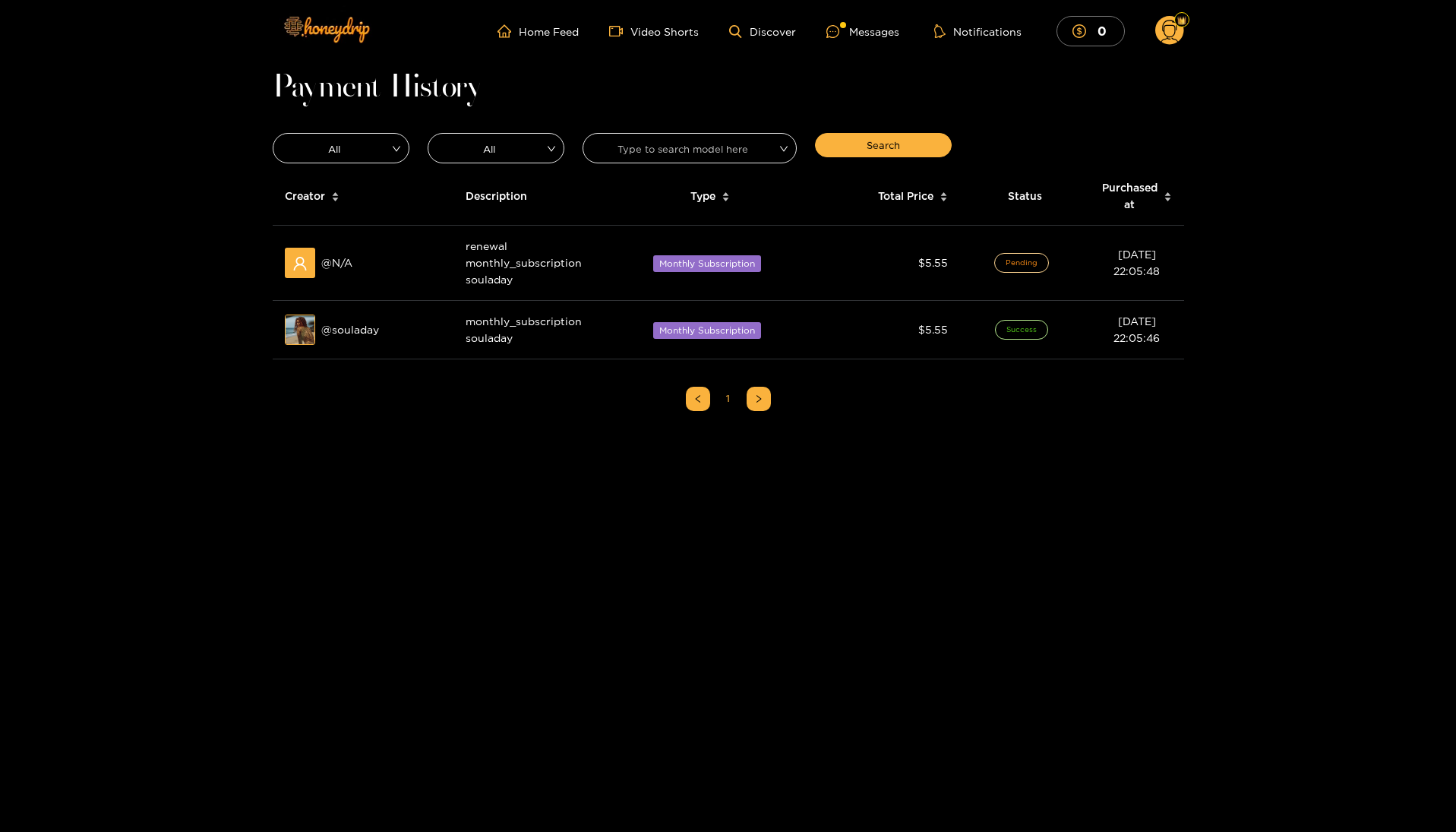 click 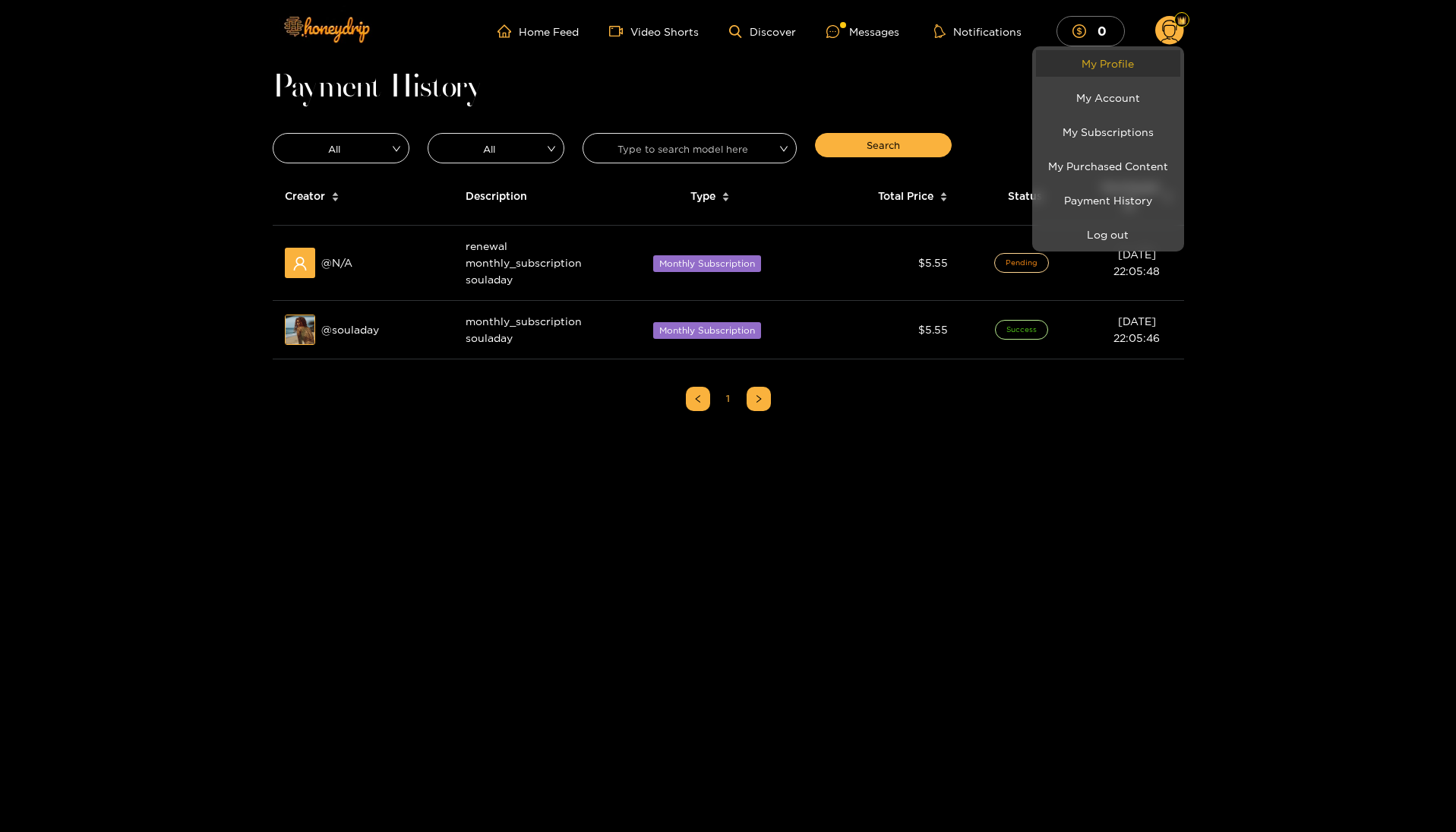 click on "My Profile" at bounding box center [1108, 63] 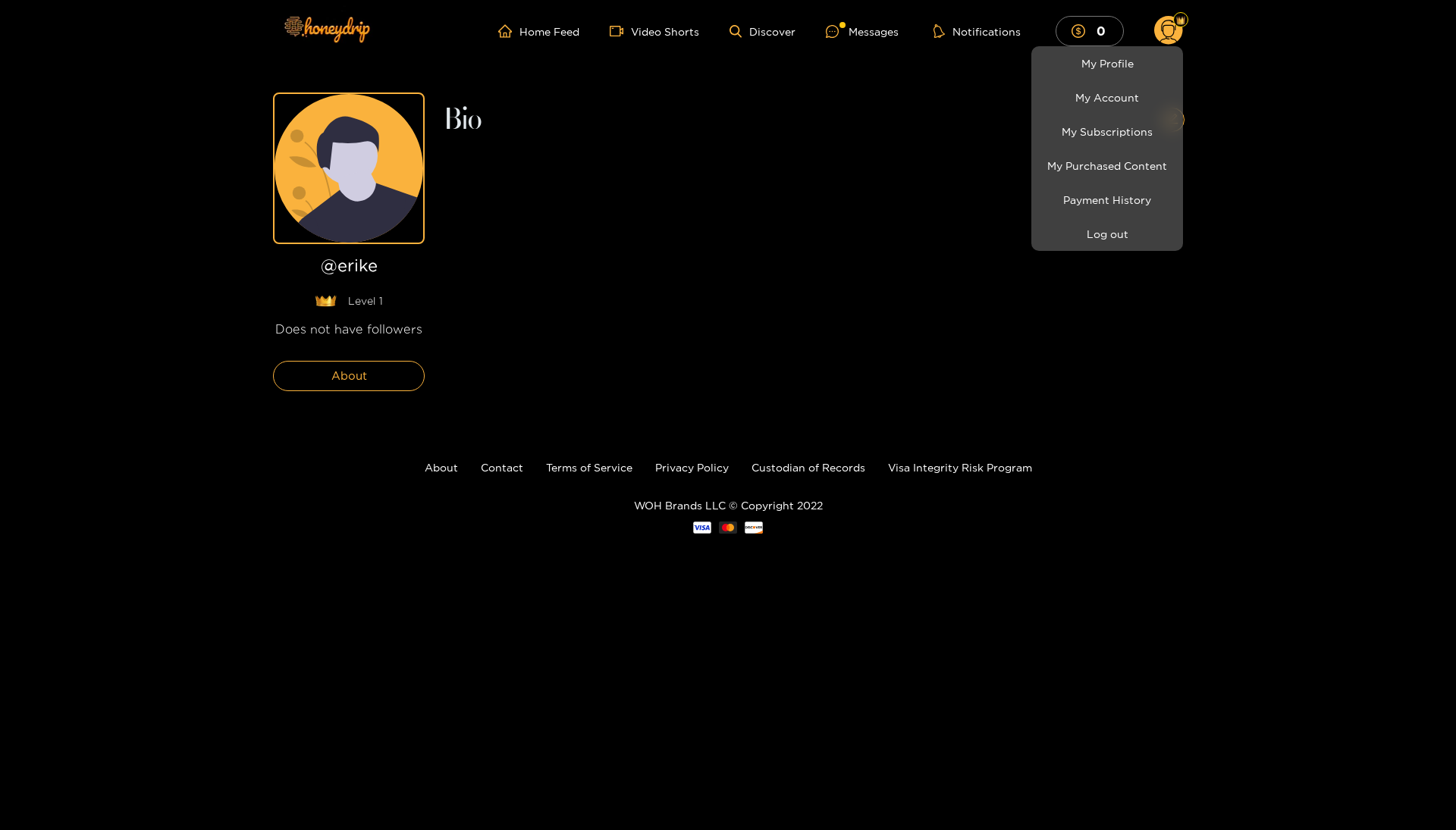 click at bounding box center (728, 415) 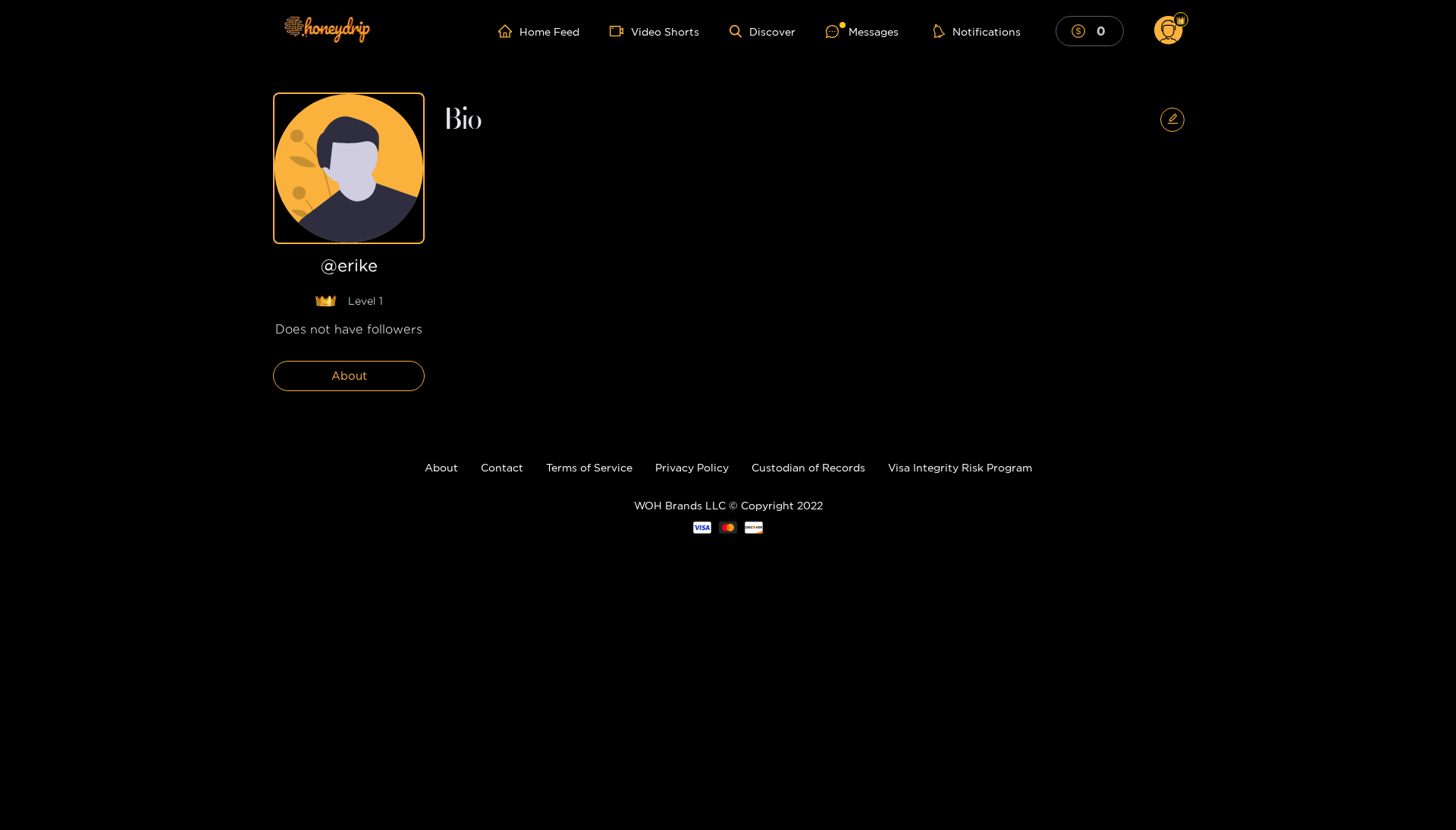 click 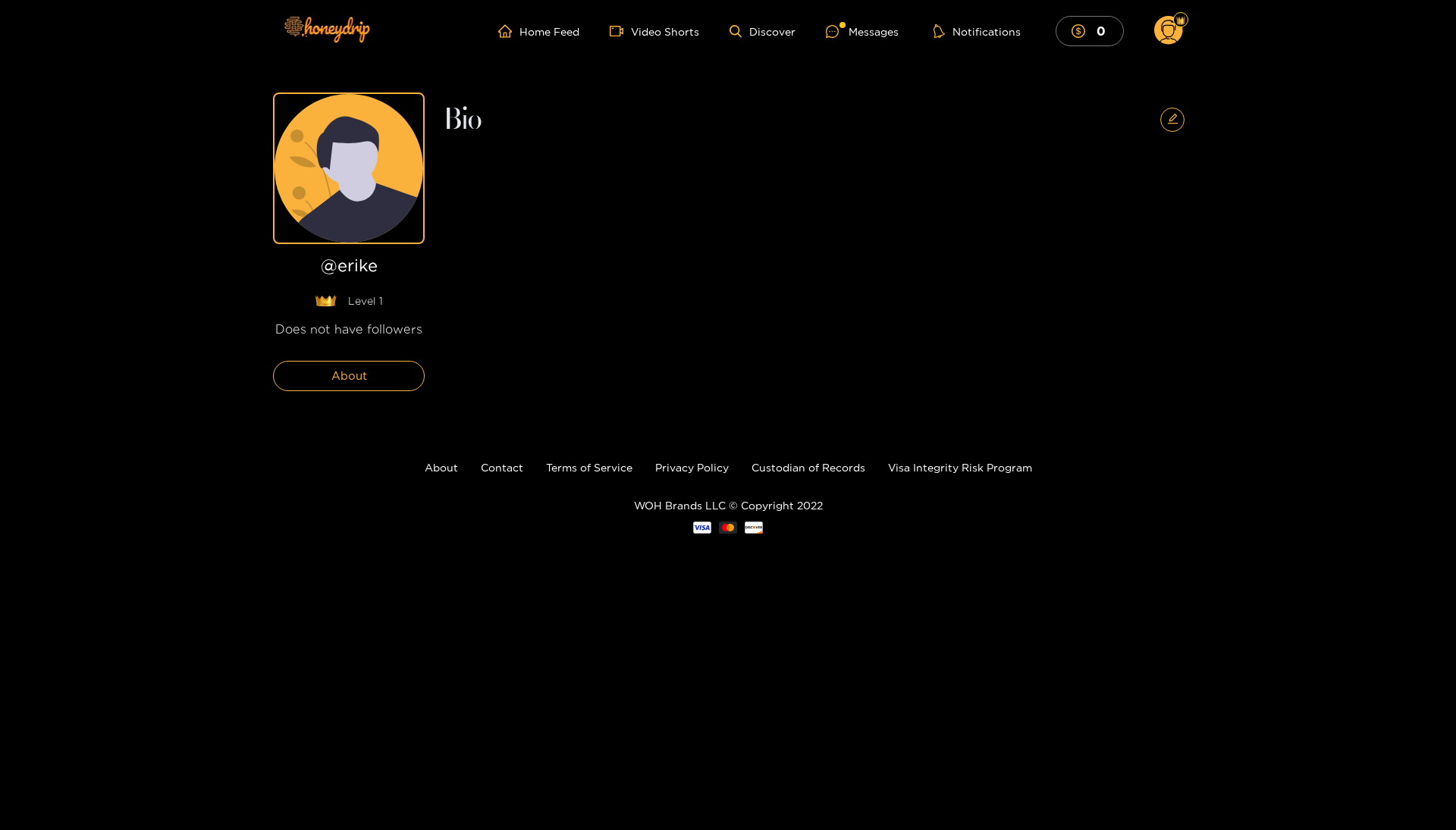 click 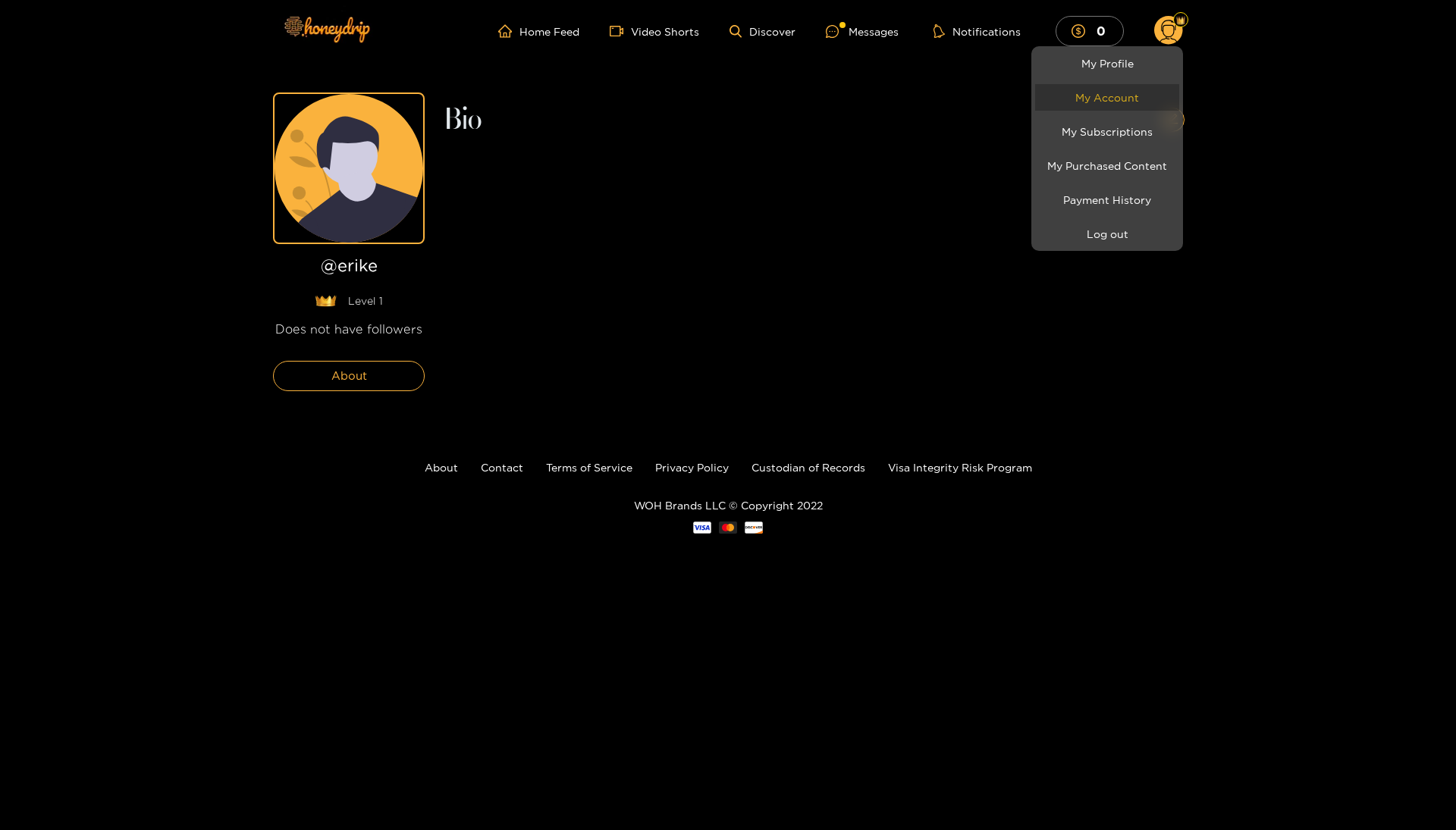 click on "My Account" at bounding box center (1107, 97) 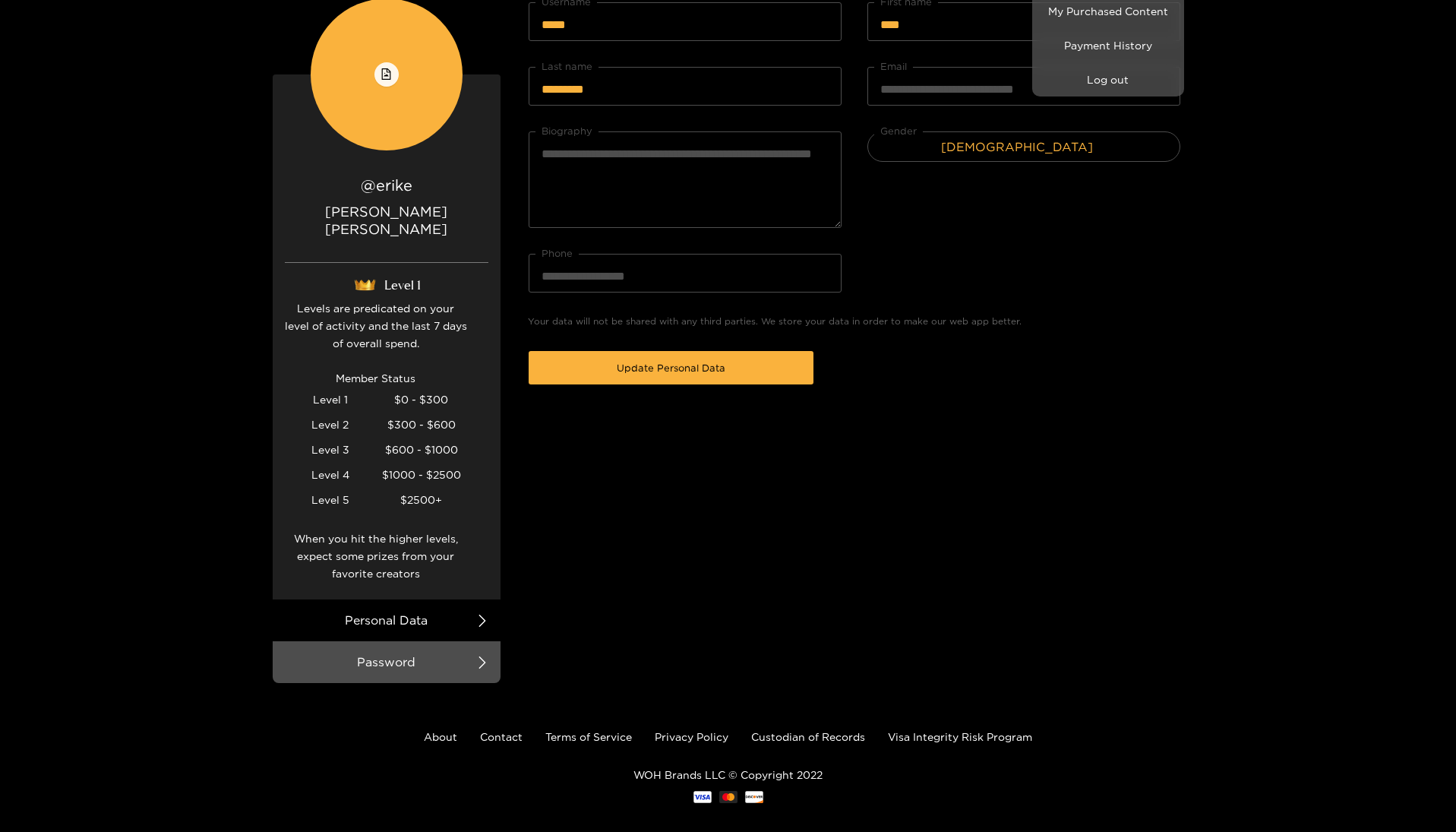 scroll, scrollTop: 154, scrollLeft: 0, axis: vertical 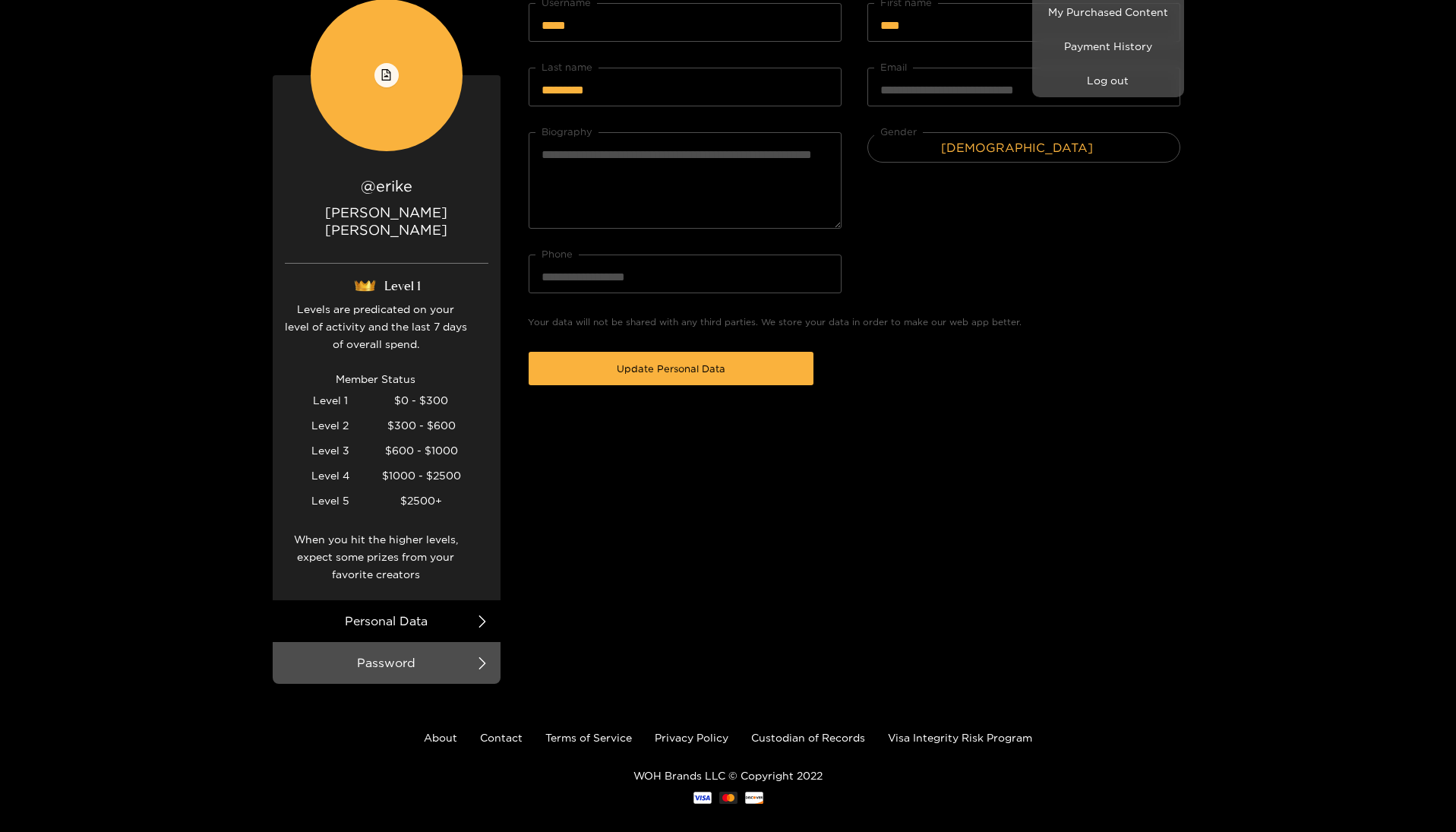 click at bounding box center (728, 416) 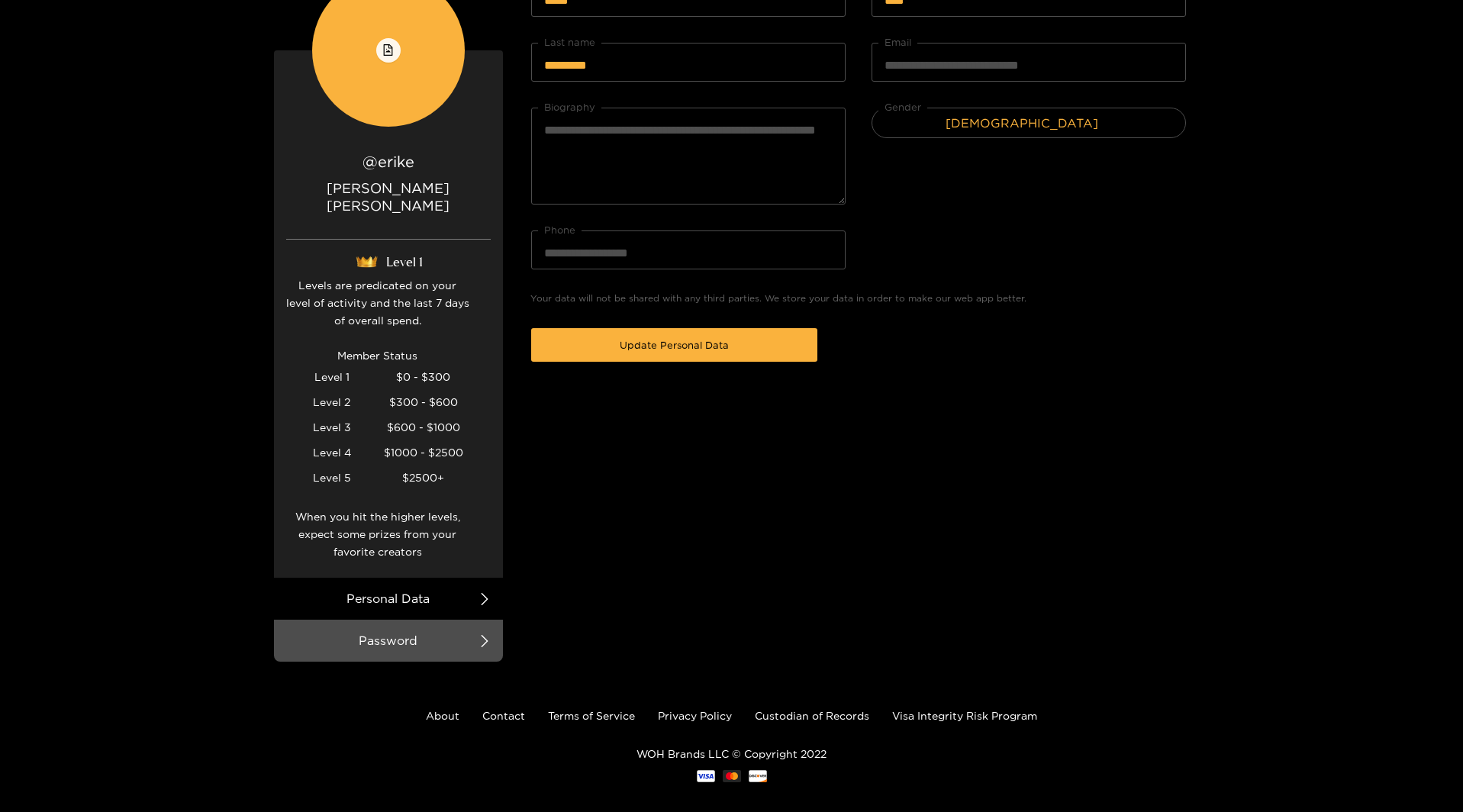 scroll, scrollTop: 179, scrollLeft: 0, axis: vertical 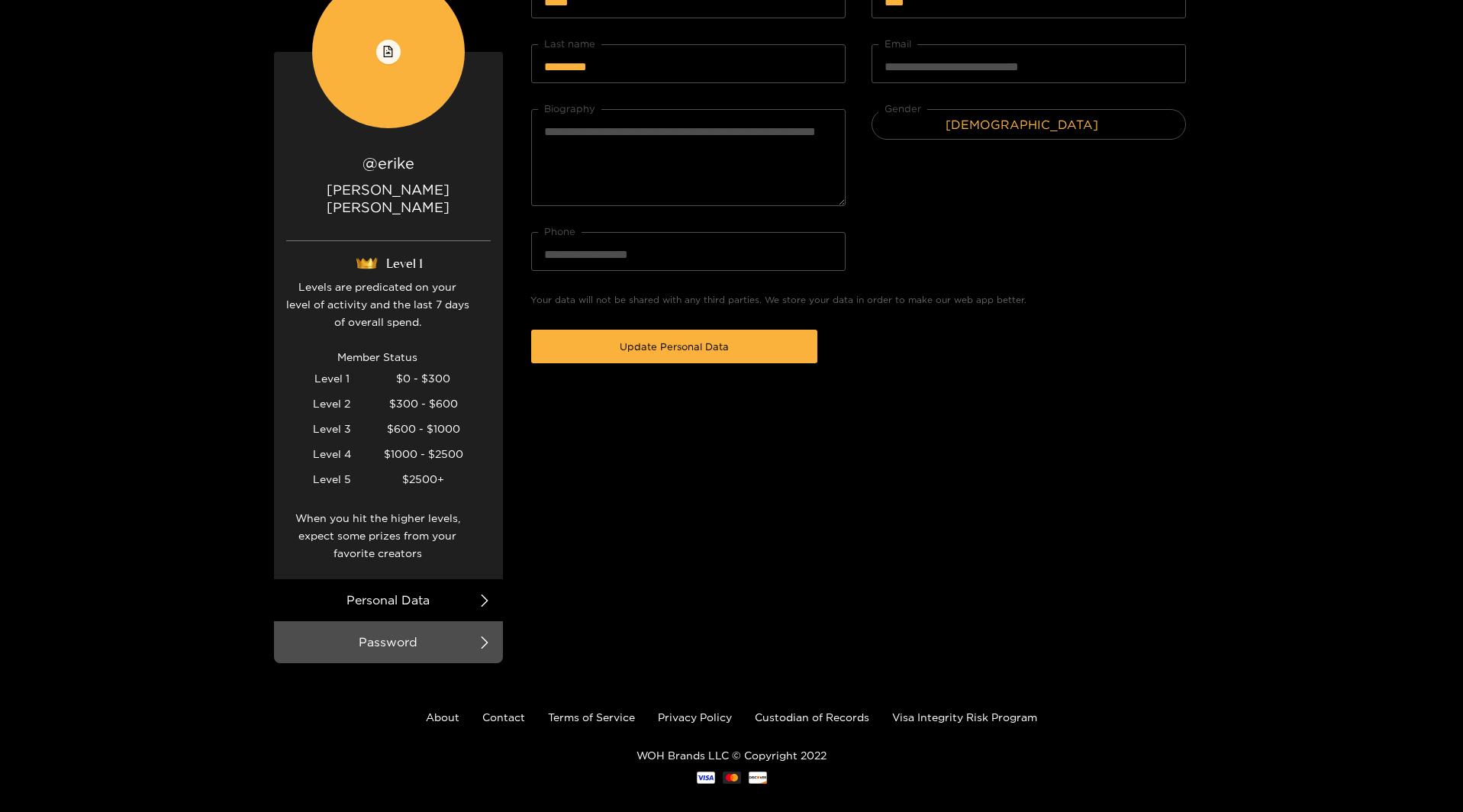 click on "Personal Data" at bounding box center (388, 600) 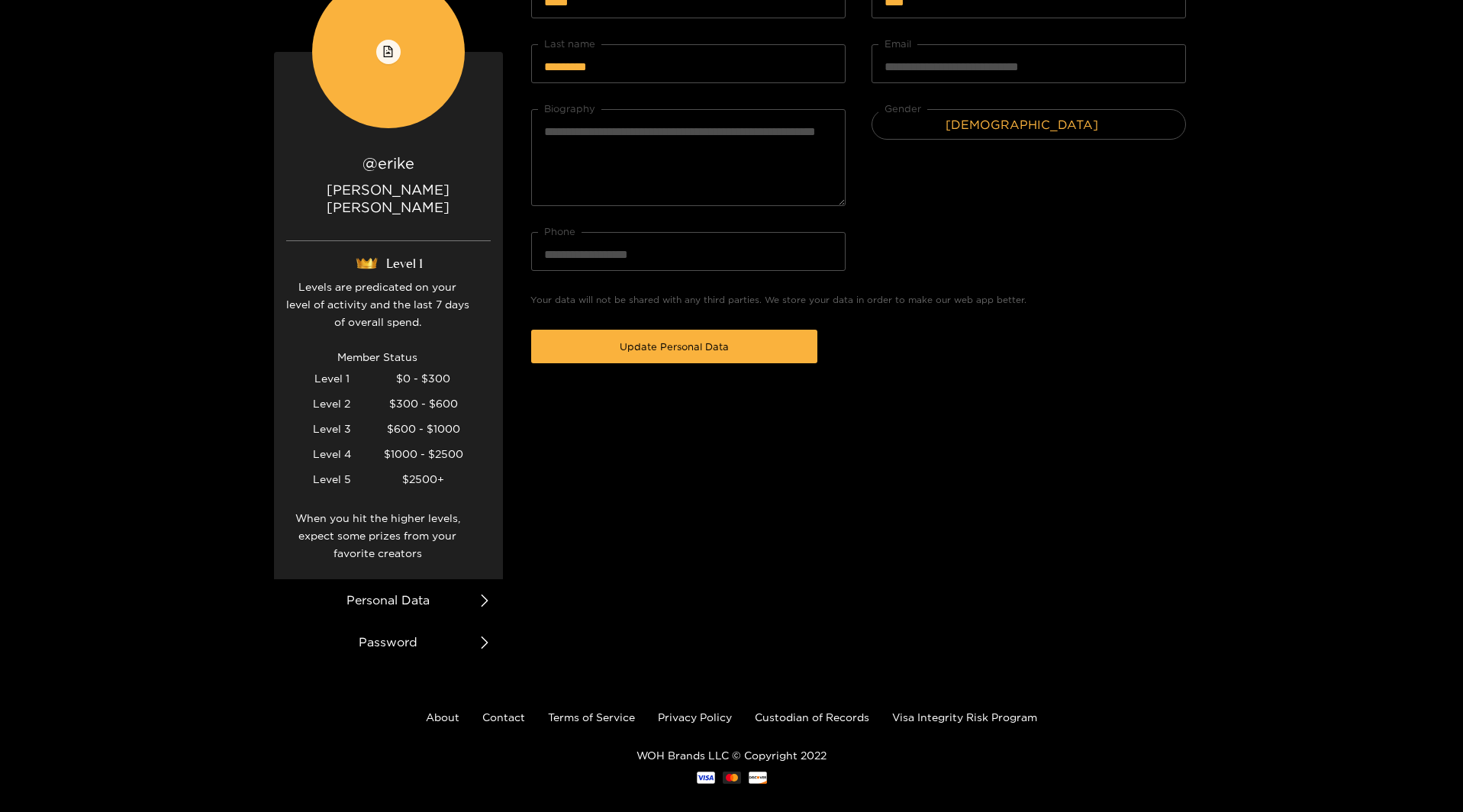 click on "Password" at bounding box center [388, 642] 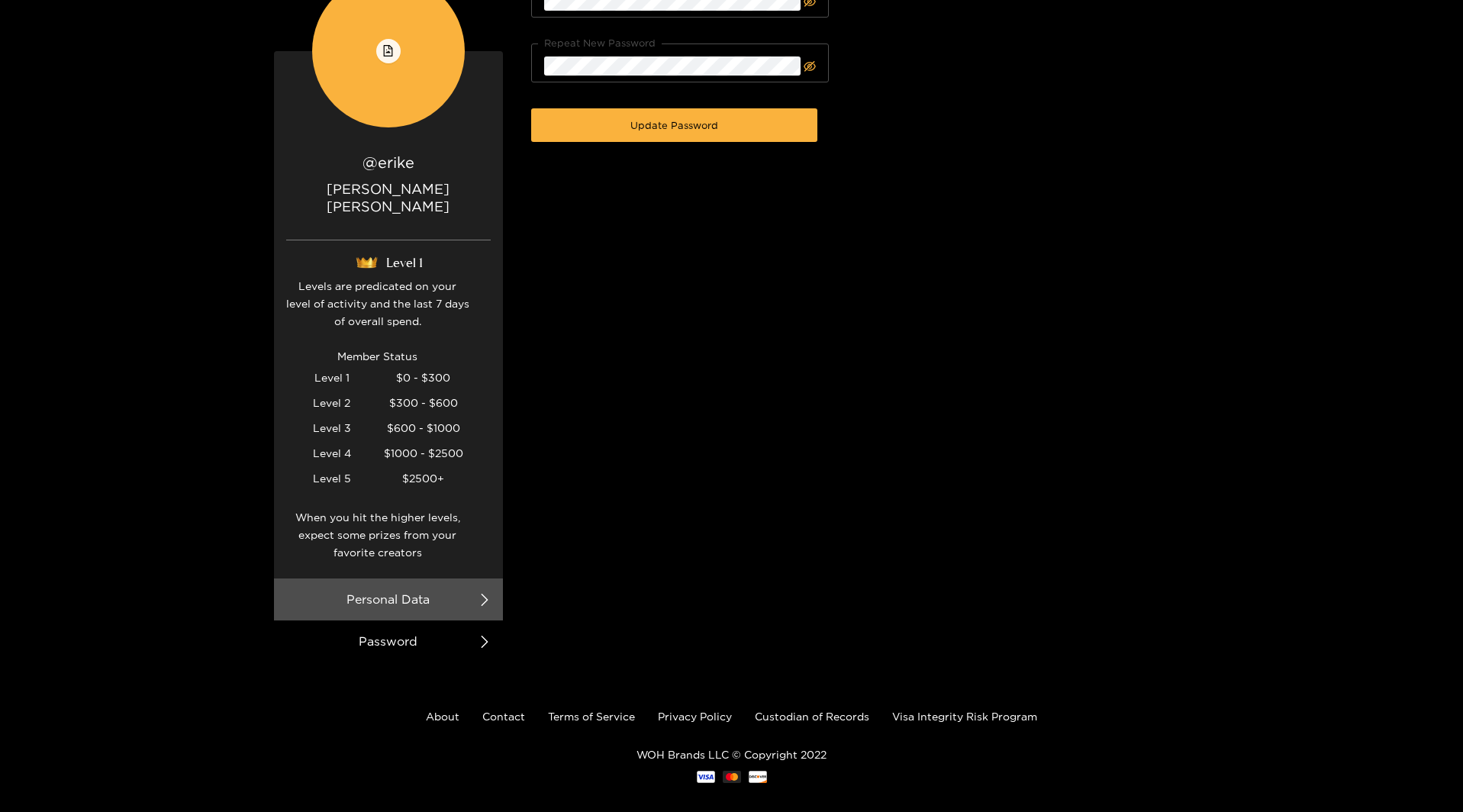 scroll, scrollTop: 179, scrollLeft: 0, axis: vertical 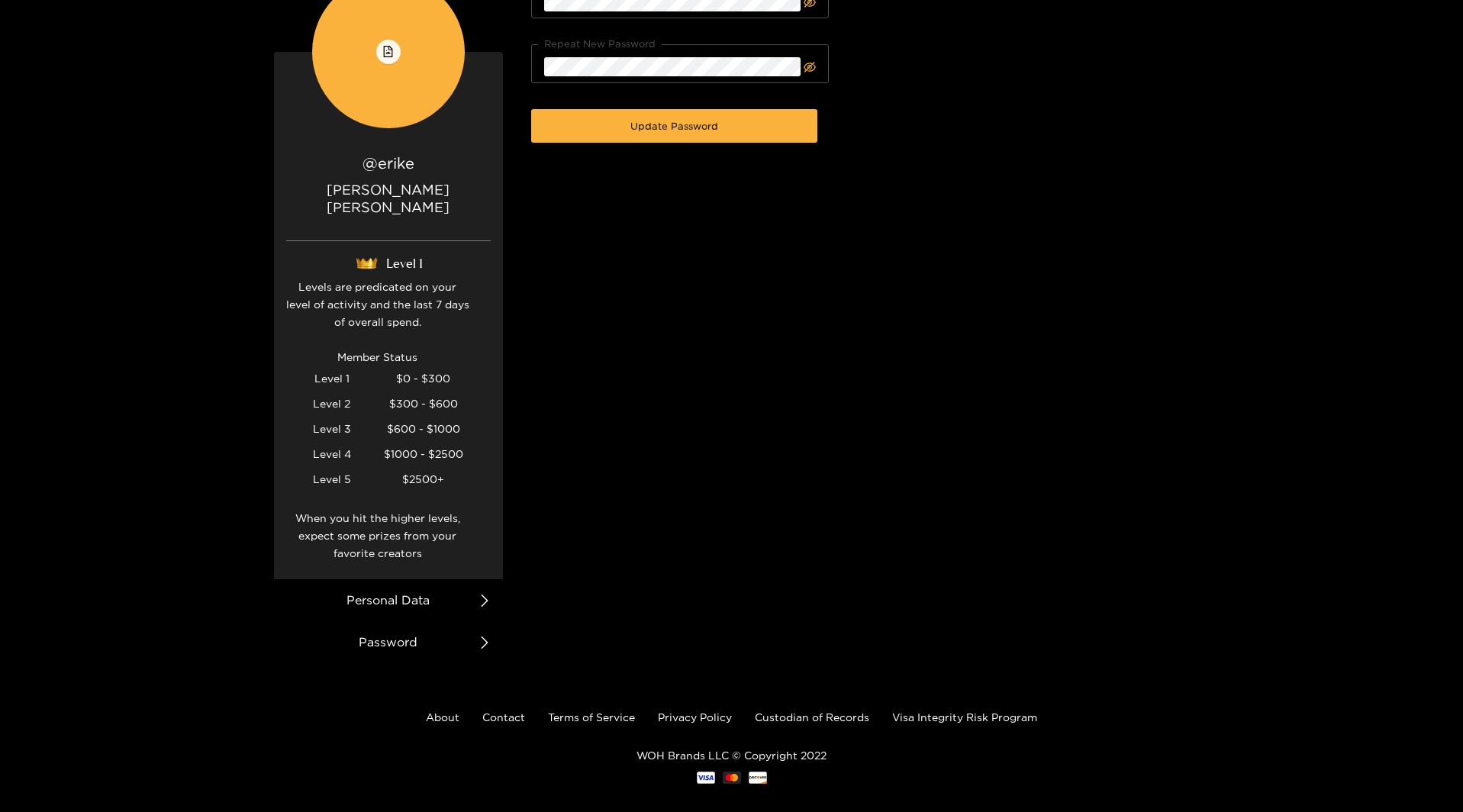 click on "Personal Data" at bounding box center (388, 600) 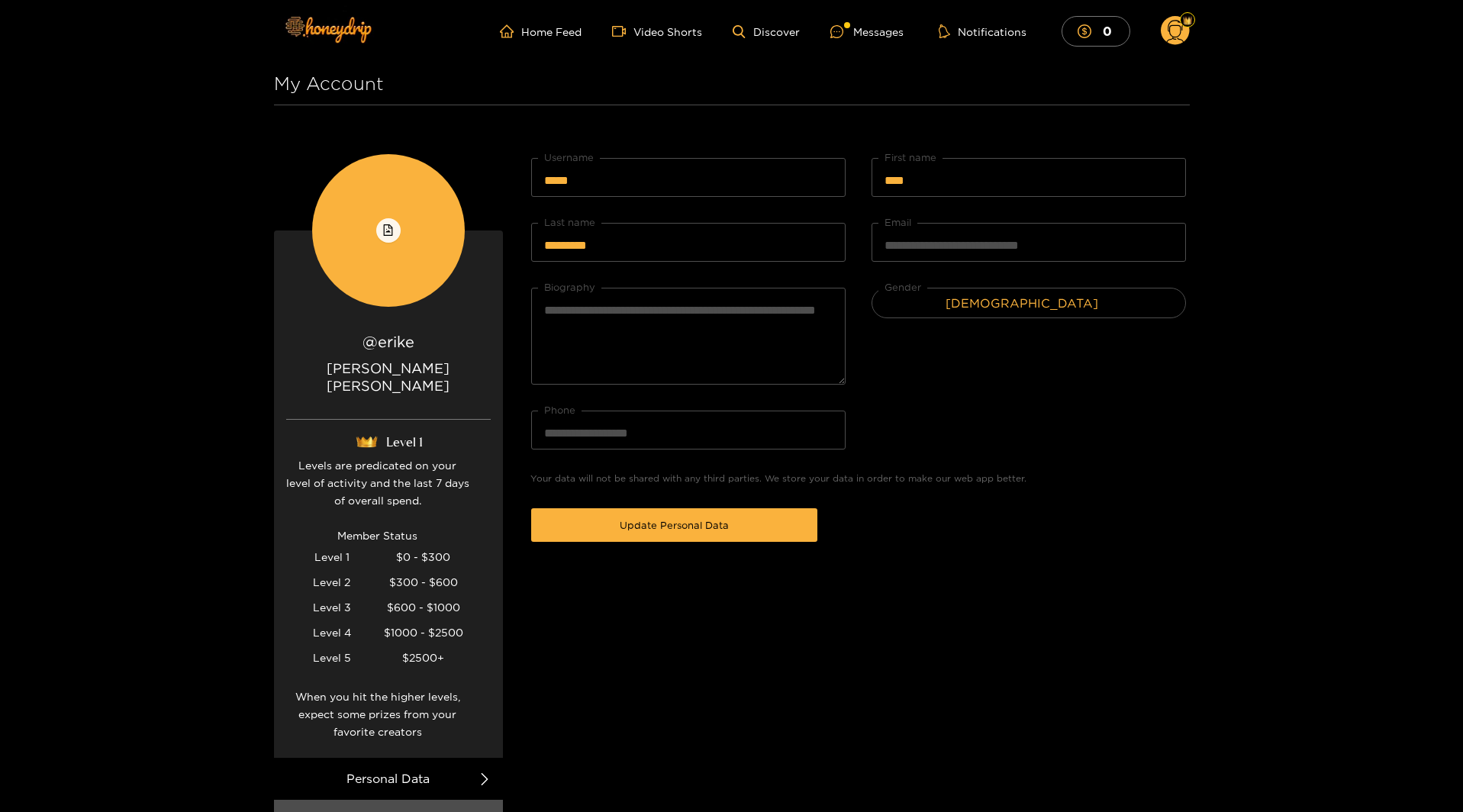 scroll, scrollTop: 0, scrollLeft: 0, axis: both 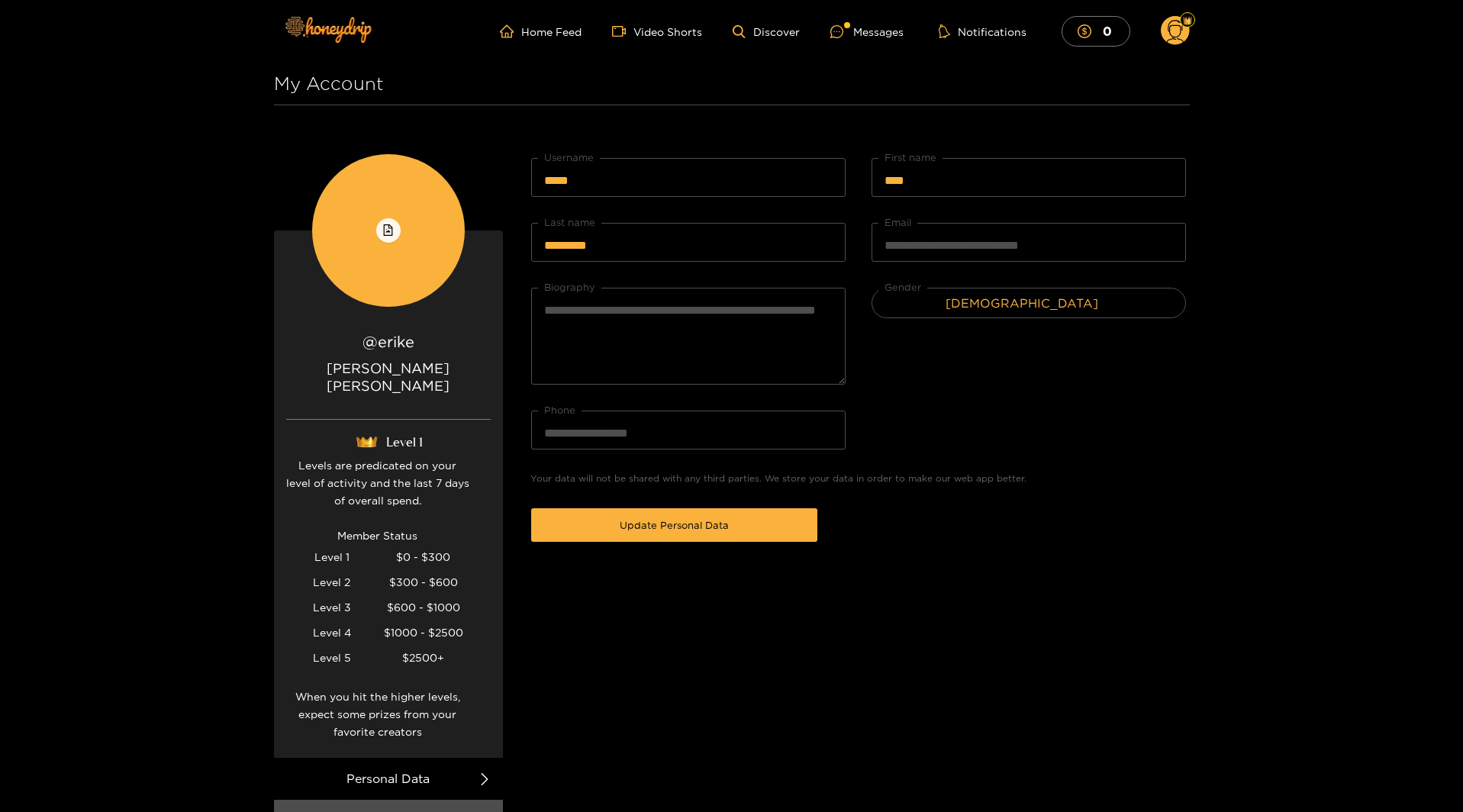 click 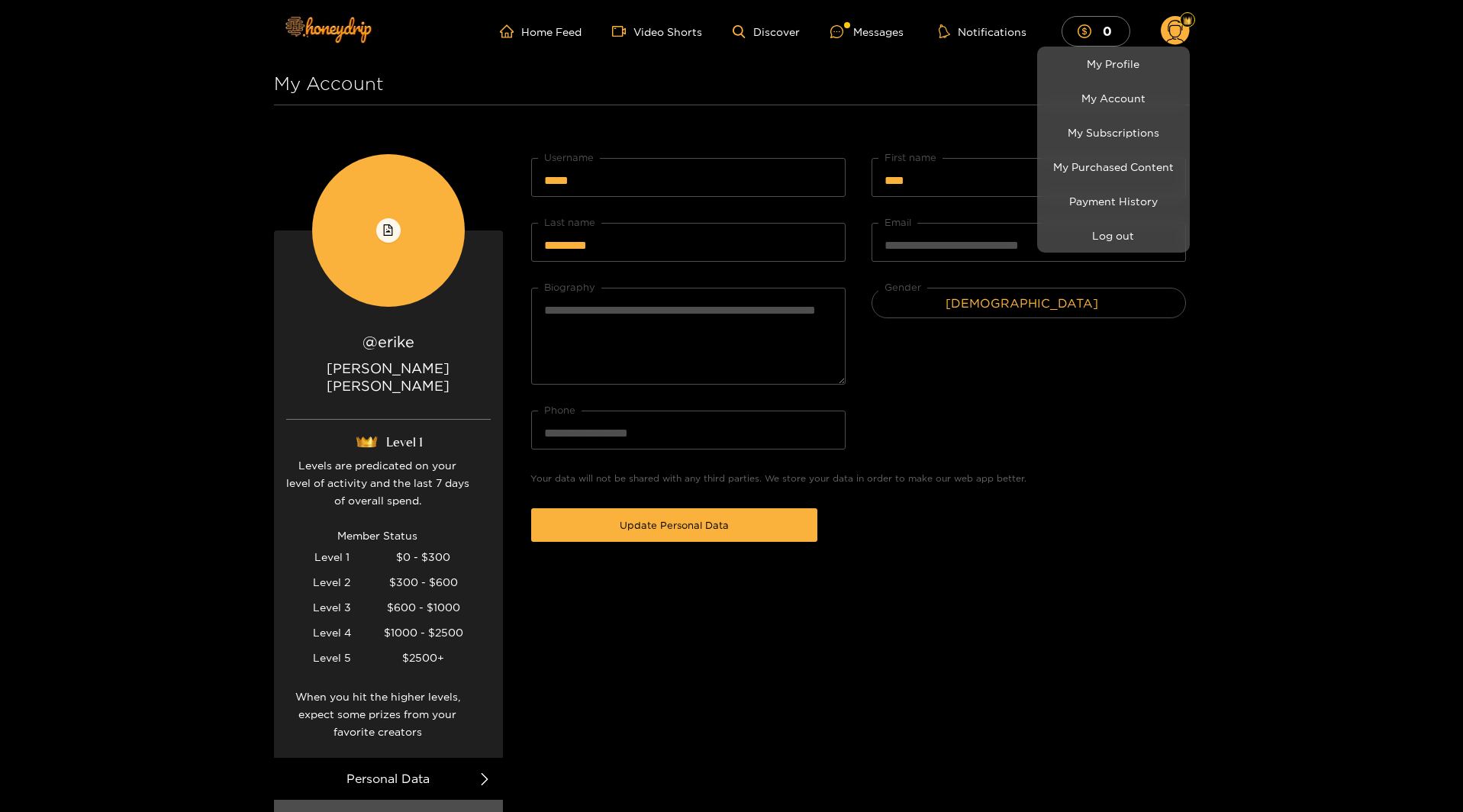 click at bounding box center [731, 406] 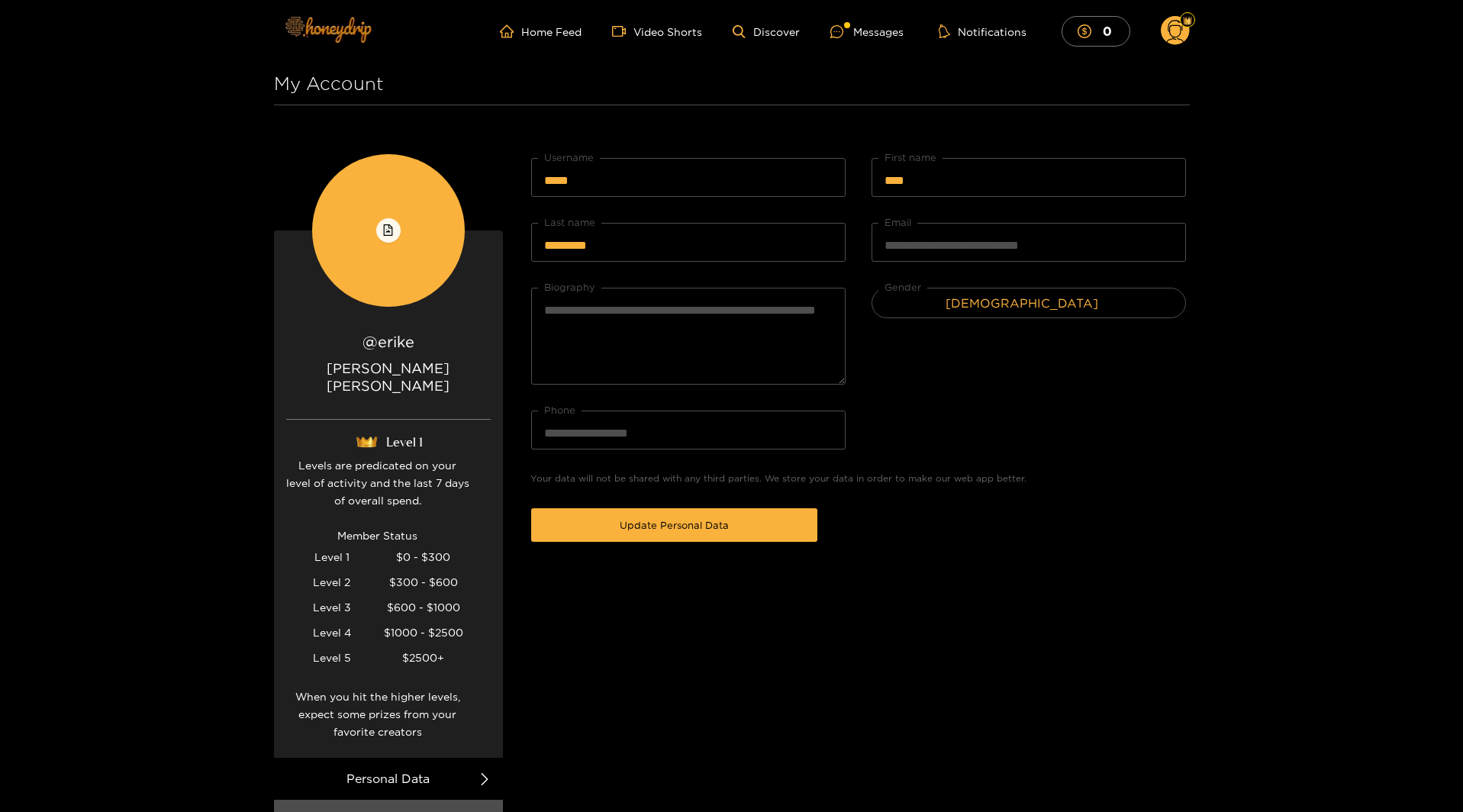 click at bounding box center [327, 29] 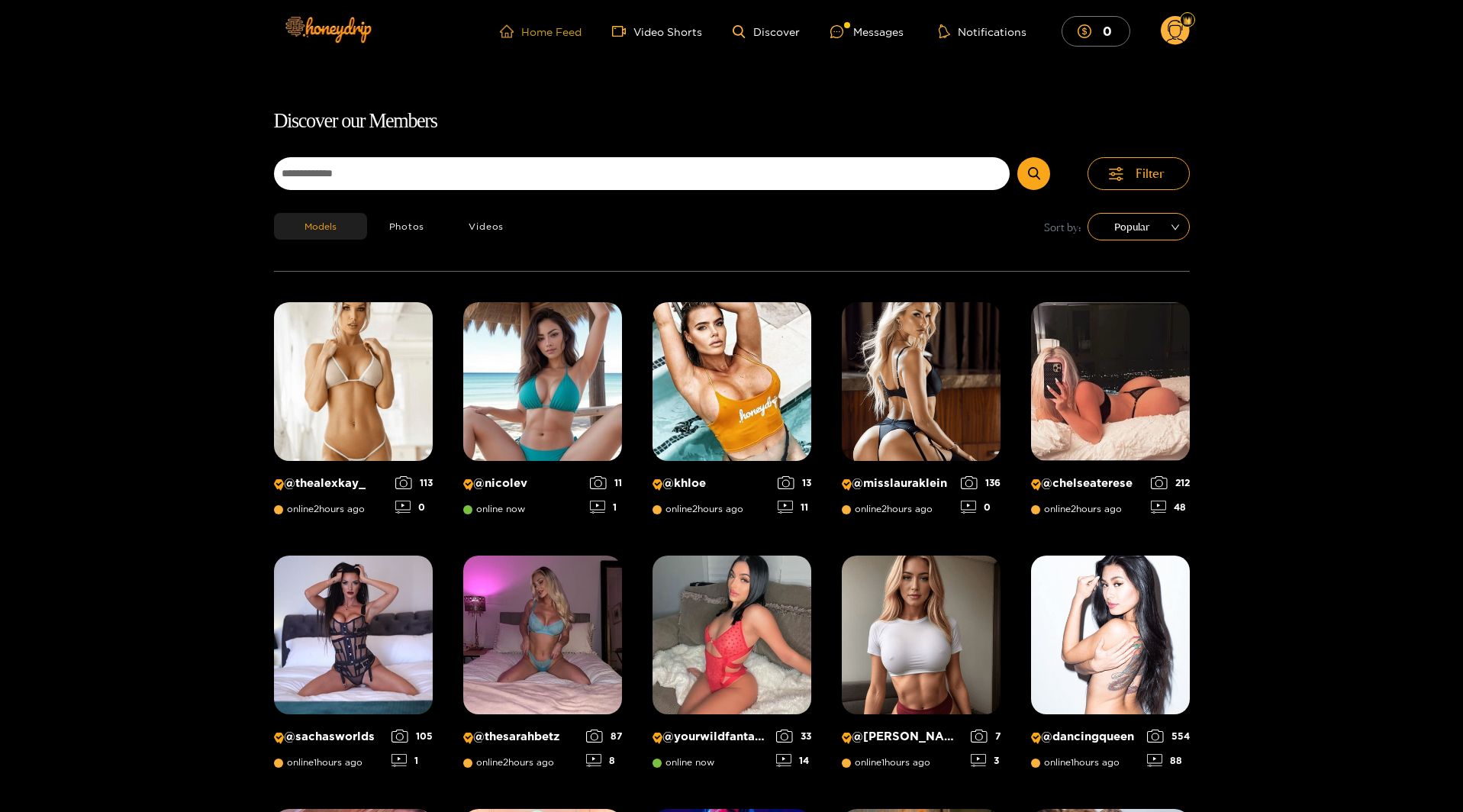 click on "Home Feed" at bounding box center (540, 31) 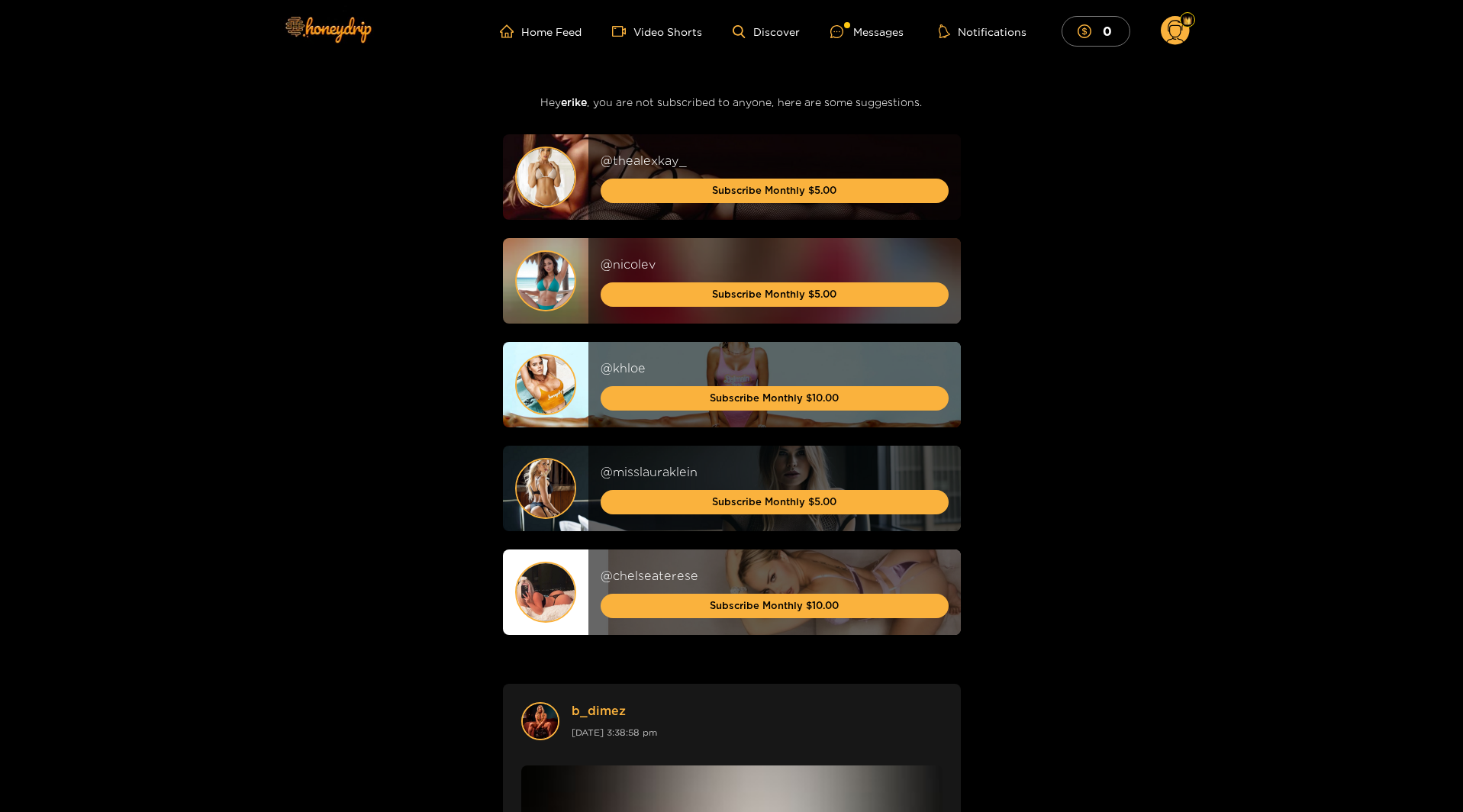 scroll, scrollTop: 0, scrollLeft: 0, axis: both 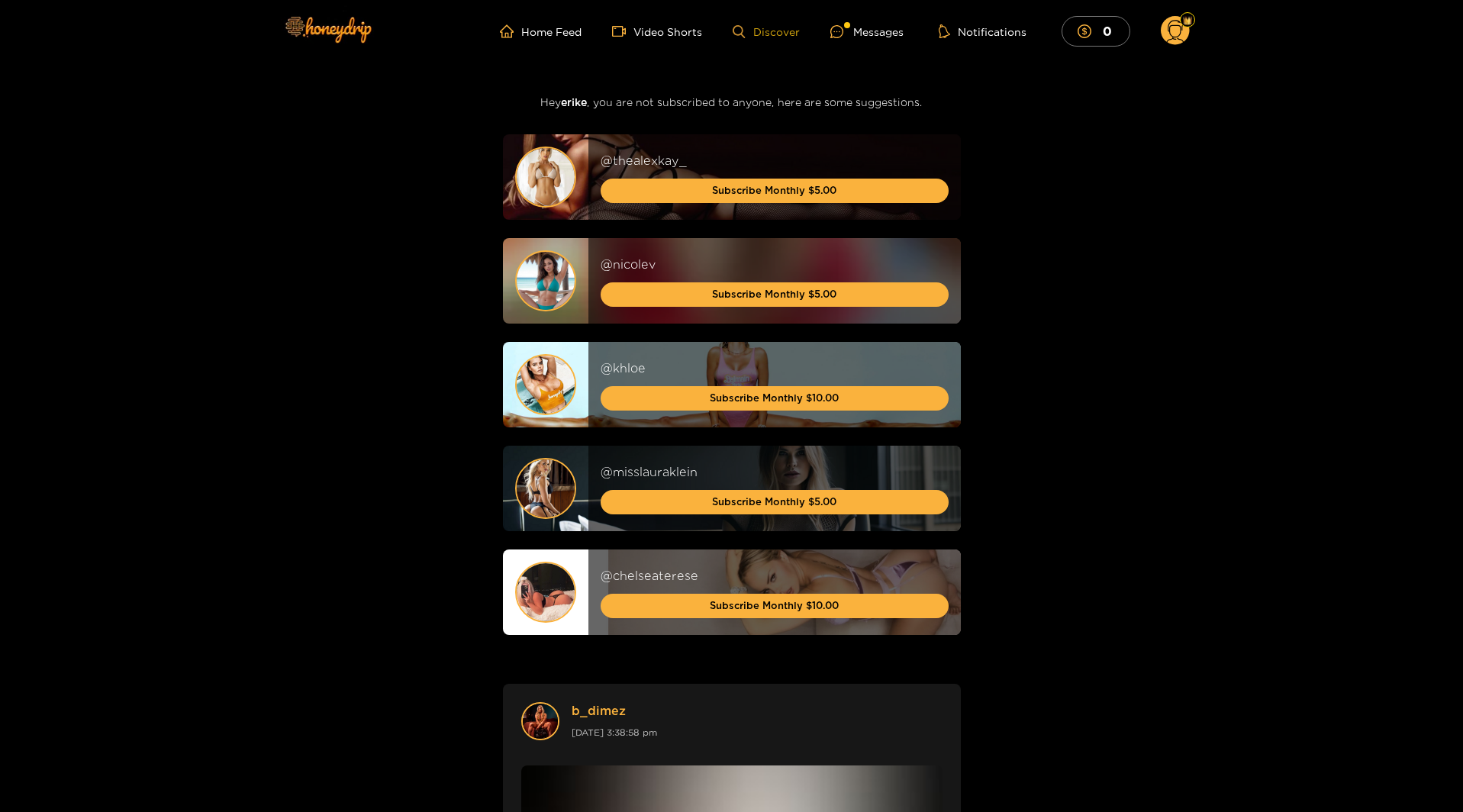 click on "Discover" at bounding box center (765, 31) 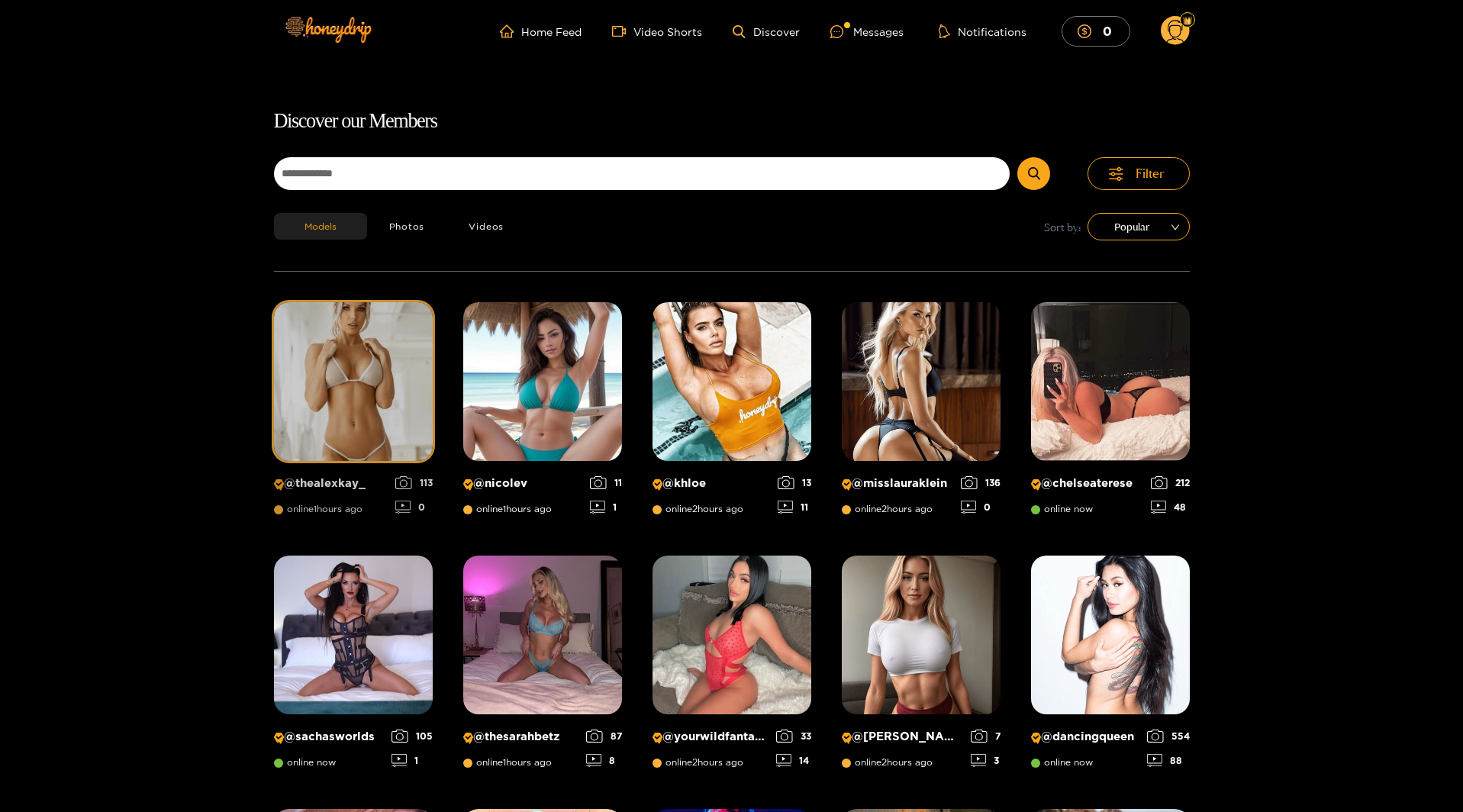 click at bounding box center (353, 382) 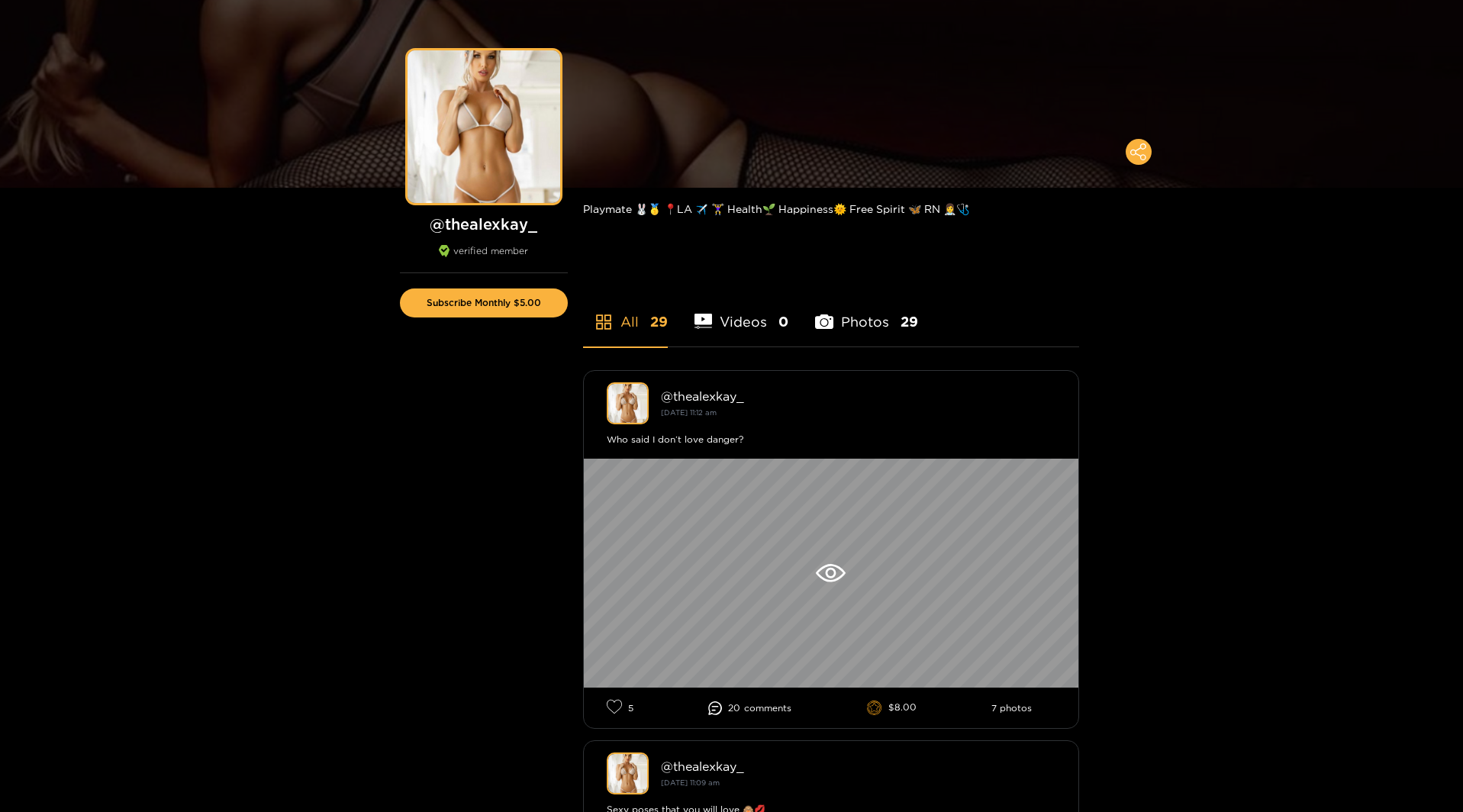 scroll, scrollTop: 88, scrollLeft: 0, axis: vertical 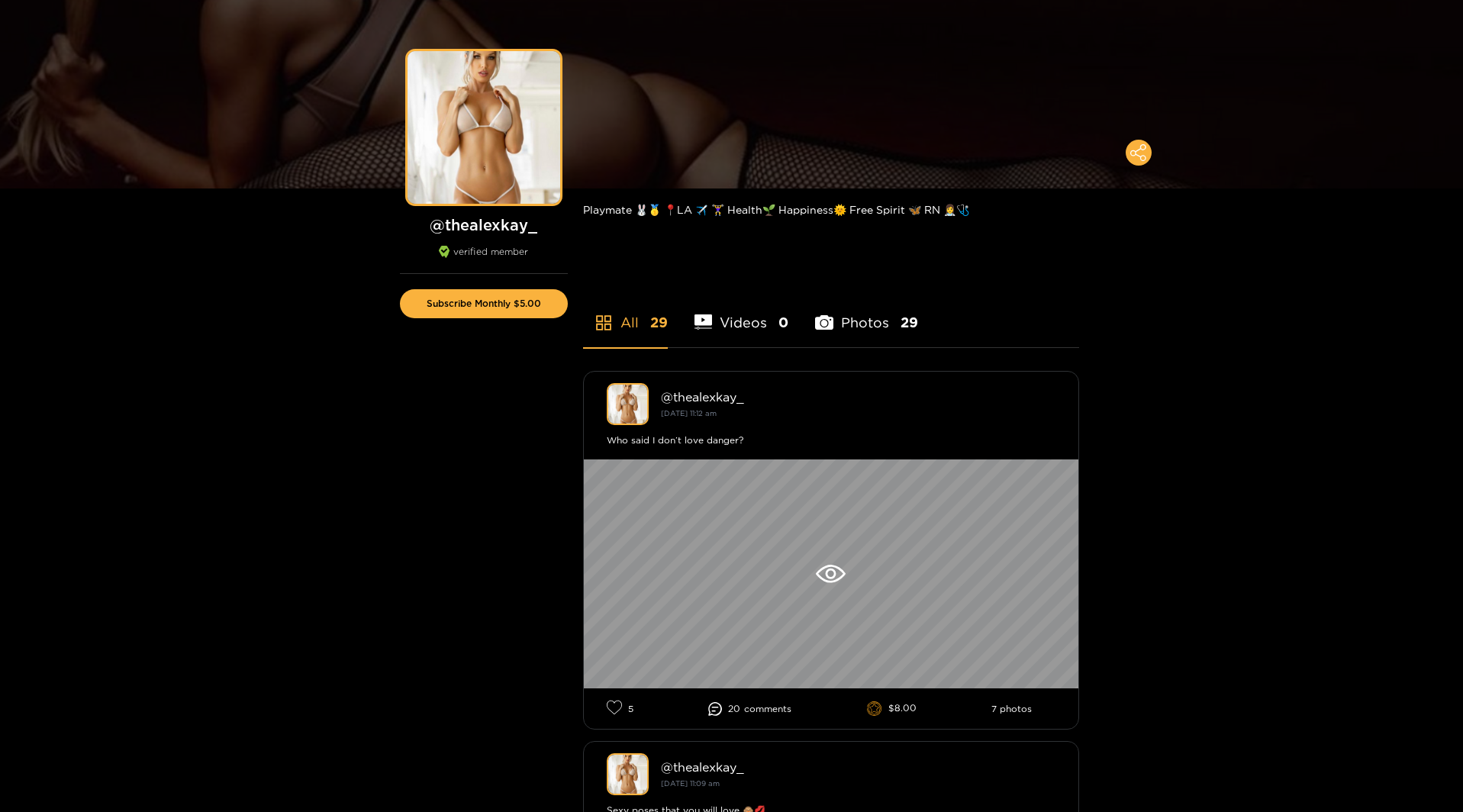 click on "Preview Preview @ thealexkay_ verified member Subscribe Monthly $5.00 Playmate 🐰🥇 📍LA ✈️ 🏋️‍♀️ Health🌱 Happiness🌞 Free Spirit 🦋 RN 👩‍⚕️🩺
All 29 Videos 0 Photos  29 @ thealexkay_ October 08, 11:12 am Who said I don’t love danger? 5 20 comment s $8.00 7 photos @ thealexkay_ October 08, 11:09 am Sexy poses that you will love 🙈💋 2 3 comment s $8.00 6 photos @ thealexkay_ October 08, 11:07 am Let’s get wild together 🐍 1 2 comment s $8.00 6 photos @ thealexkay_ October 08, 11:03 am Enjoying the view? 💋🍒 0 comment s $10.00 2 photos @ thealexkay_ October 08, 11:02 am I’m your bad bunny 🖤🐰 1 2 comment s $10.00 4 photos @ thealexkay_ October 08, 11:01 am Like my pinky thongs? 💗 0 comment s $9.00 4 photos @ thealexkay_ October 08, 10:51 am This blondie loves to have fun😏 0 comment s $16.00 6 photos @ thealexkay_ October 08, 10:45 am  Check it out!🍒🔥! 1 1 comment $22.00 5 photos @ thealexkay_ October 08, 10:41 am 0 comment s $10.00 @ 0 s" at bounding box center [731, 4673] 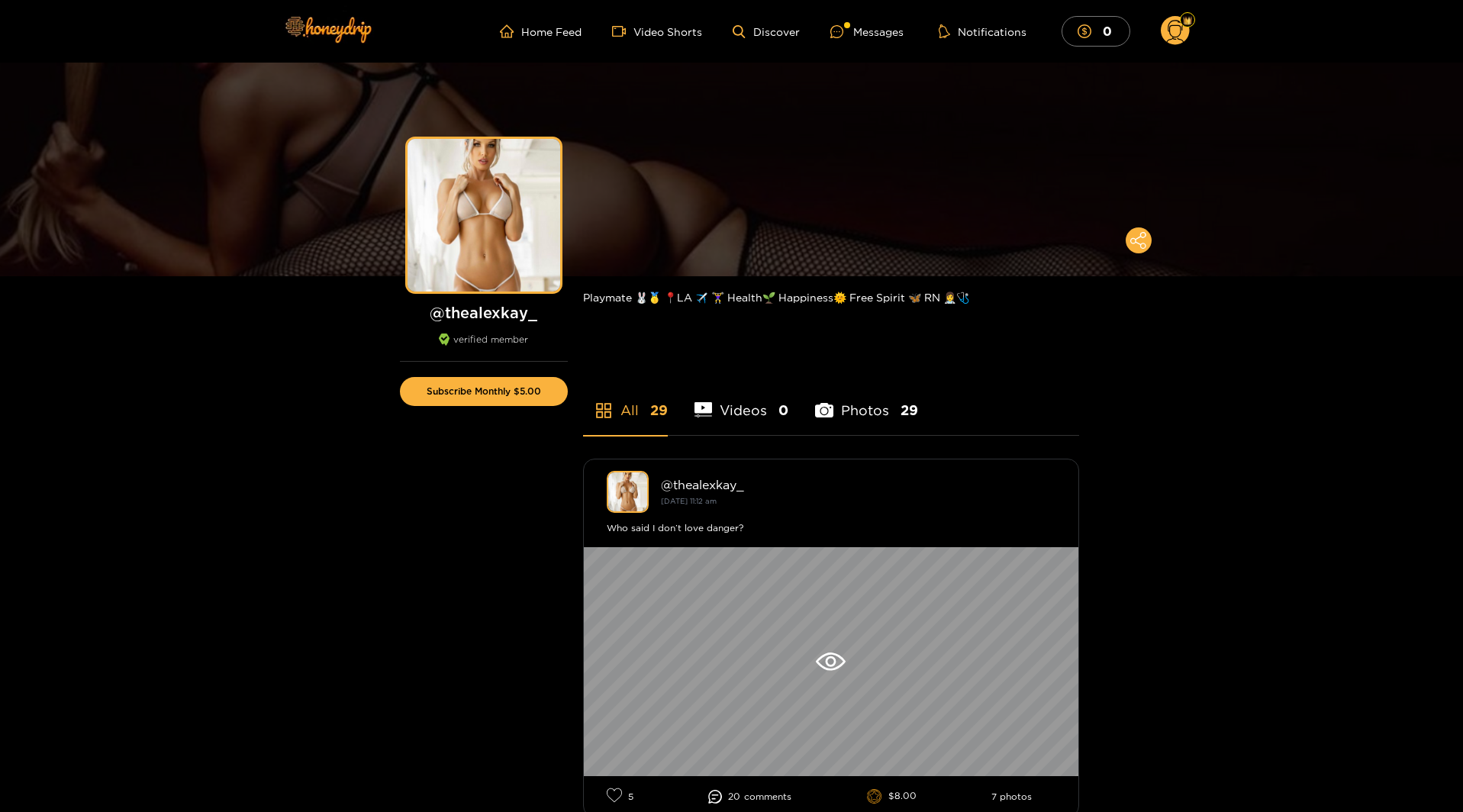 scroll, scrollTop: 0, scrollLeft: 0, axis: both 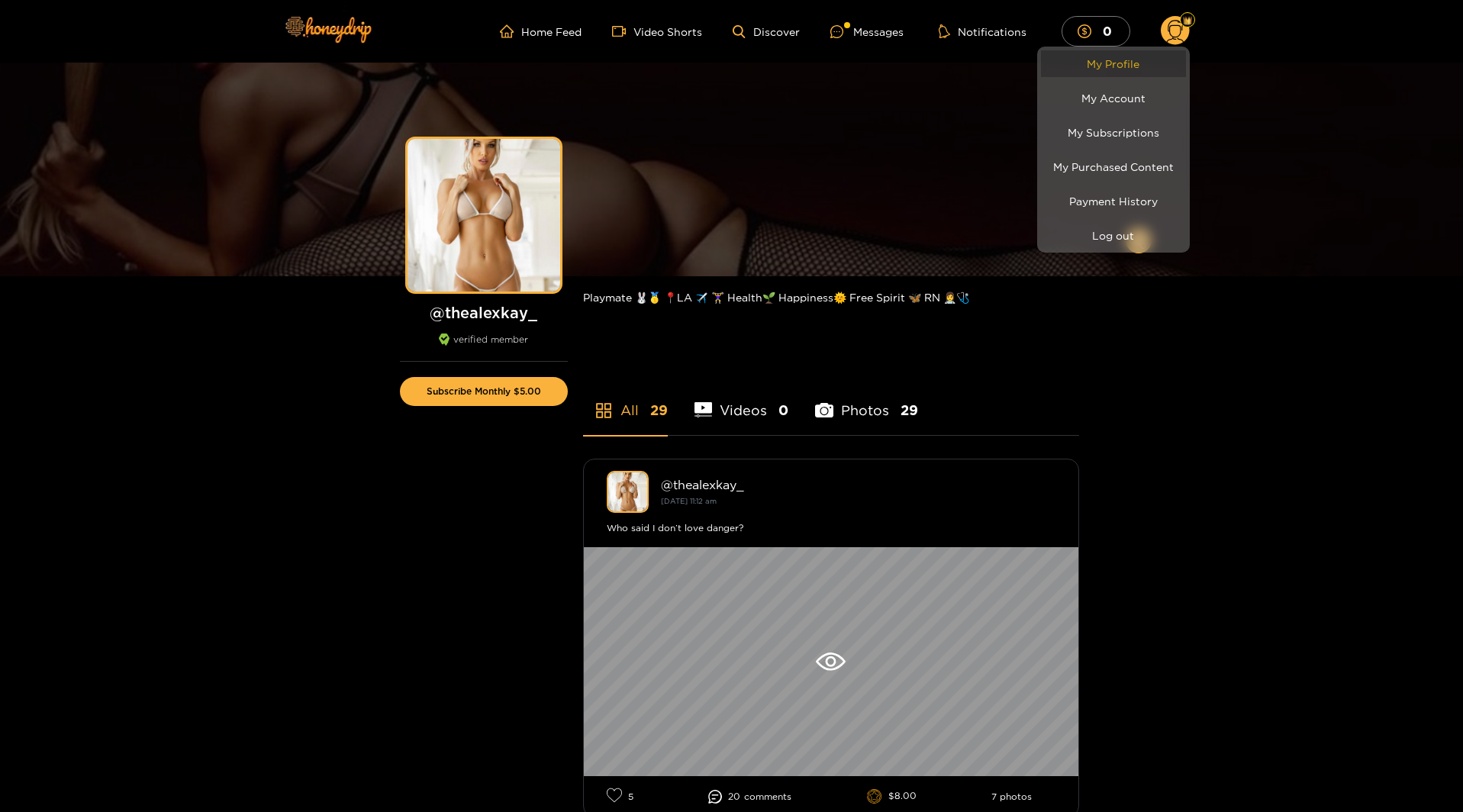 click on "My Profile" at bounding box center (1113, 63) 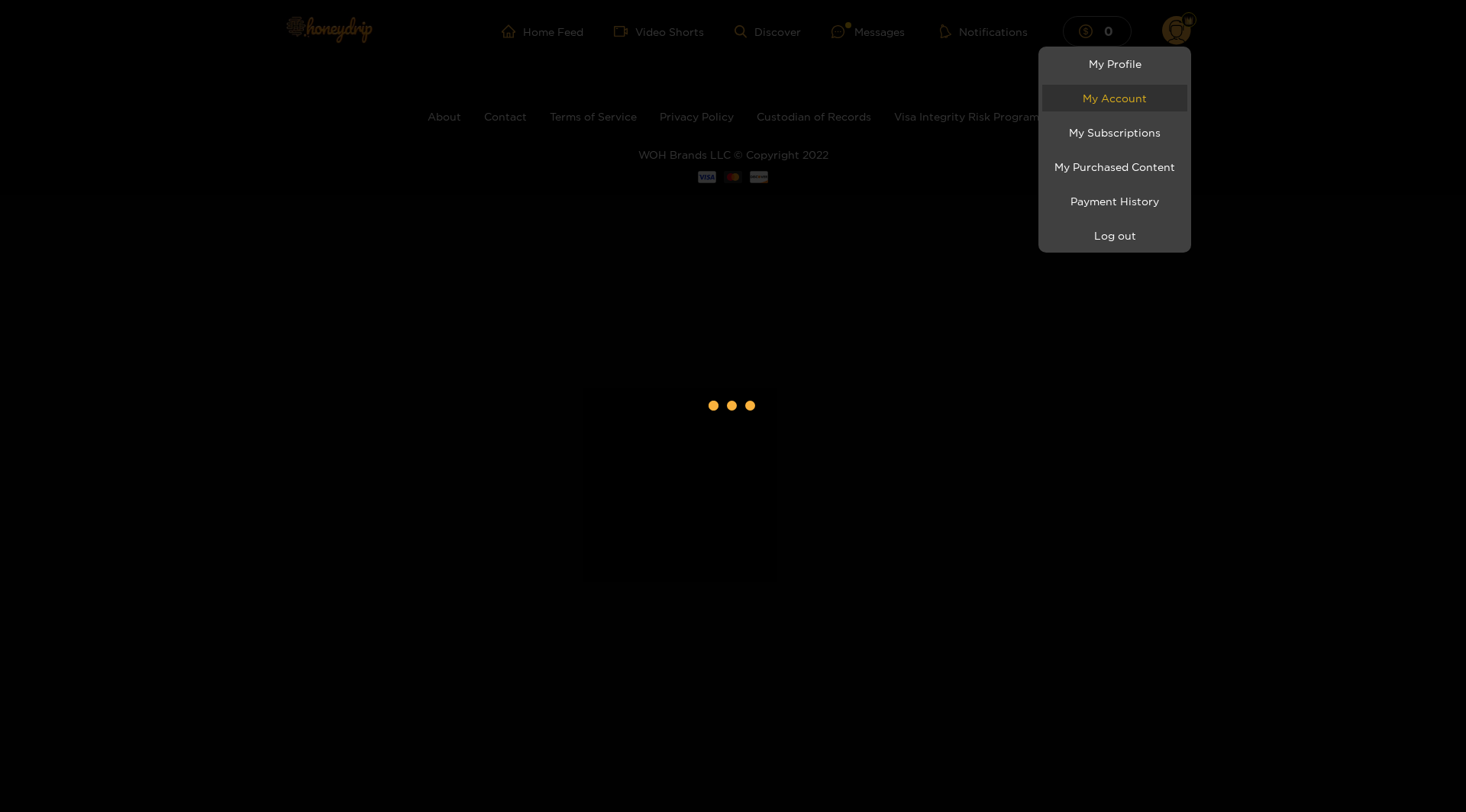 click on "My Account" at bounding box center [1115, 98] 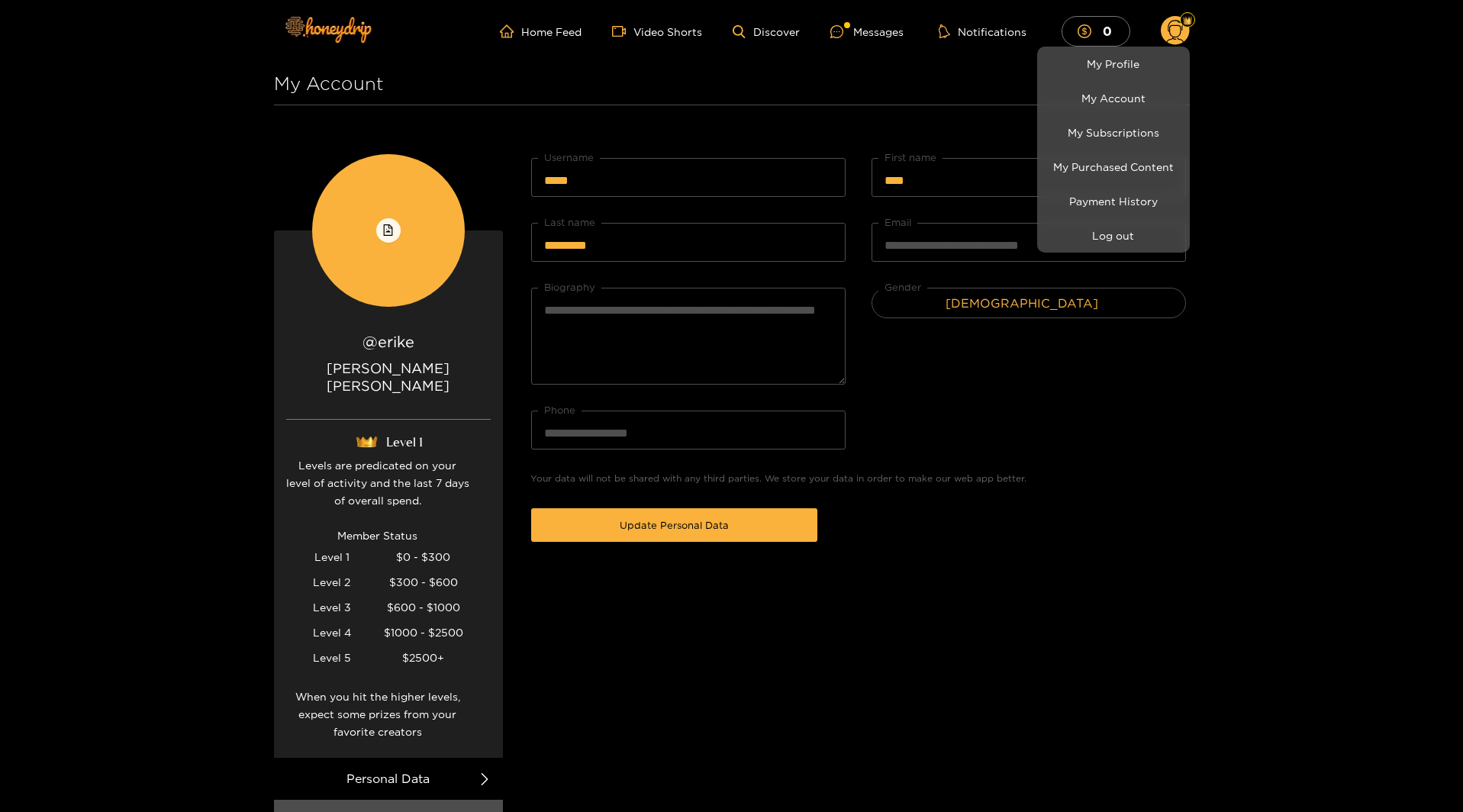 click at bounding box center [731, 406] 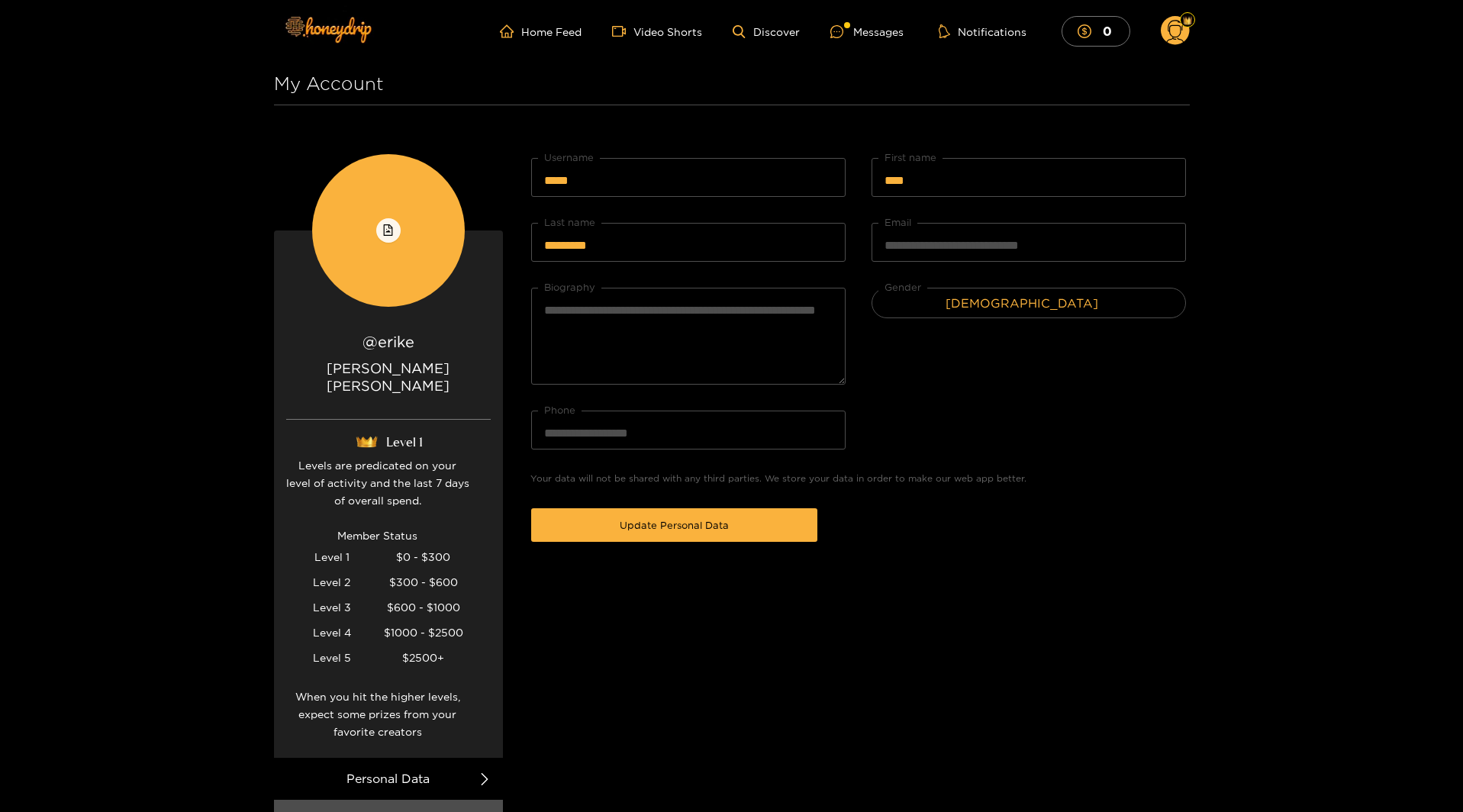 scroll, scrollTop: 0, scrollLeft: 0, axis: both 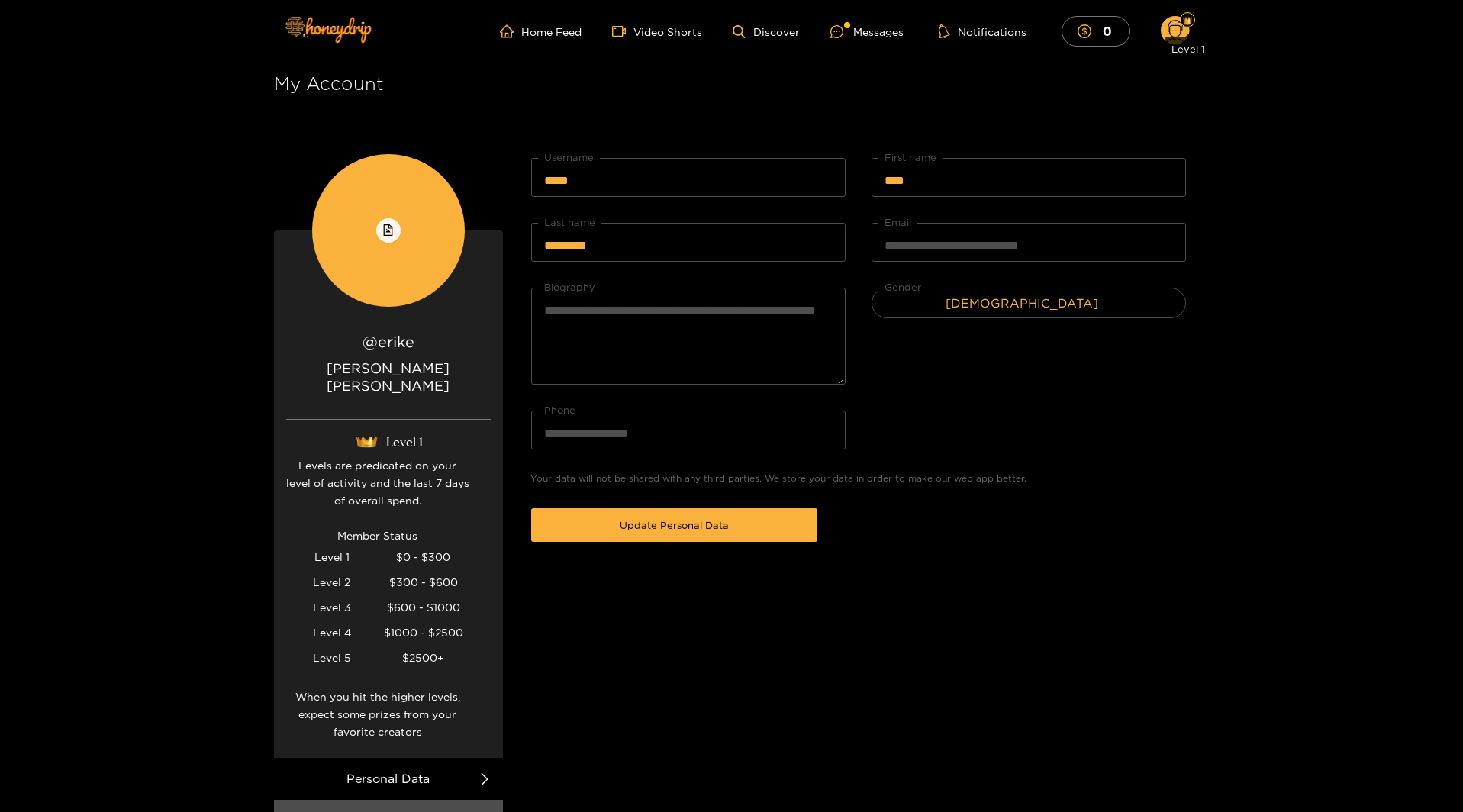 click at bounding box center (1187, 20) 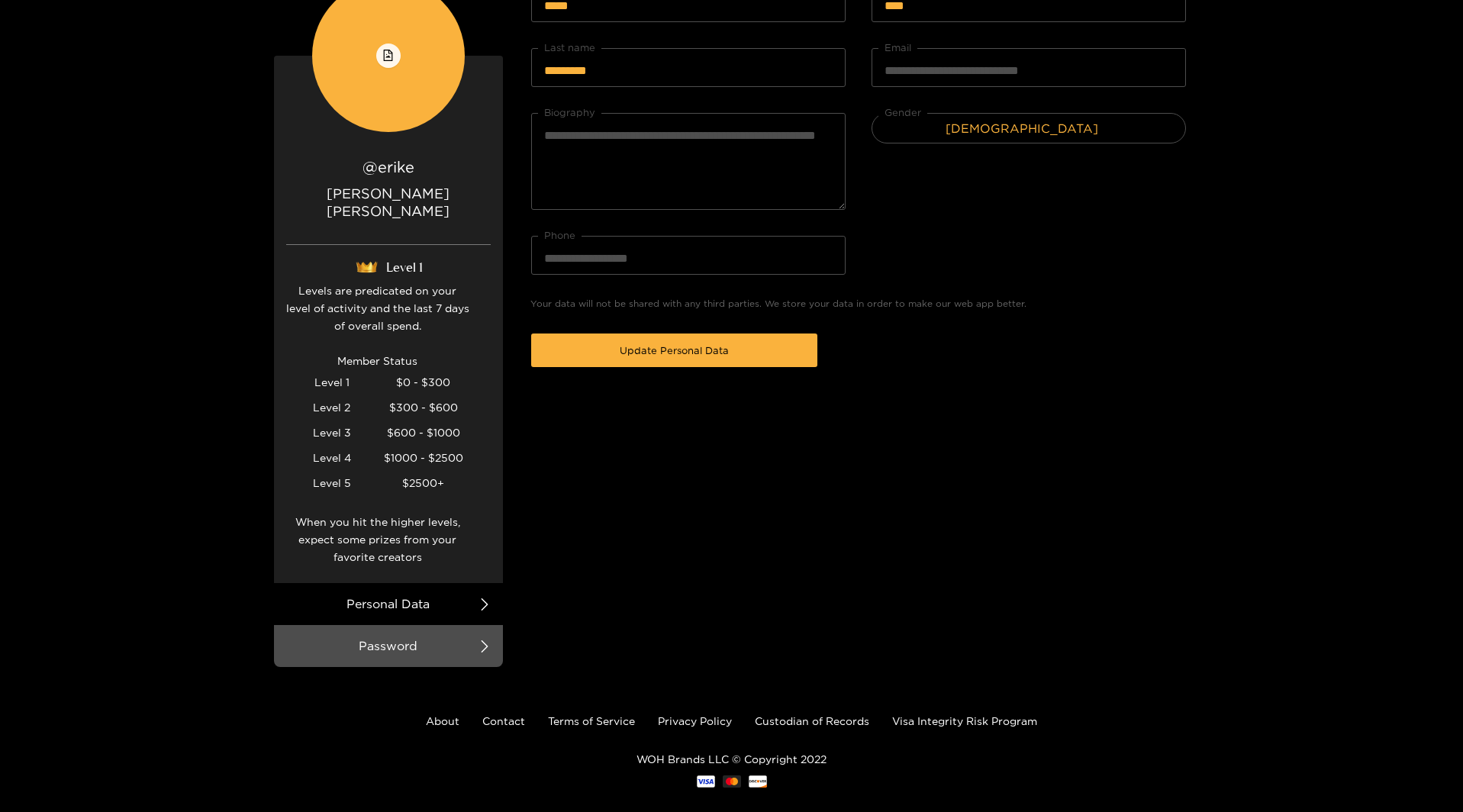 scroll, scrollTop: 174, scrollLeft: 0, axis: vertical 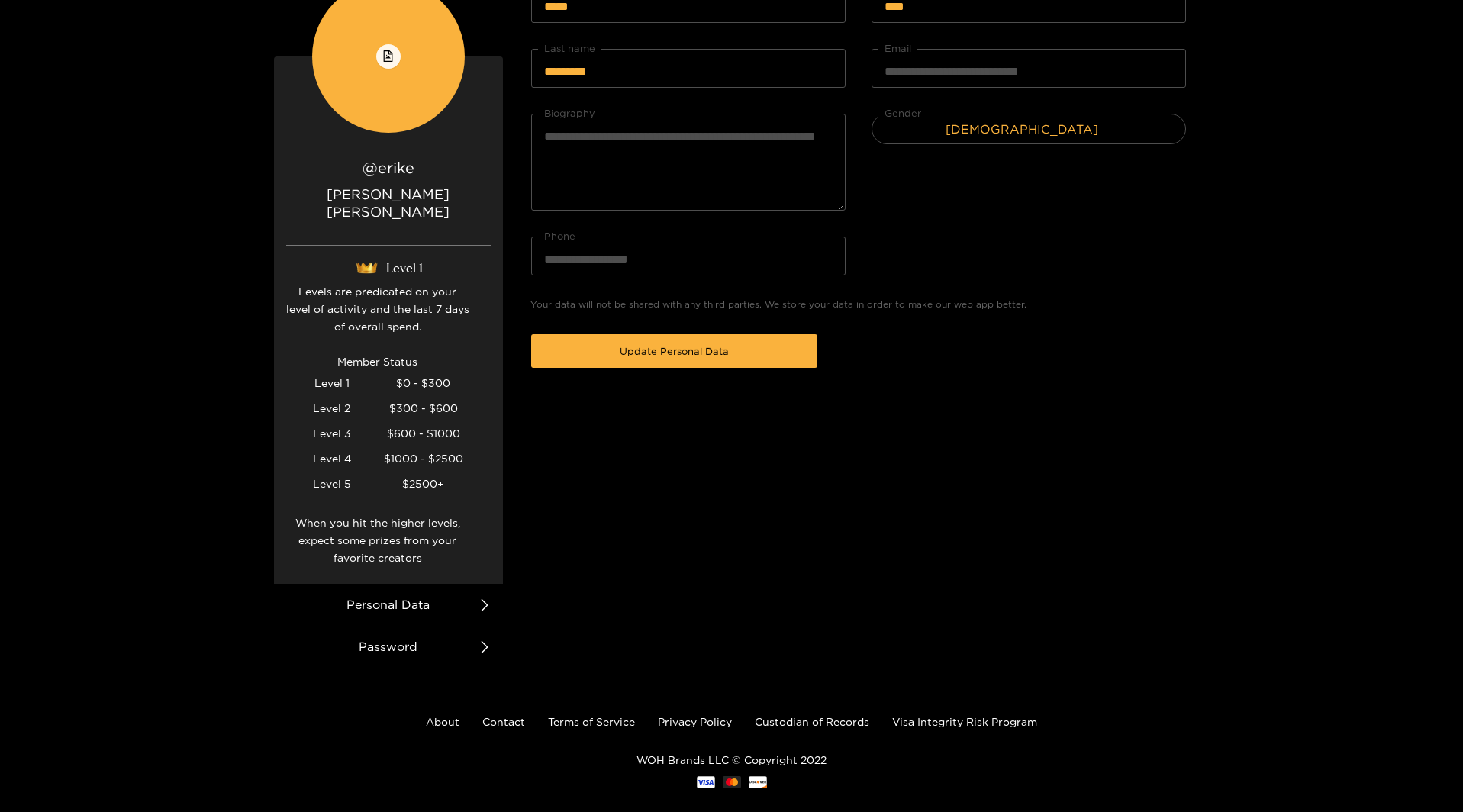 click on "Password" at bounding box center (388, 646) 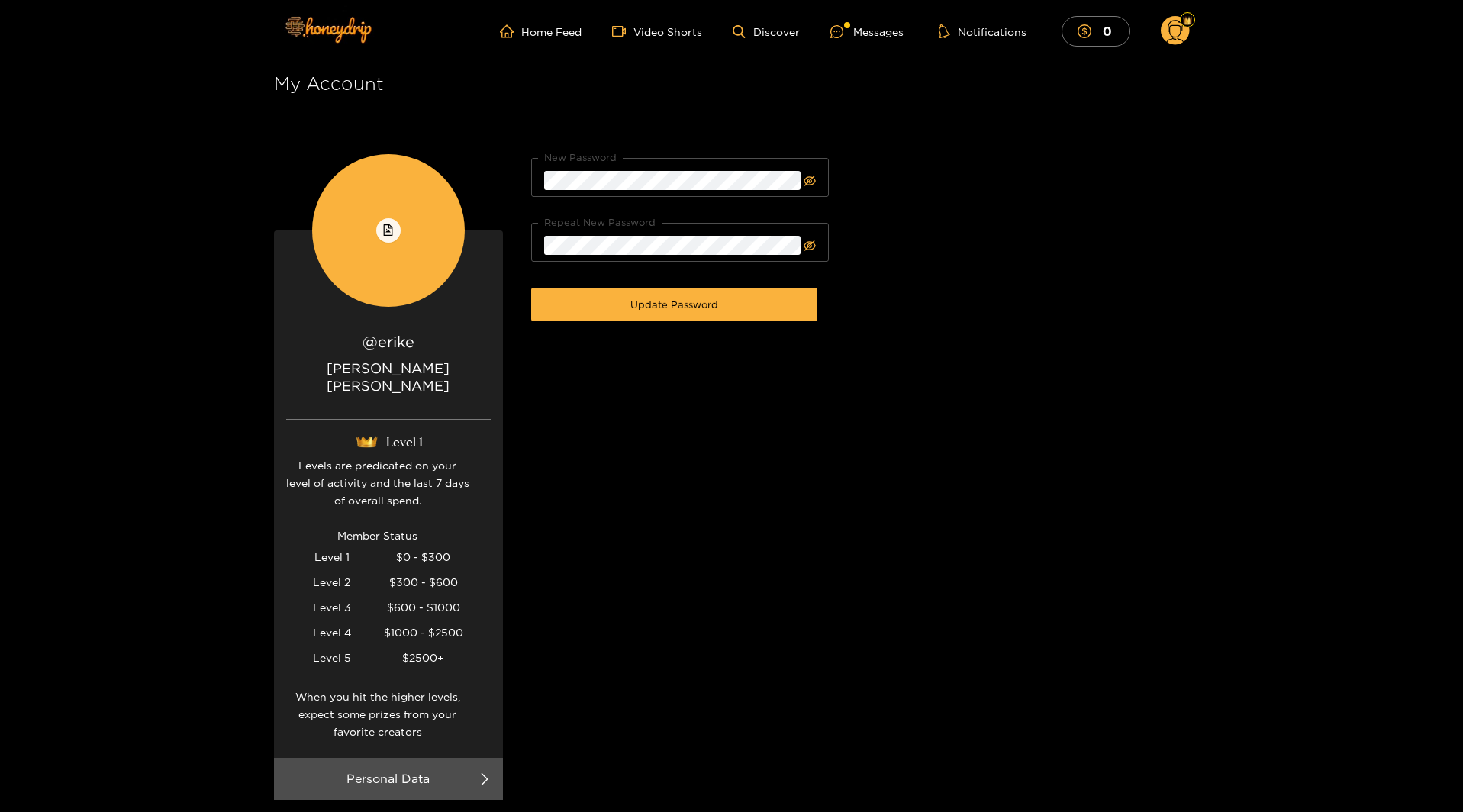 scroll, scrollTop: 0, scrollLeft: 0, axis: both 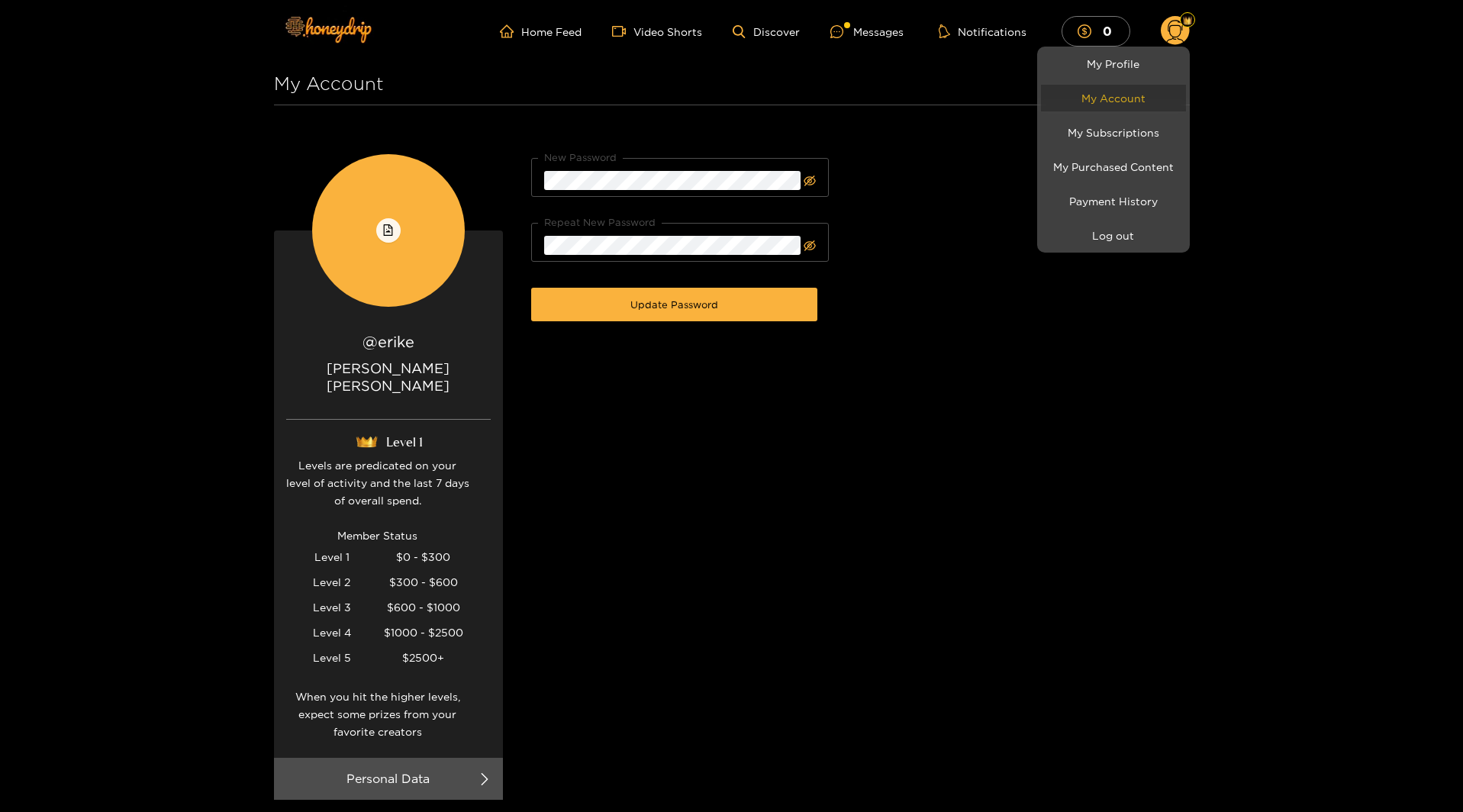 click on "My Account" at bounding box center (1113, 98) 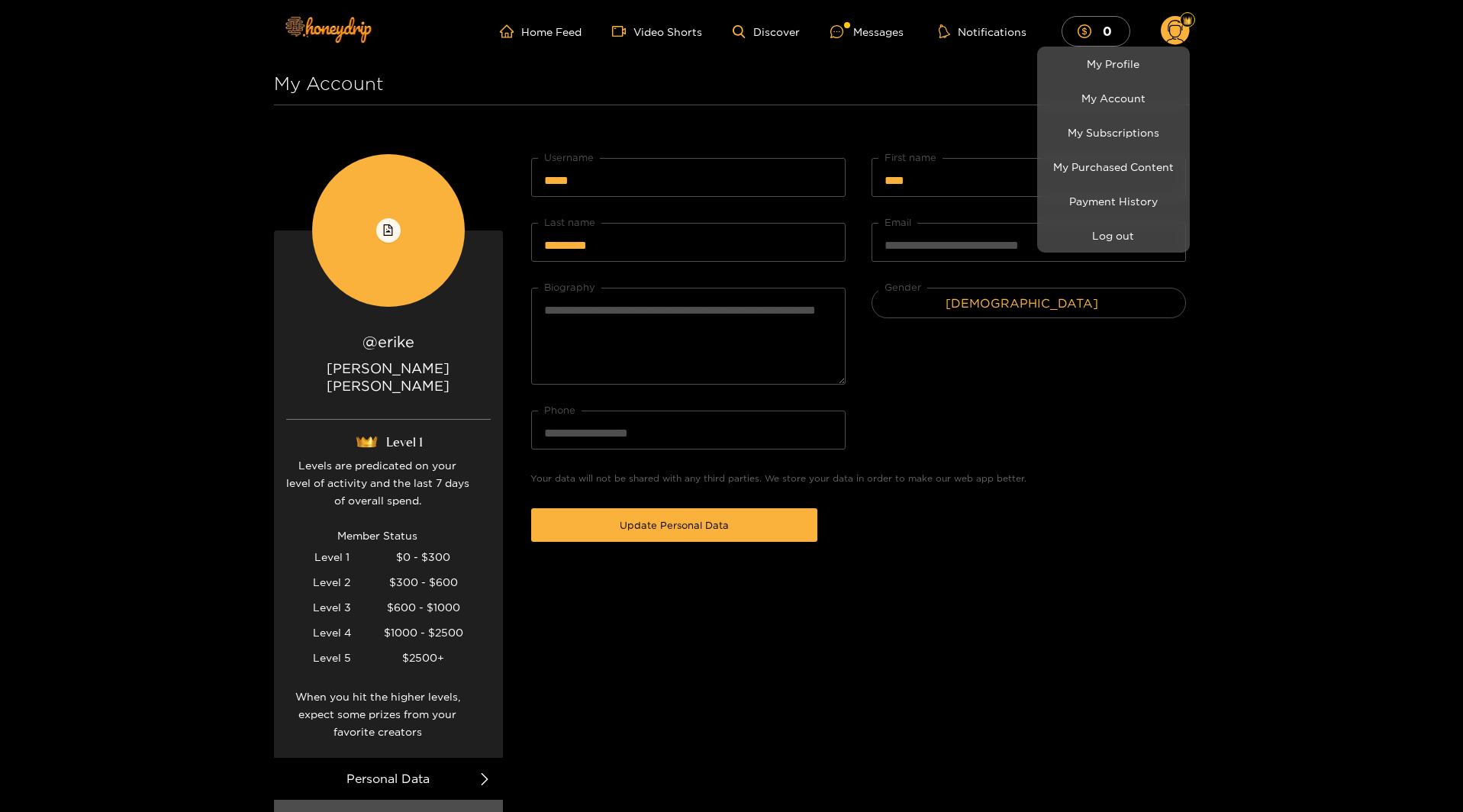click at bounding box center [731, 406] 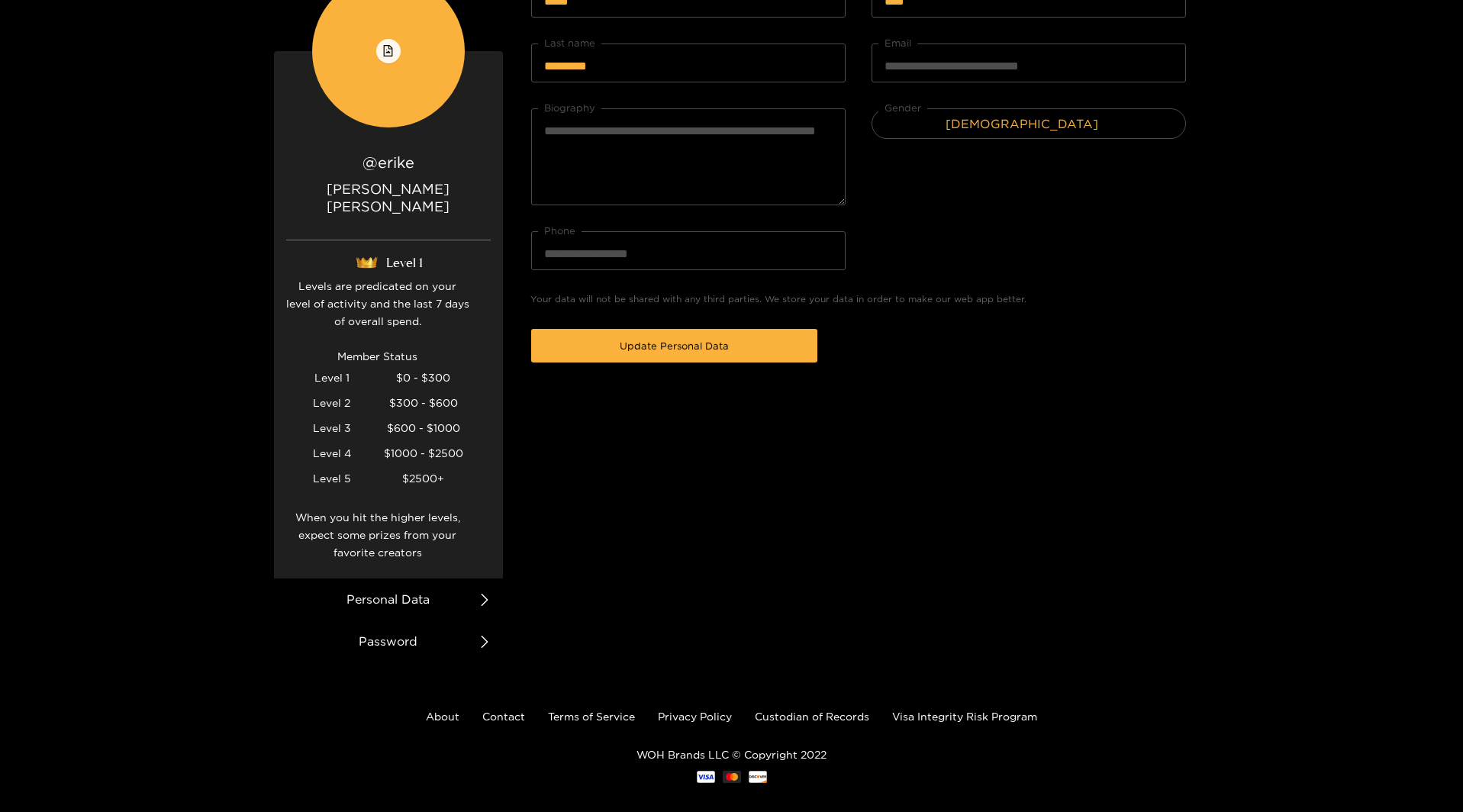 scroll, scrollTop: 179, scrollLeft: 0, axis: vertical 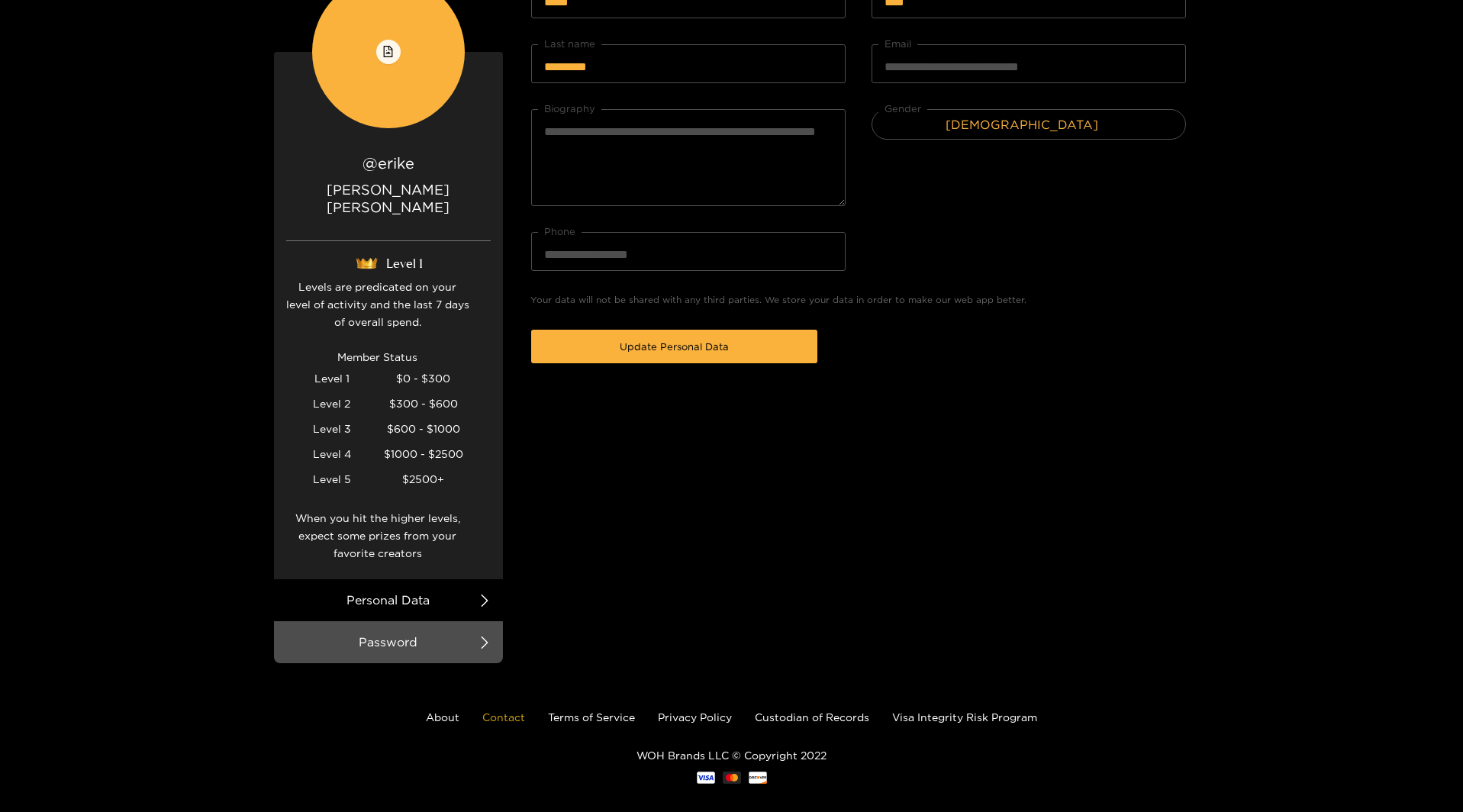 click on "Contact" at bounding box center [504, 717] 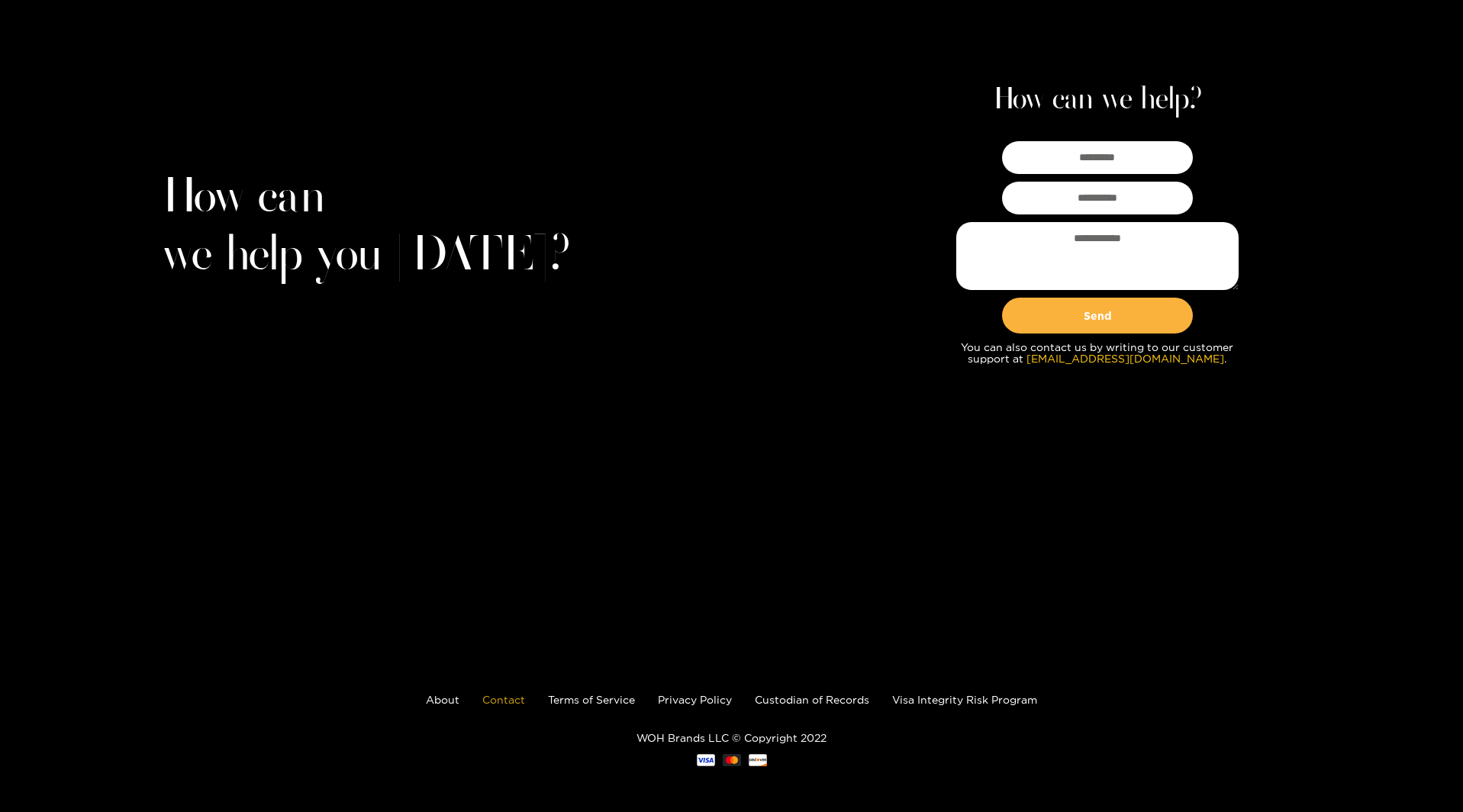 scroll, scrollTop: 0, scrollLeft: 0, axis: both 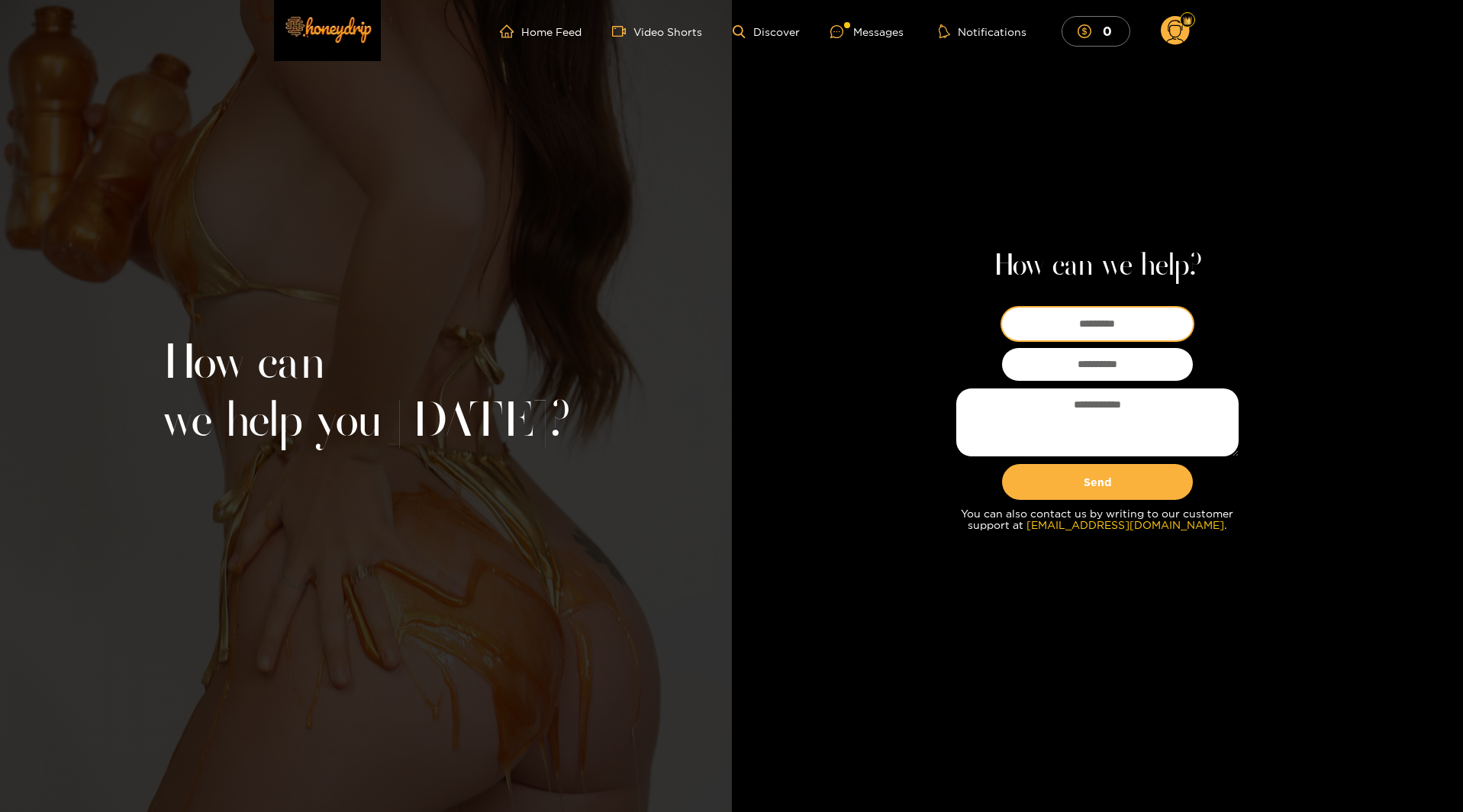 click at bounding box center [1097, 324] 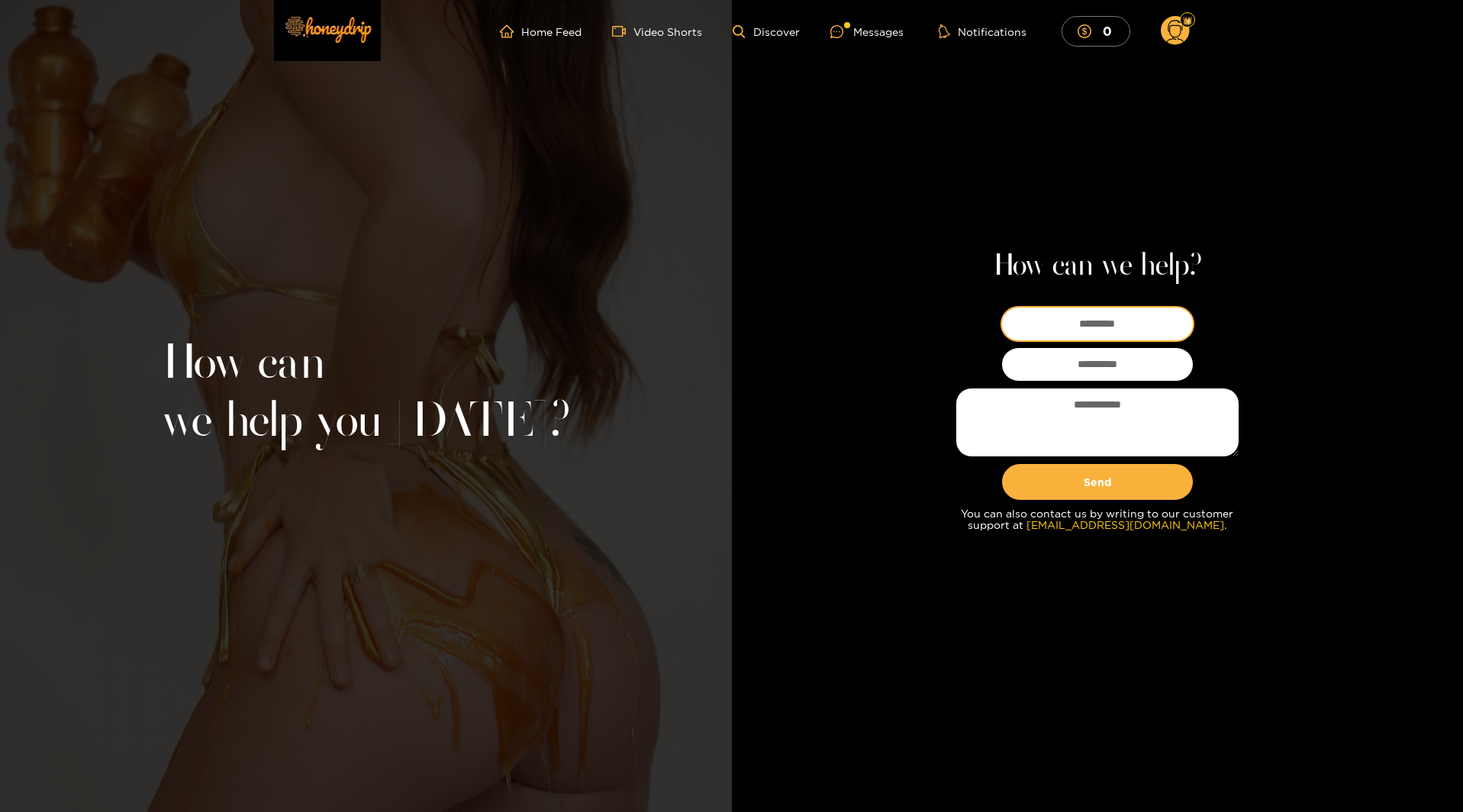 type on "**********" 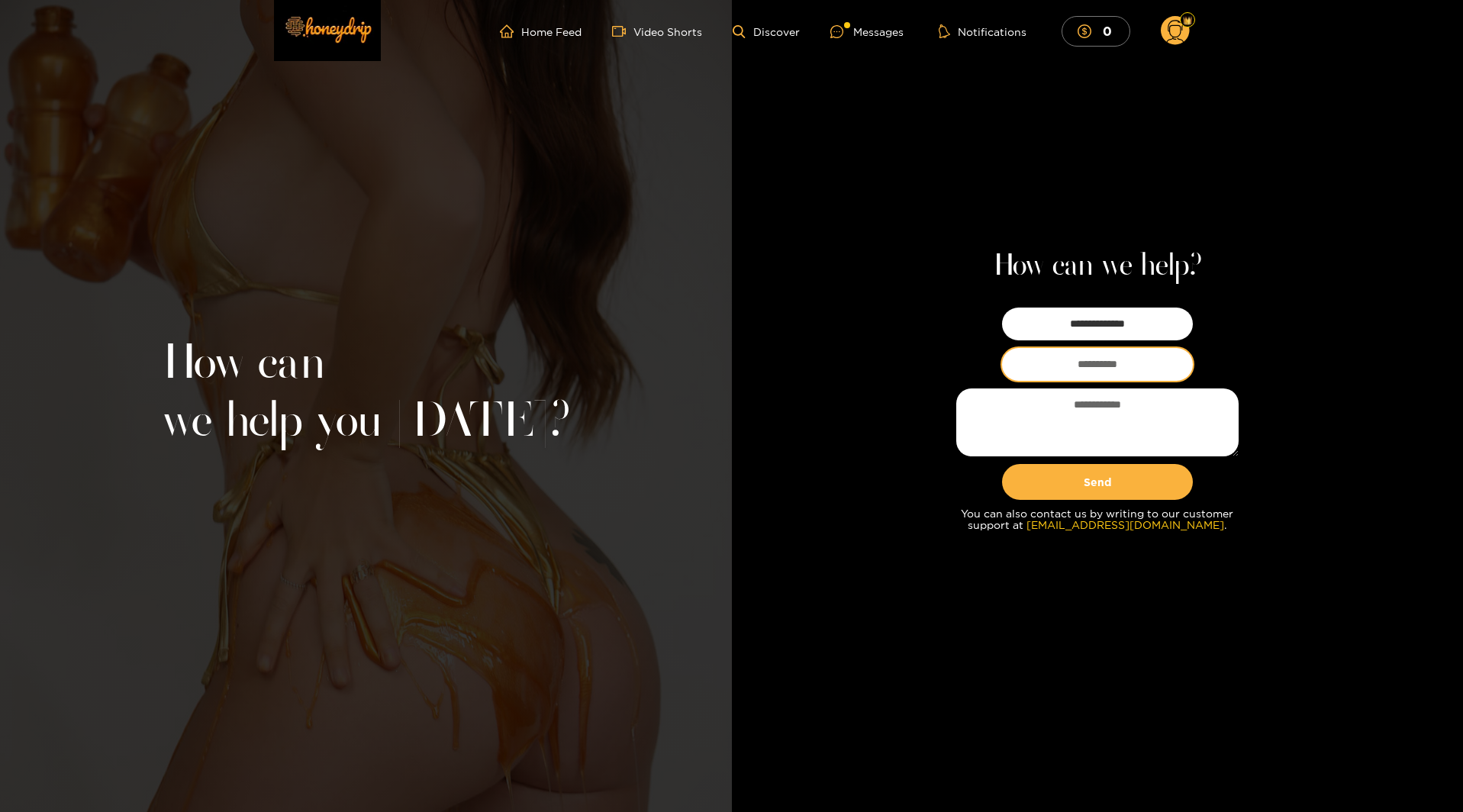 click at bounding box center (1097, 364) 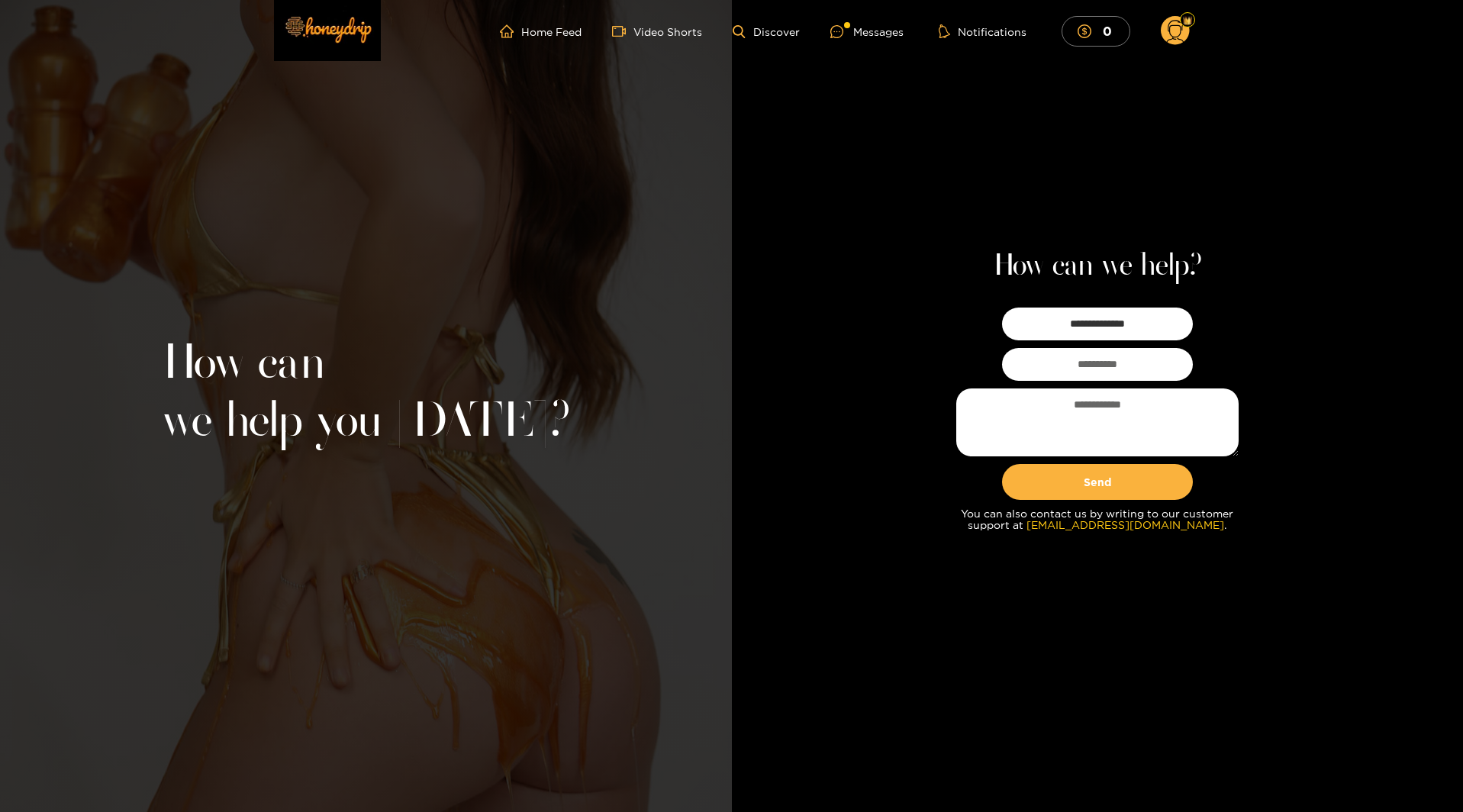 click 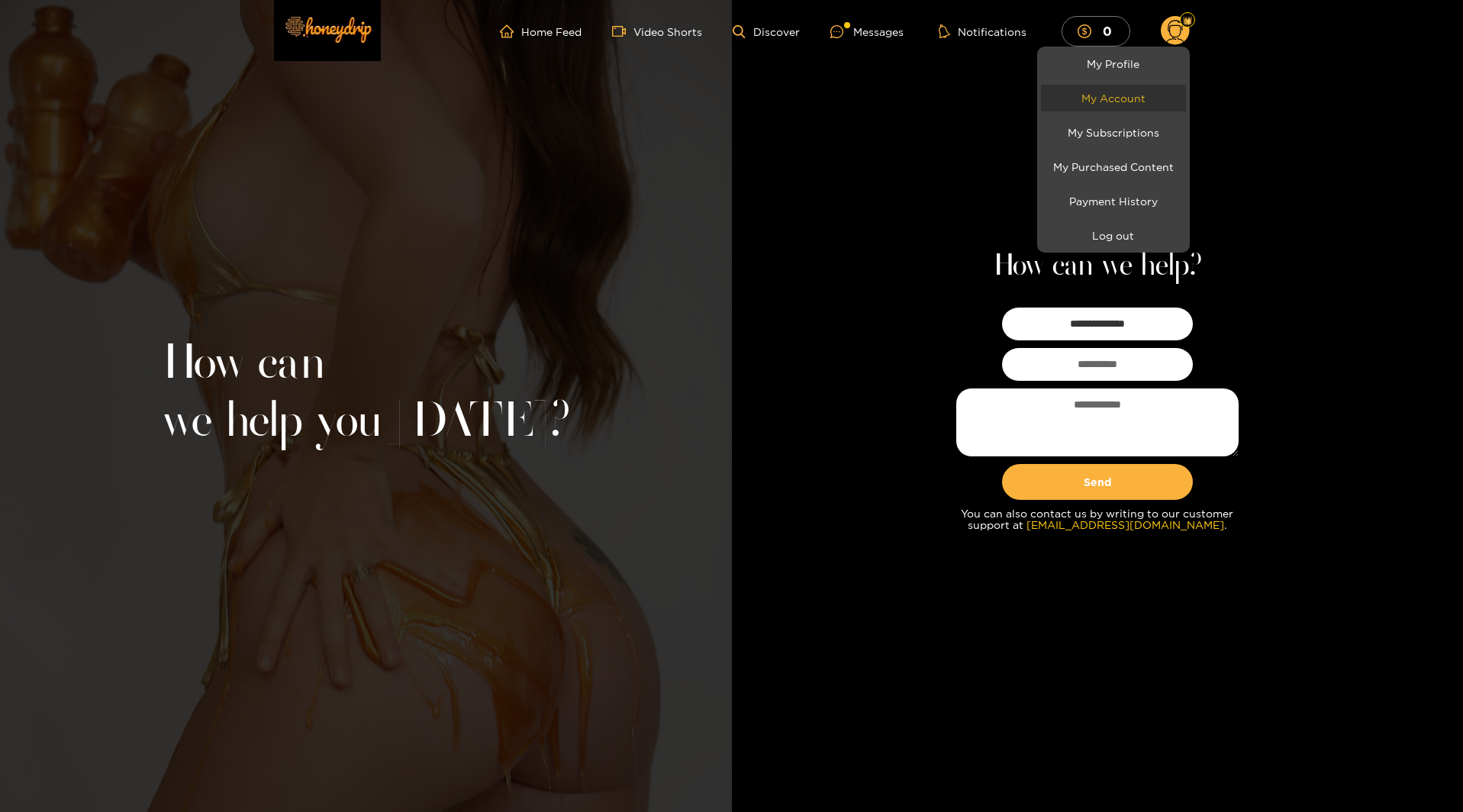 click on "My Account" at bounding box center (1113, 98) 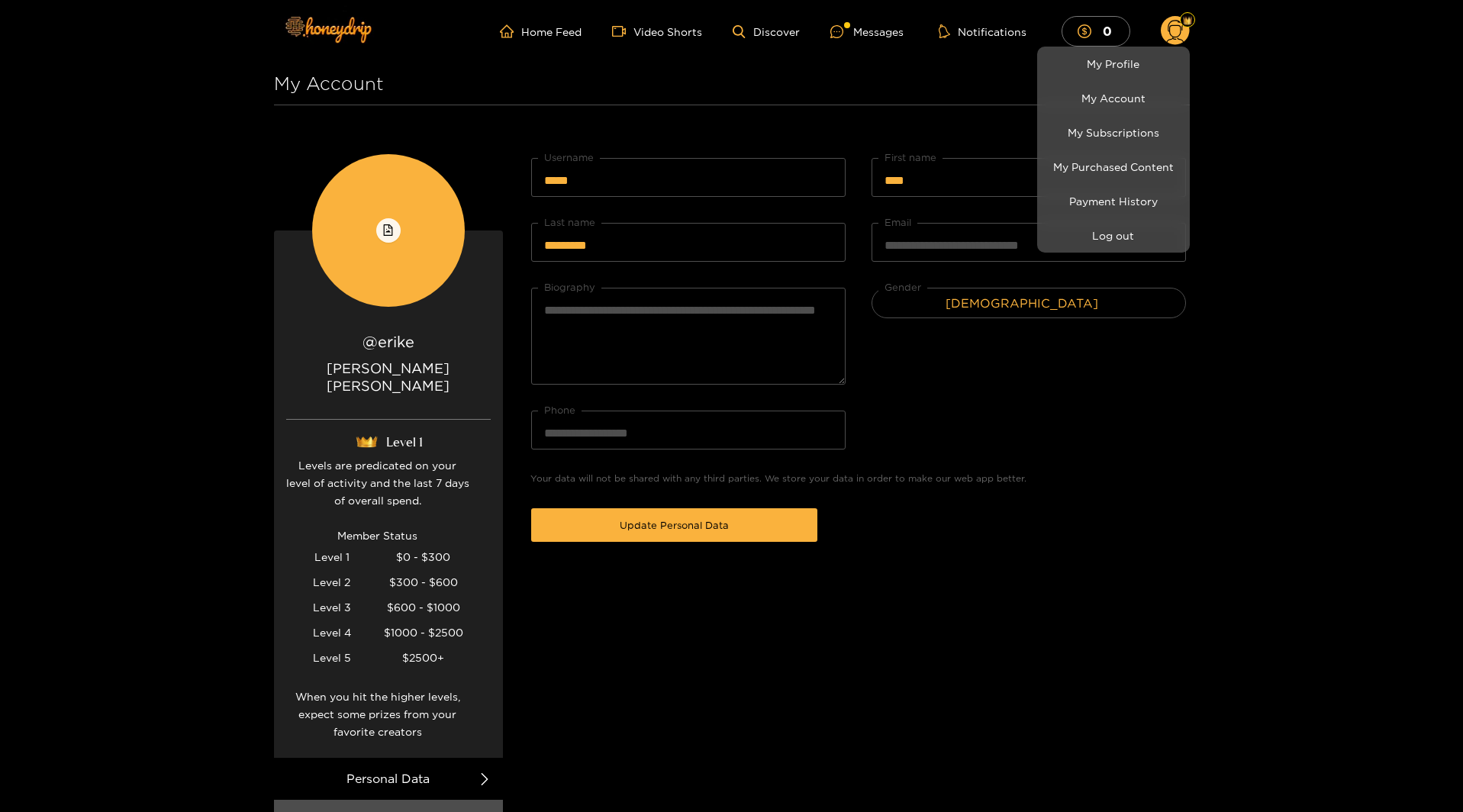 click at bounding box center (731, 406) 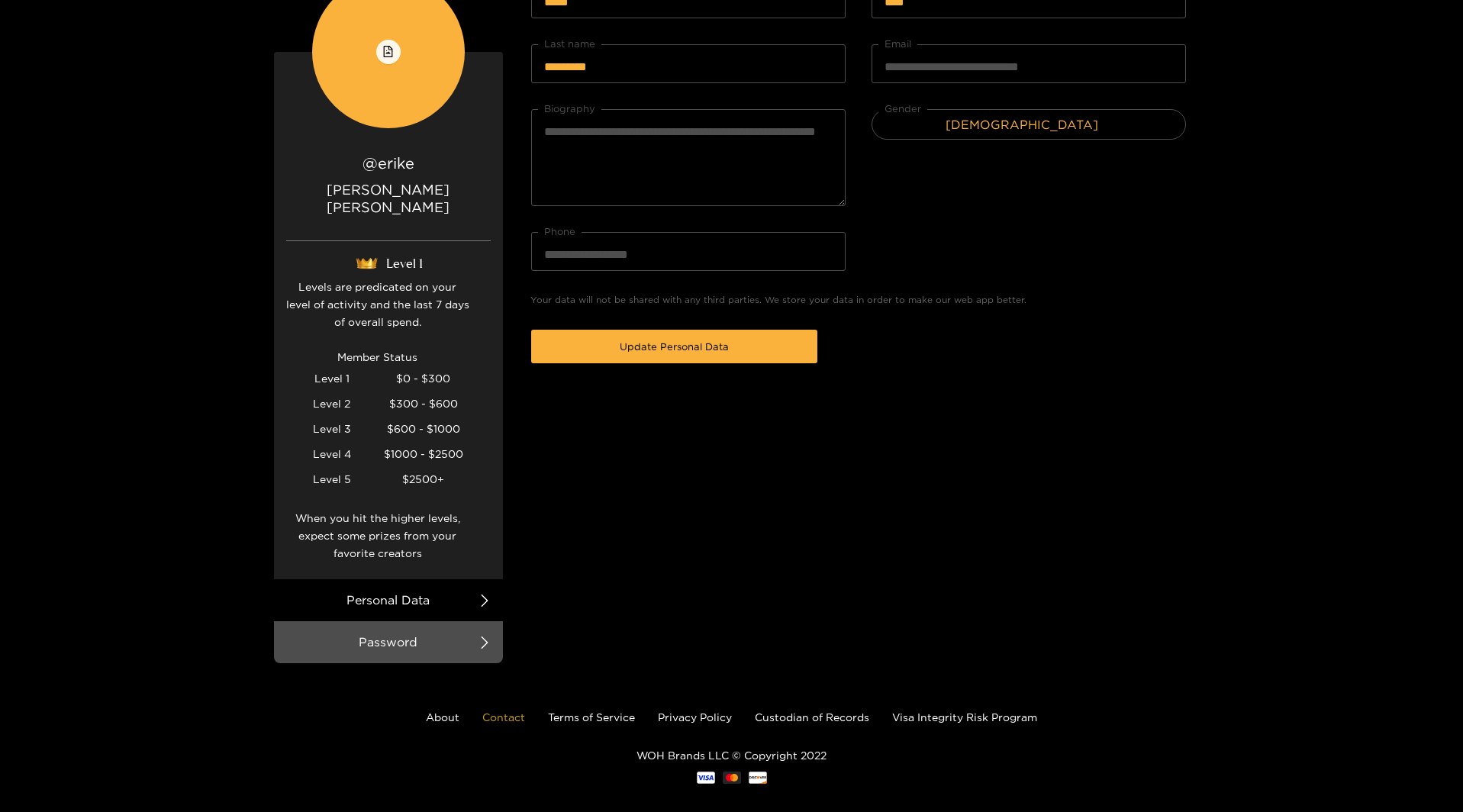click on "Contact" at bounding box center (504, 717) 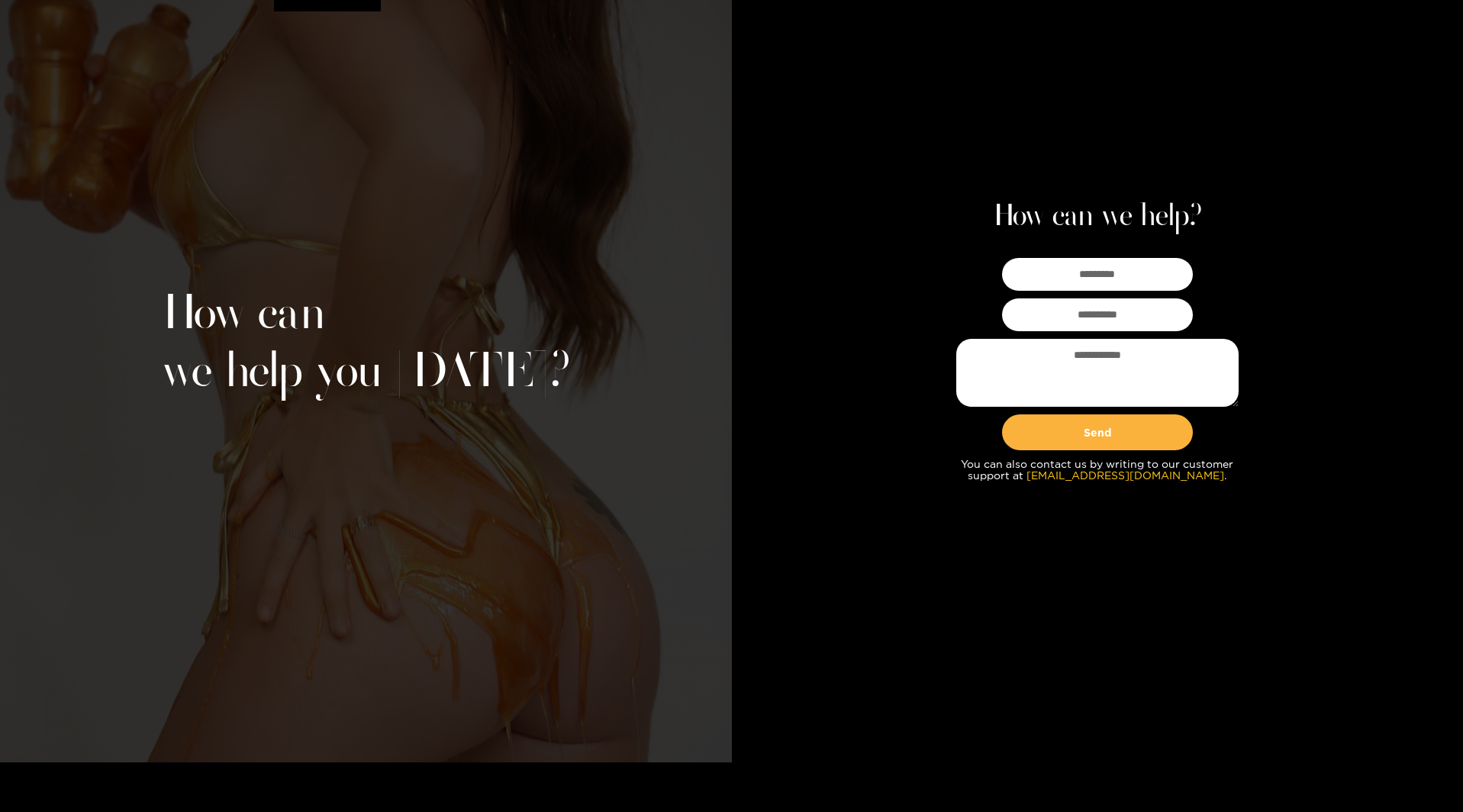 scroll, scrollTop: 0, scrollLeft: 0, axis: both 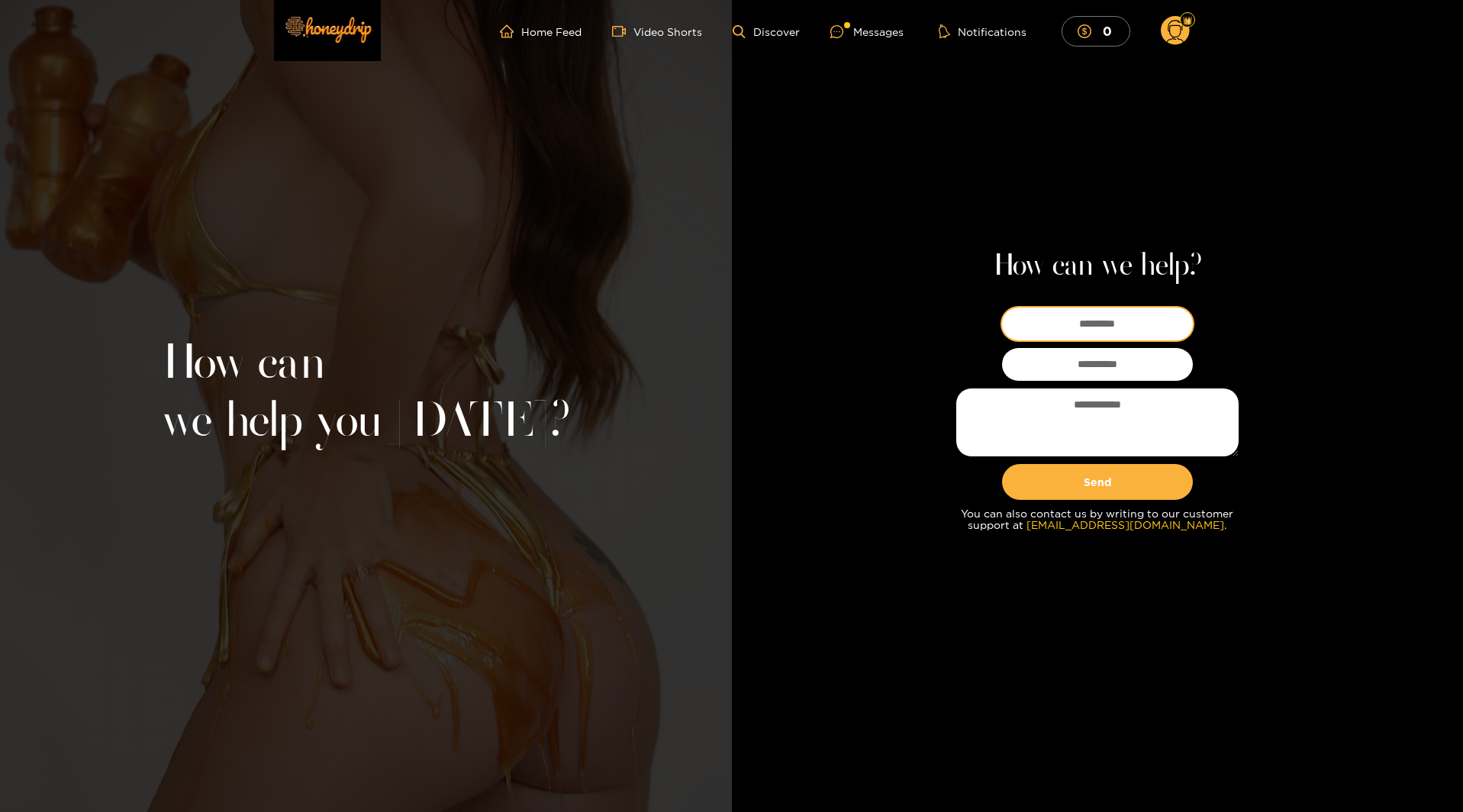 click at bounding box center (1097, 324) 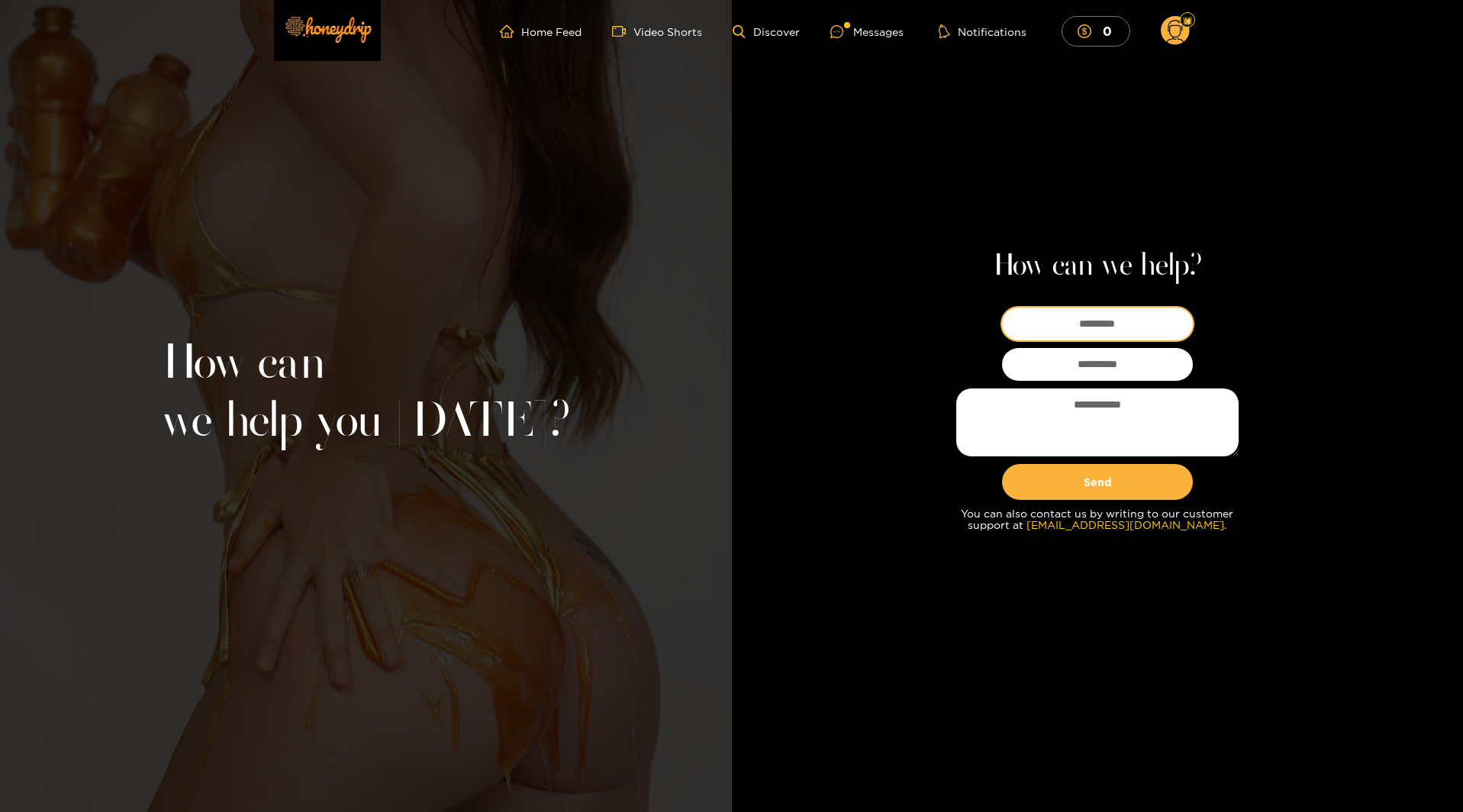 type on "**********" 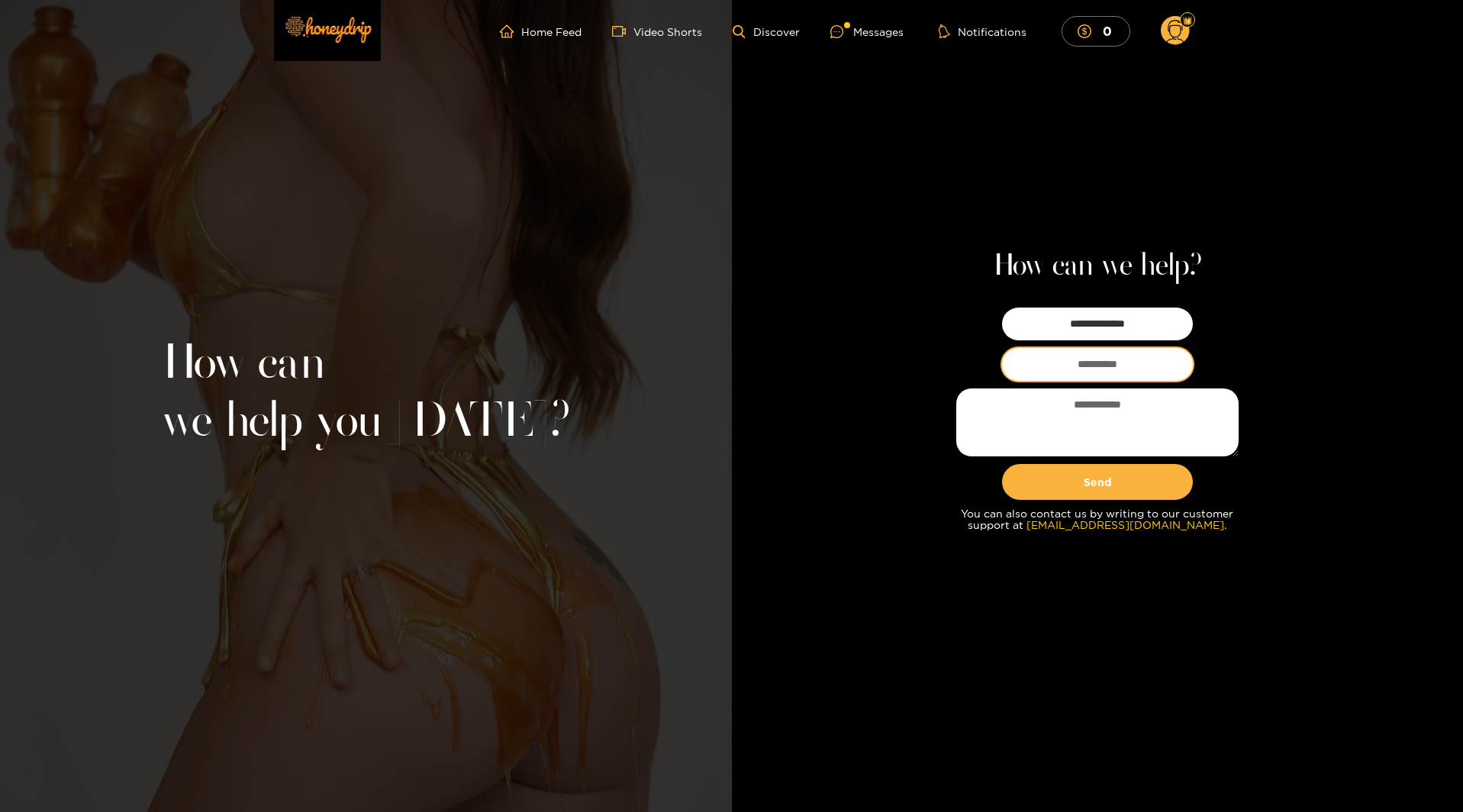 click at bounding box center (1097, 364) 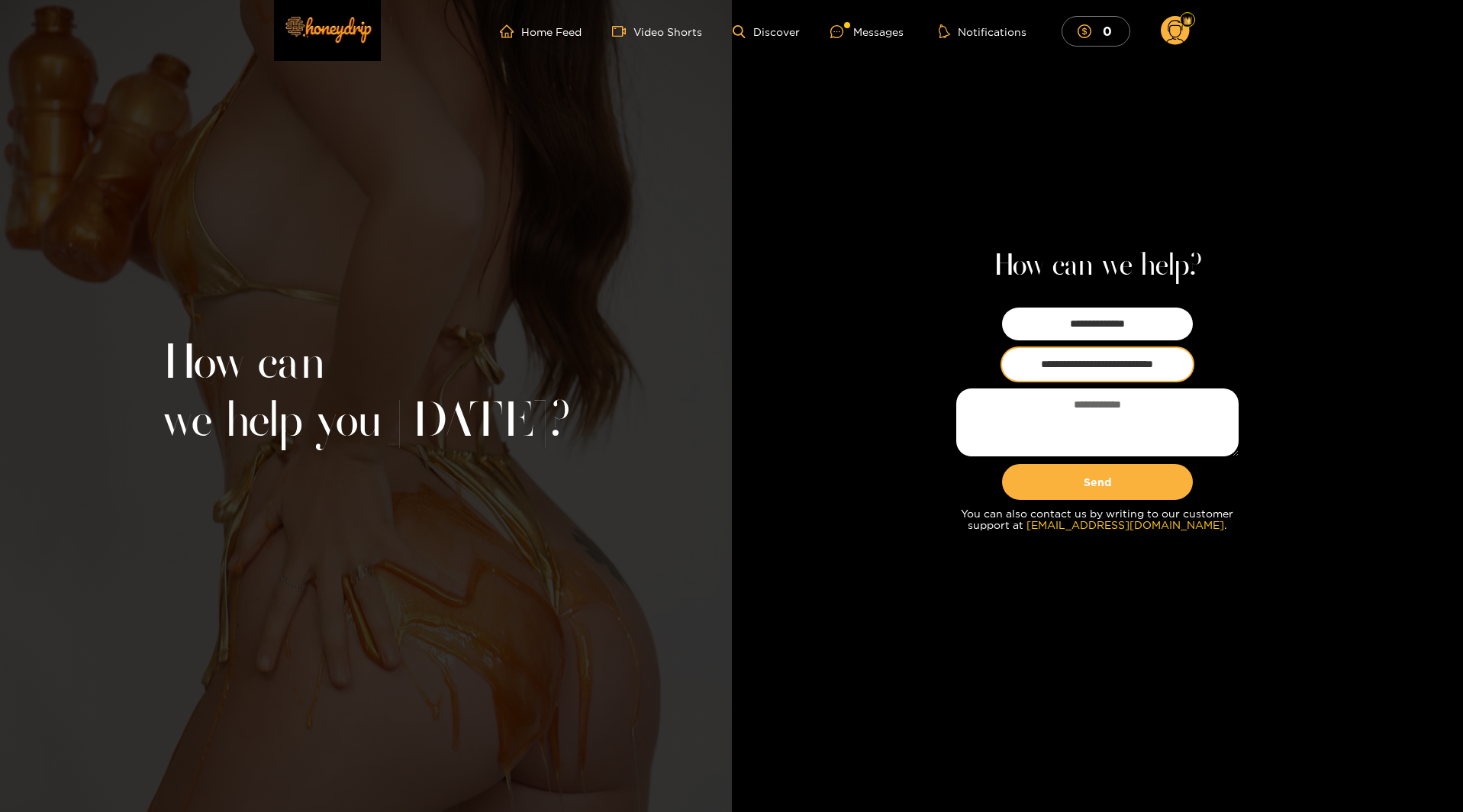 type on "**********" 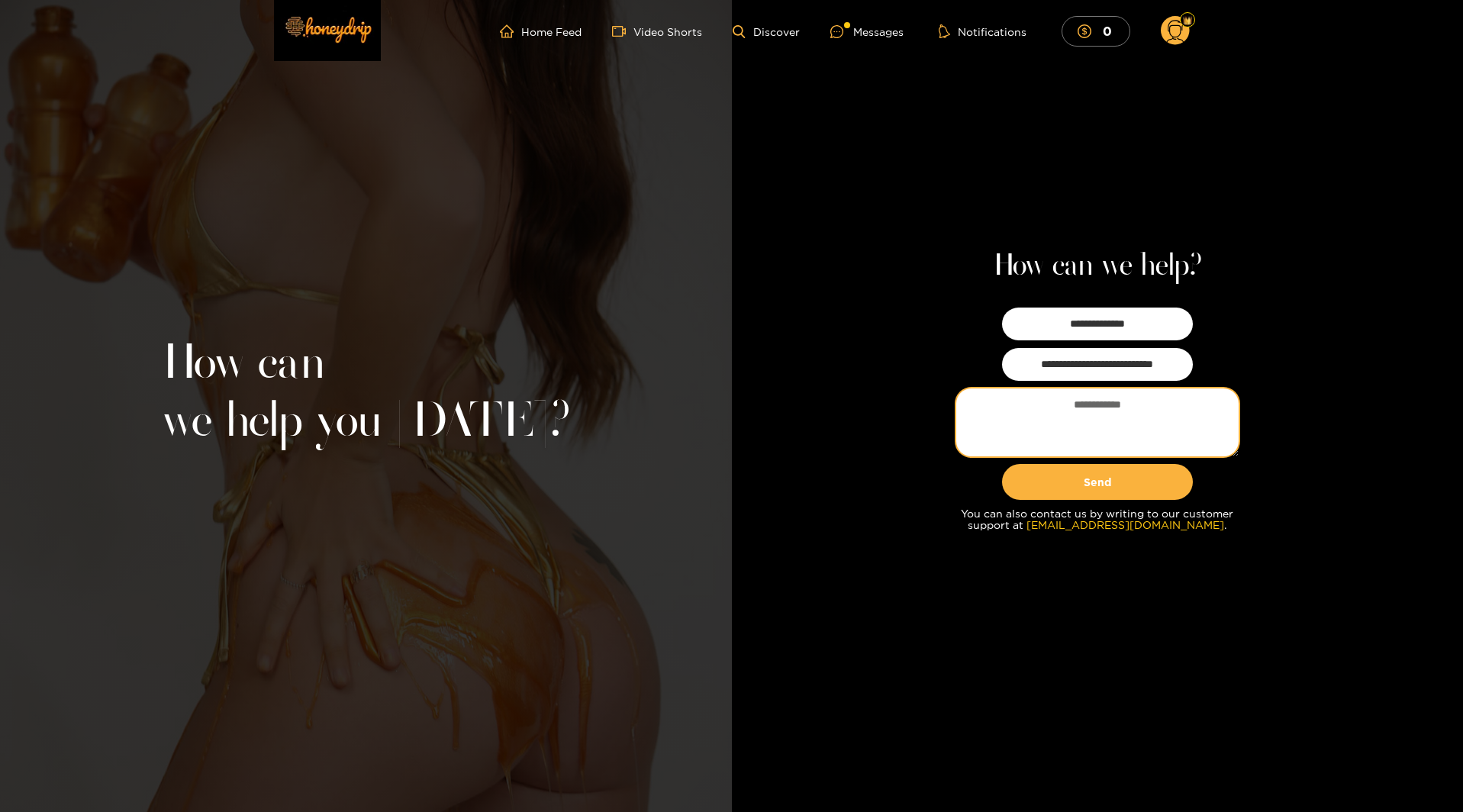 click at bounding box center (1097, 422) 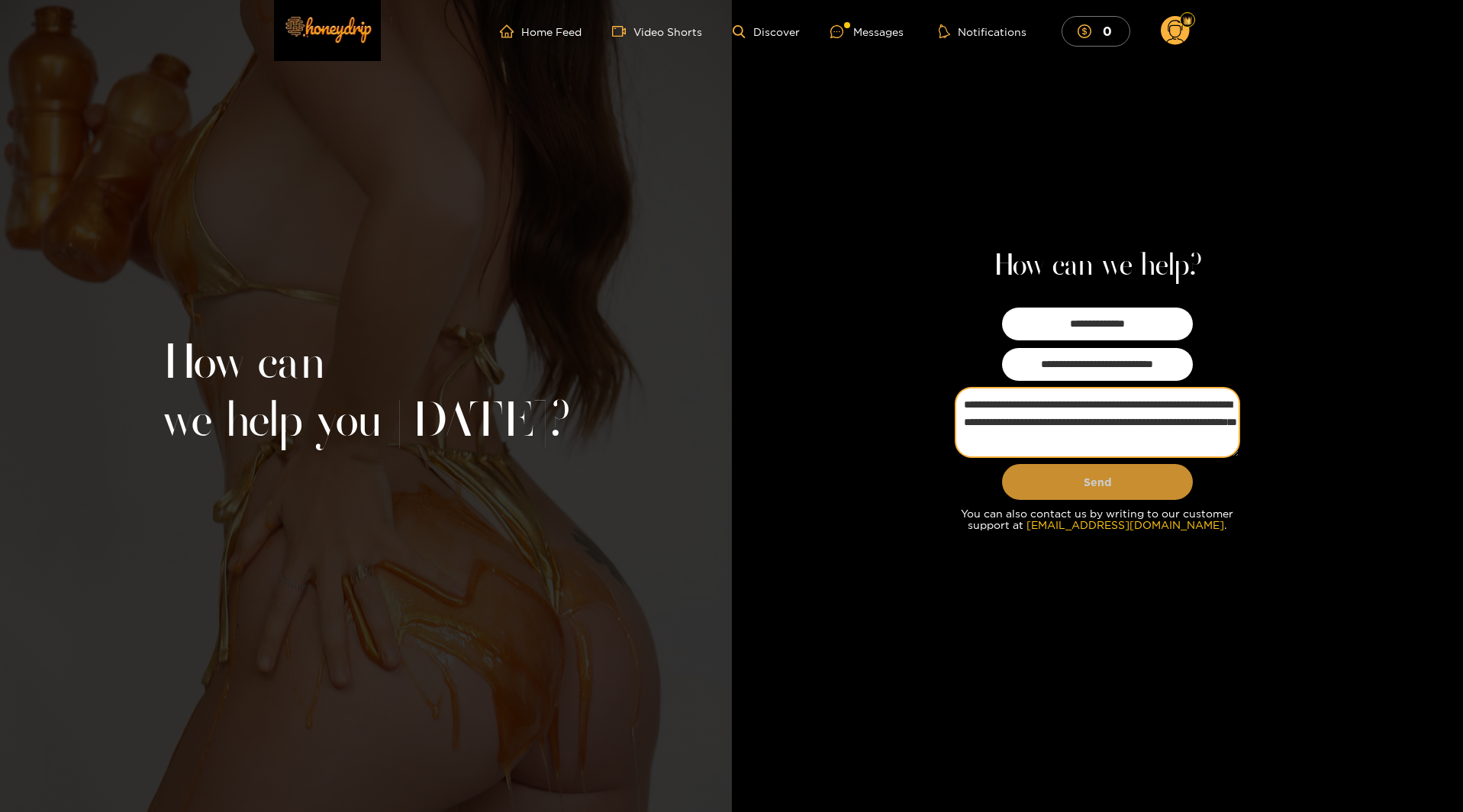 paste on "**********" 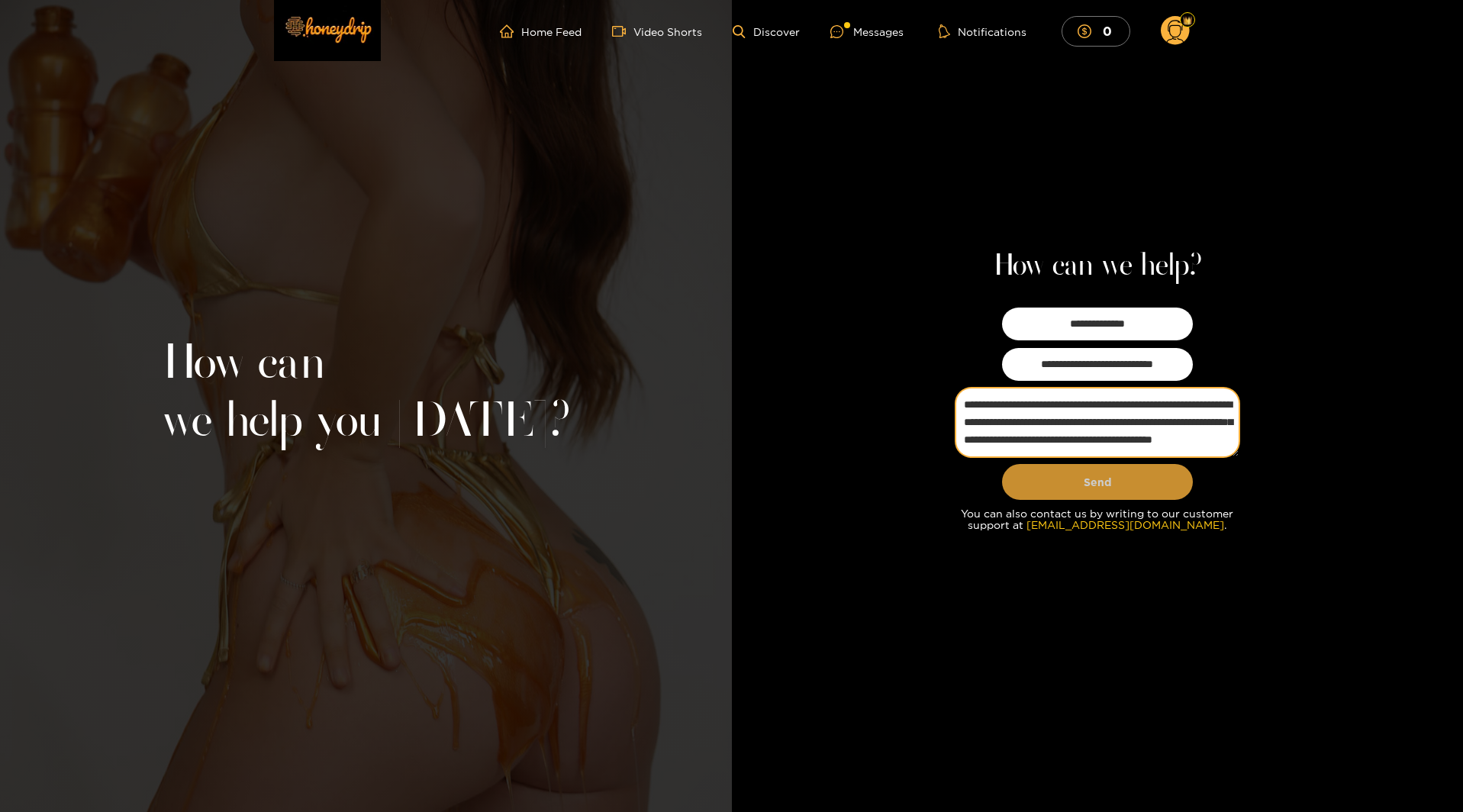scroll, scrollTop: 8, scrollLeft: 0, axis: vertical 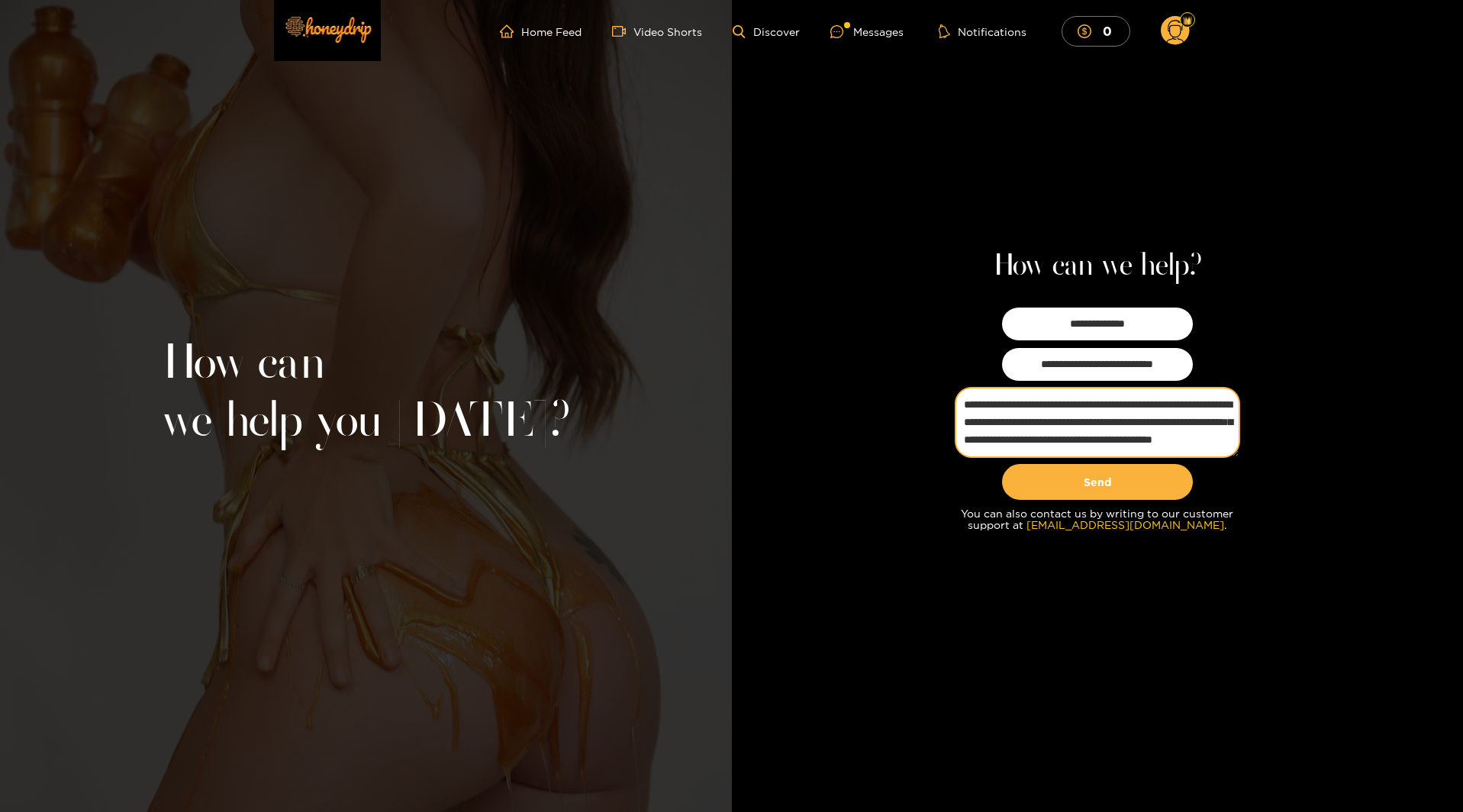 click on "**********" at bounding box center [1097, 422] 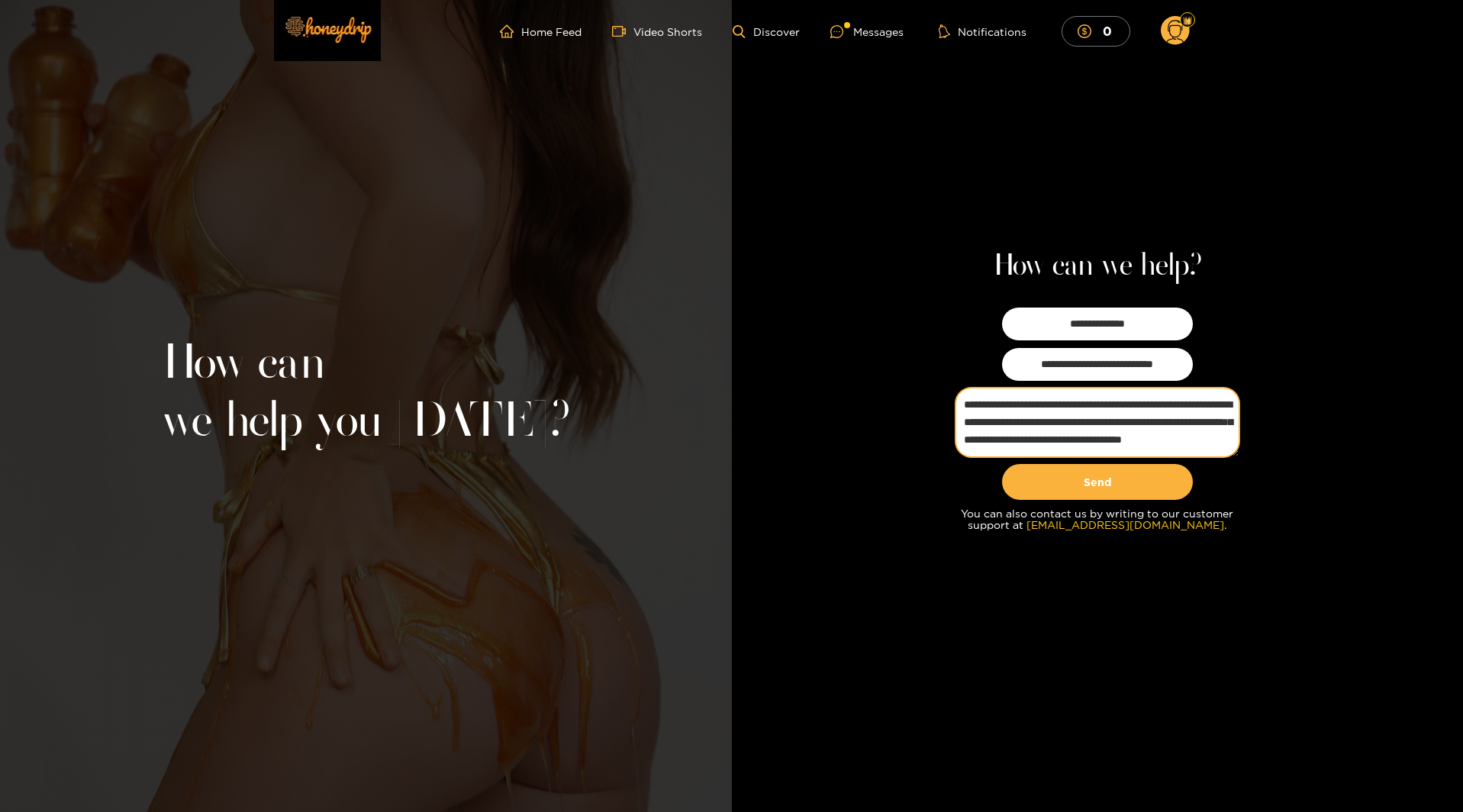 click on "**********" at bounding box center [1097, 422] 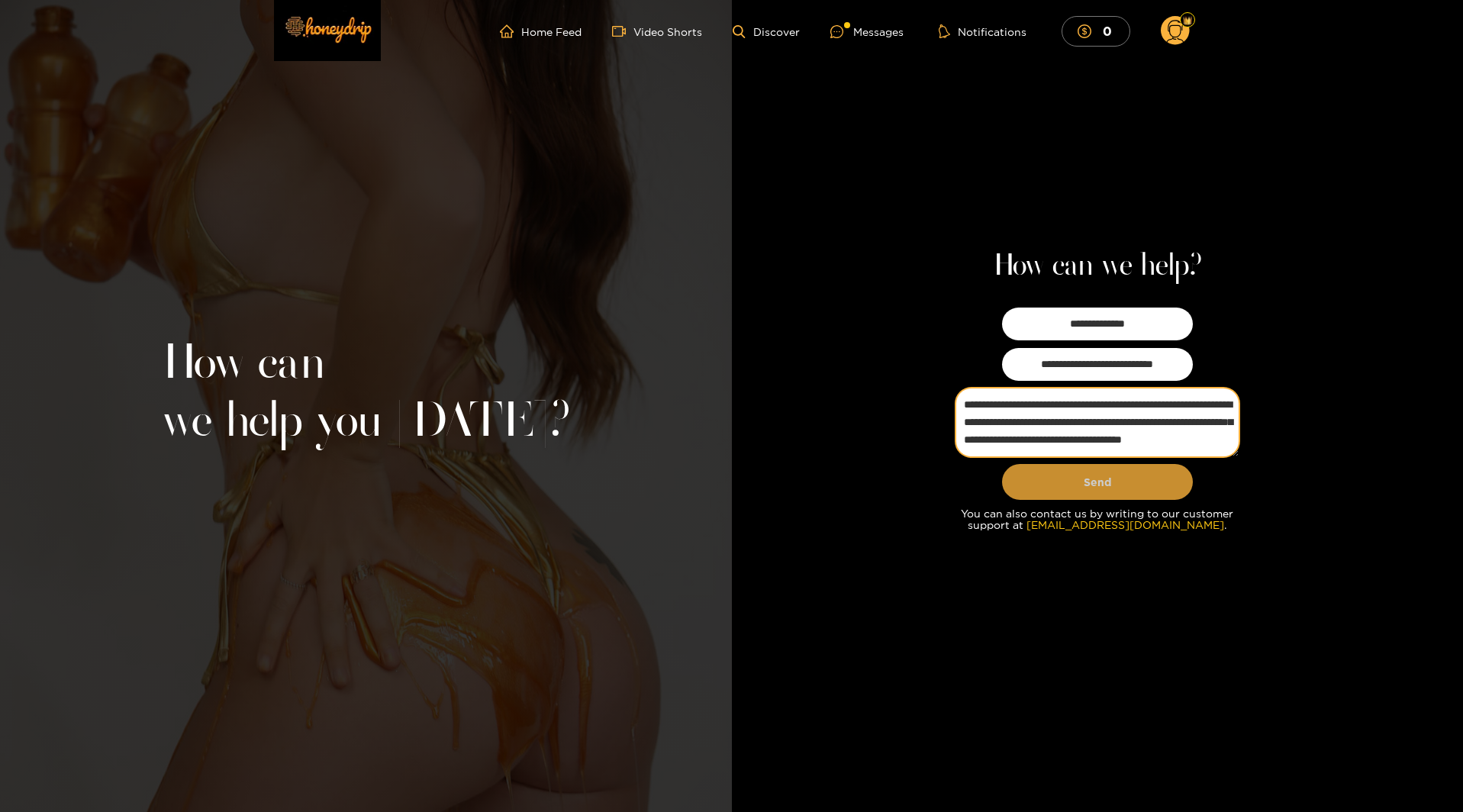 type on "**********" 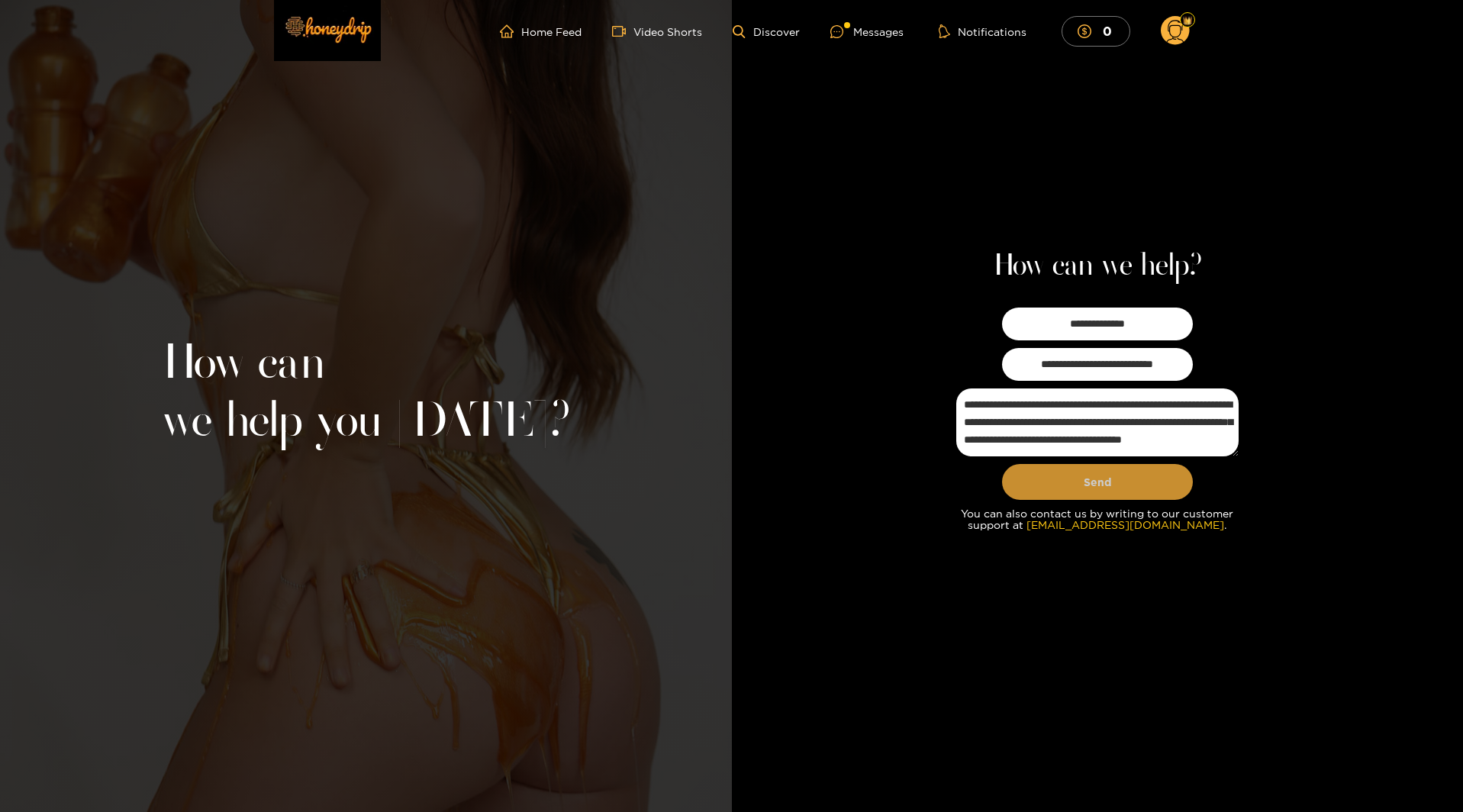 click on "Send" at bounding box center (1097, 482) 